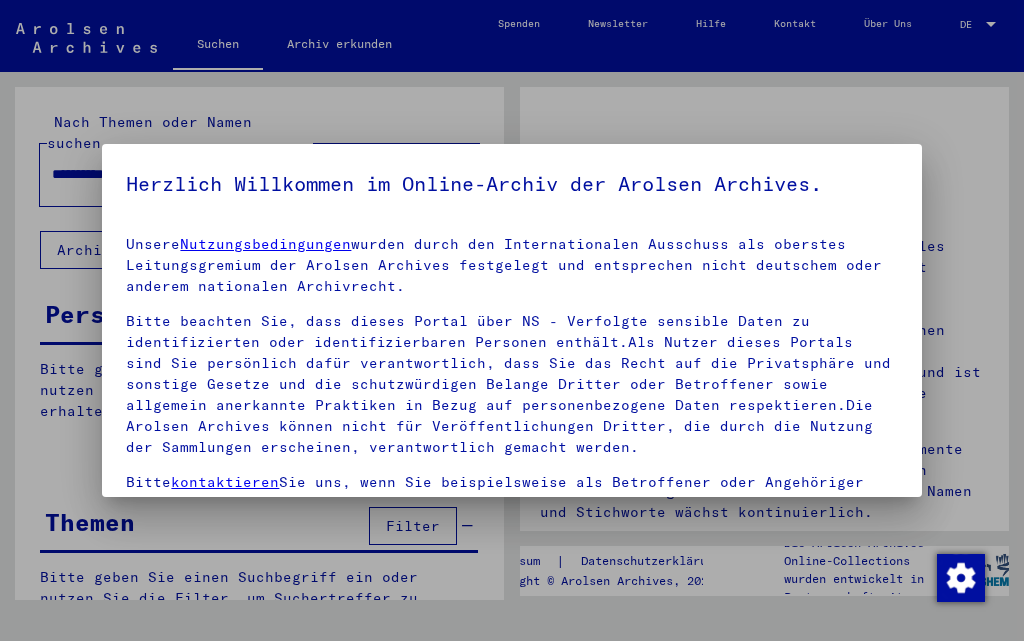 scroll, scrollTop: 0, scrollLeft: 0, axis: both 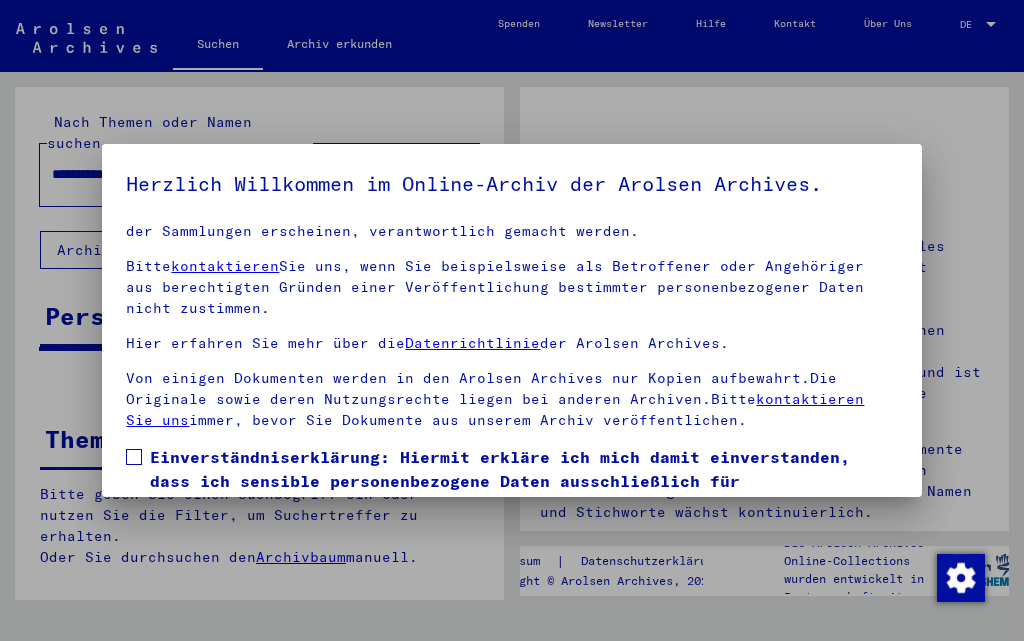 click at bounding box center (134, 457) 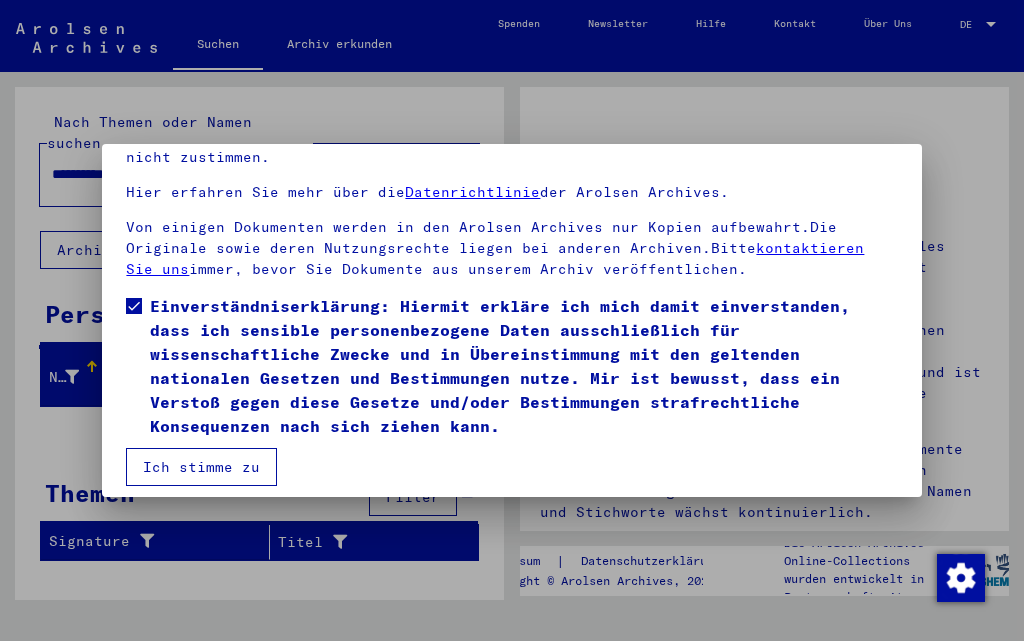 scroll, scrollTop: 164, scrollLeft: 0, axis: vertical 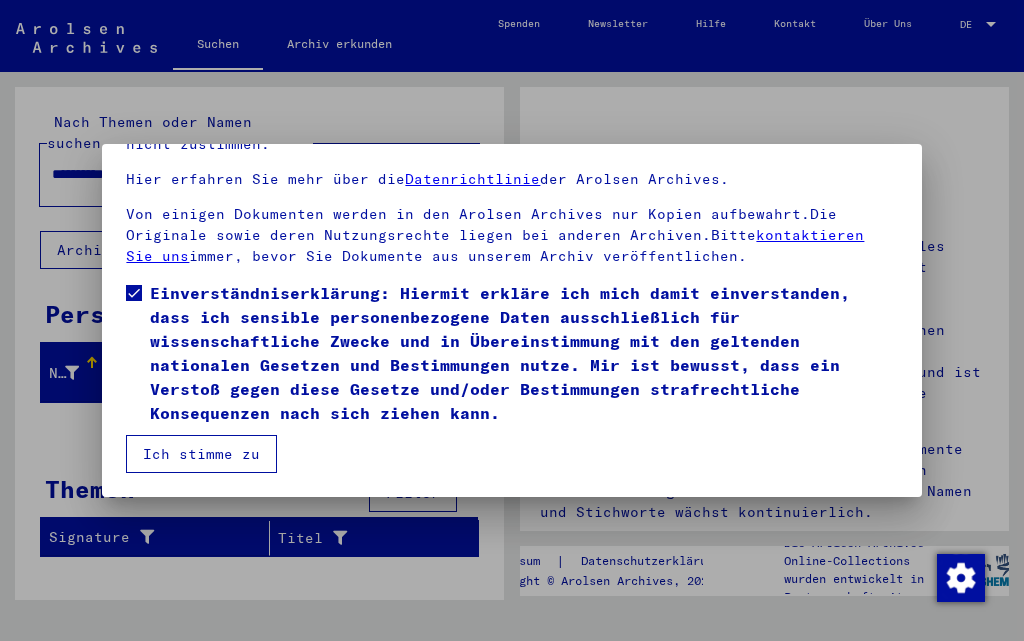click on "Ich stimme zu" at bounding box center [201, 454] 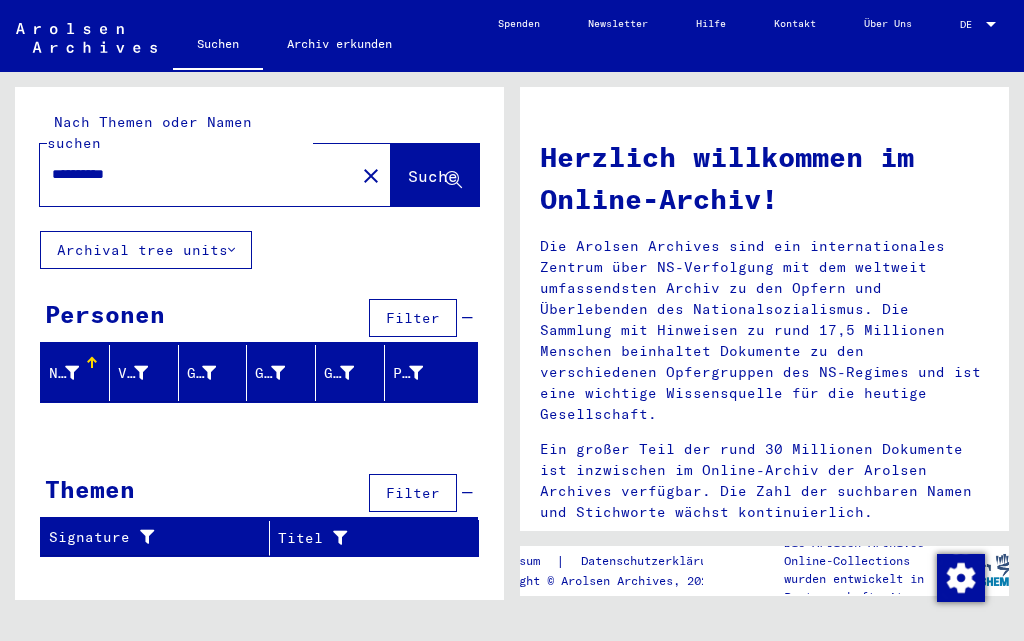 drag, startPoint x: 258, startPoint y: 165, endPoint x: 0, endPoint y: 118, distance: 262.24606 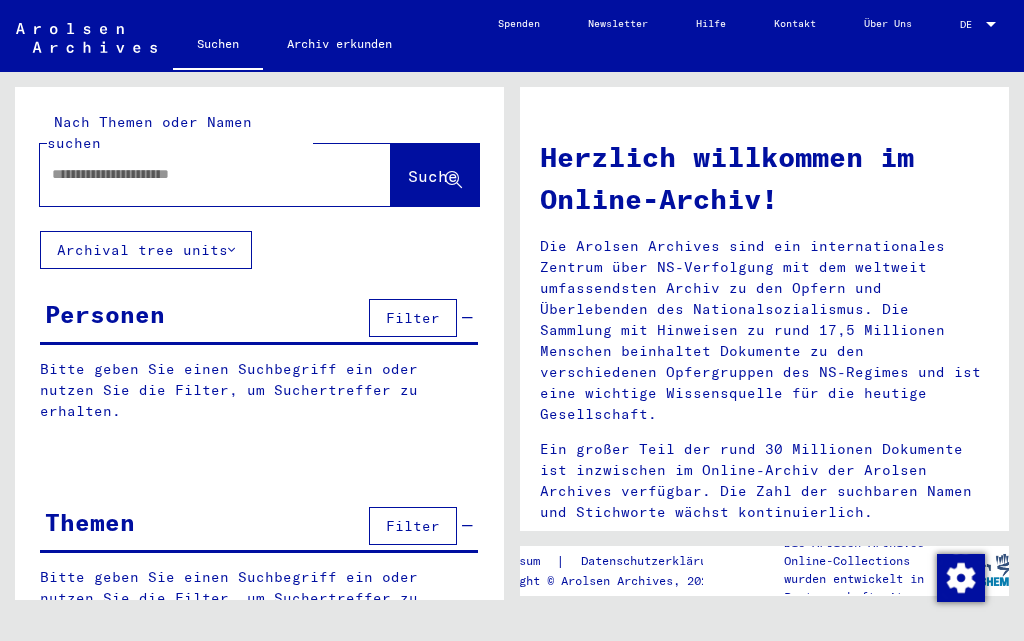 click at bounding box center [191, 174] 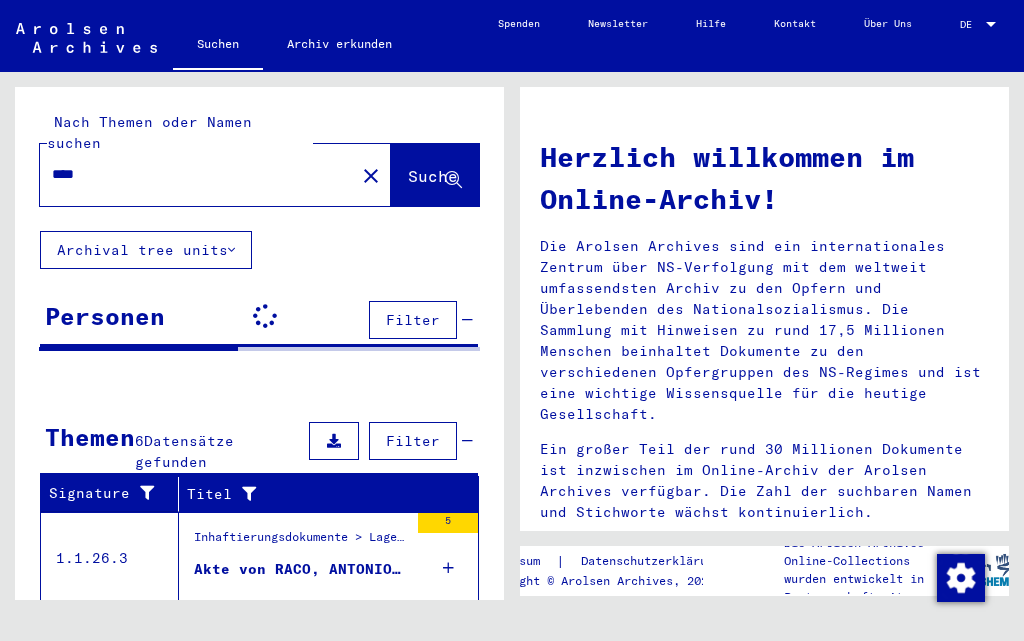 click on "****" at bounding box center (191, 174) 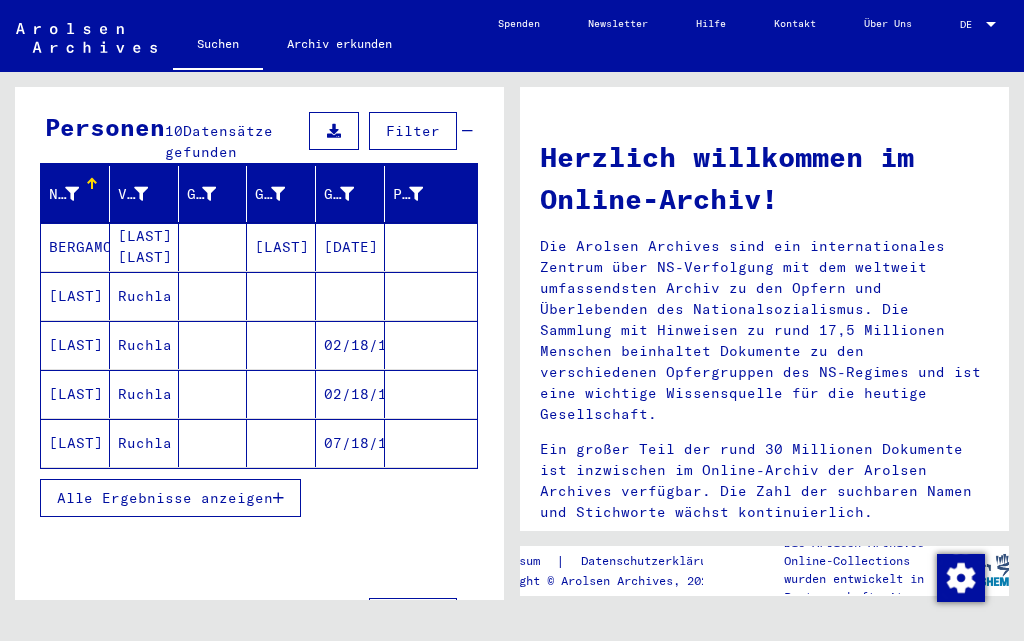scroll, scrollTop: 200, scrollLeft: 0, axis: vertical 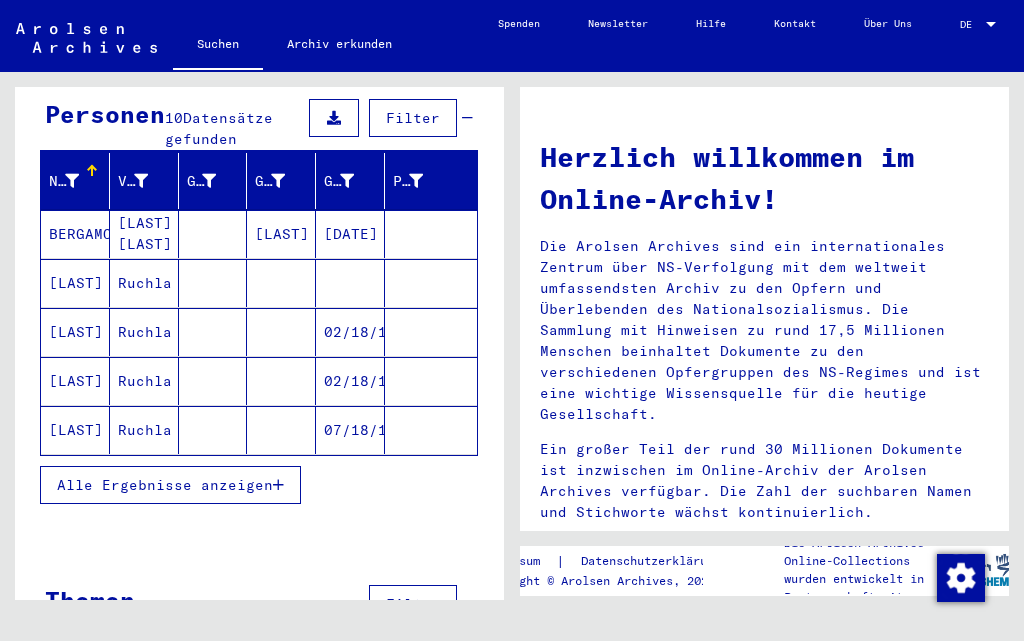click on "Alle Ergebnisse anzeigen" at bounding box center [165, 485] 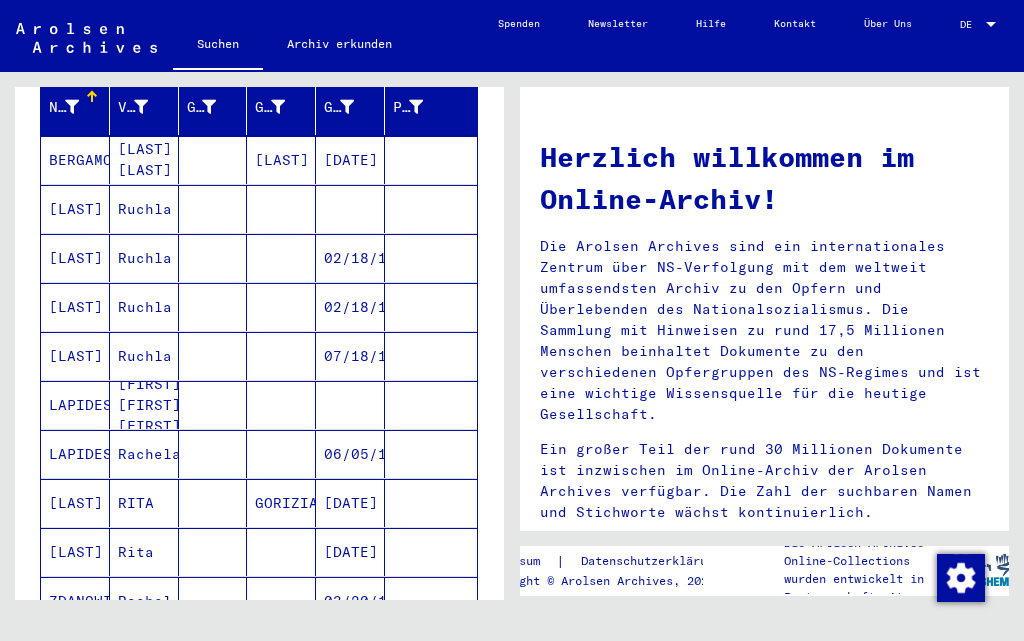scroll, scrollTop: 0, scrollLeft: 0, axis: both 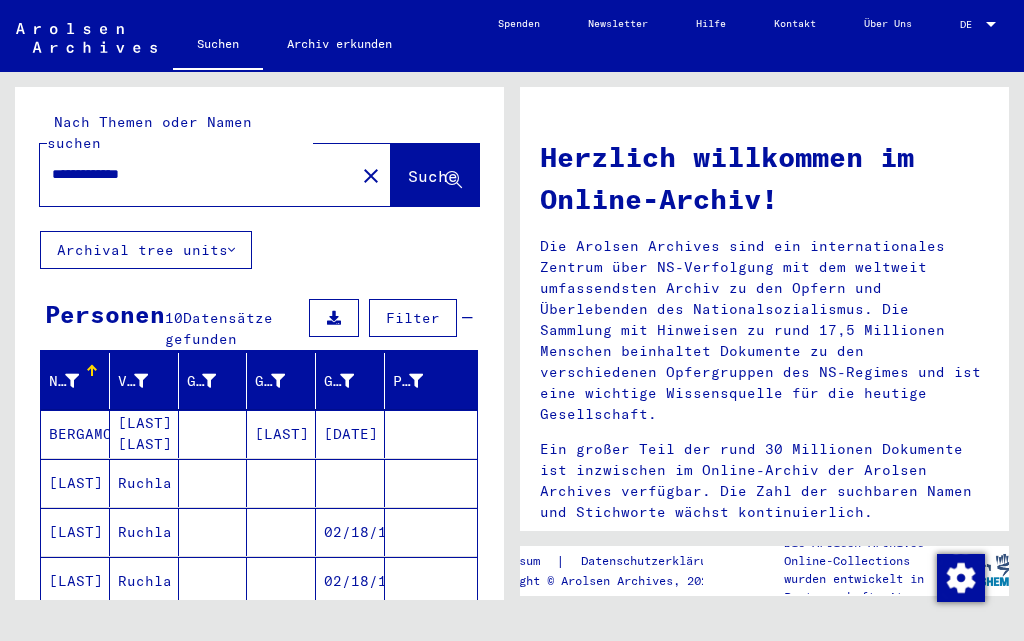 drag, startPoint x: 174, startPoint y: 153, endPoint x: 0, endPoint y: 148, distance: 174.07182 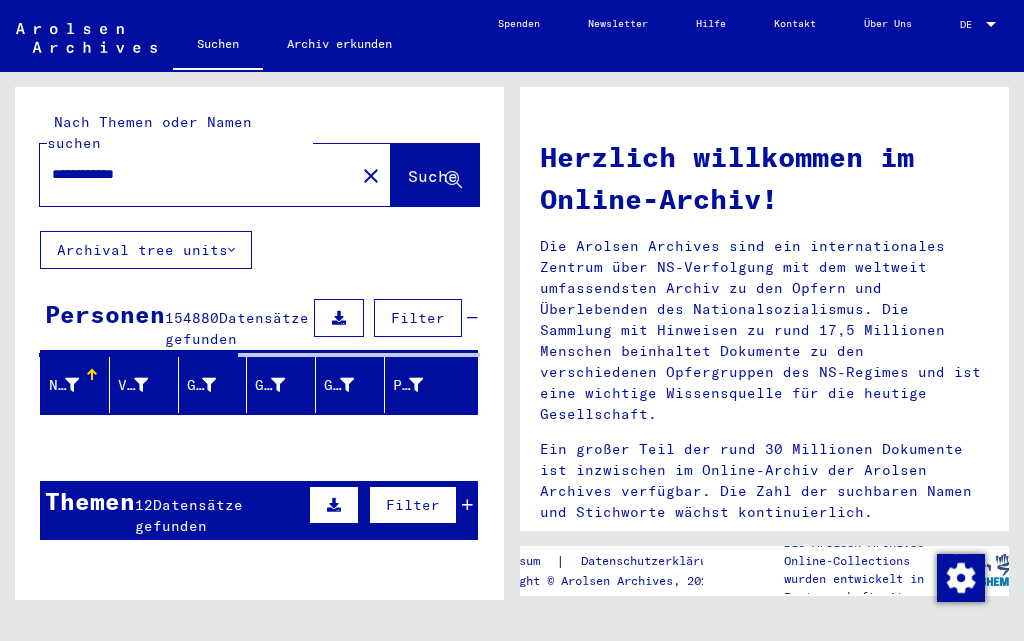type on "**********" 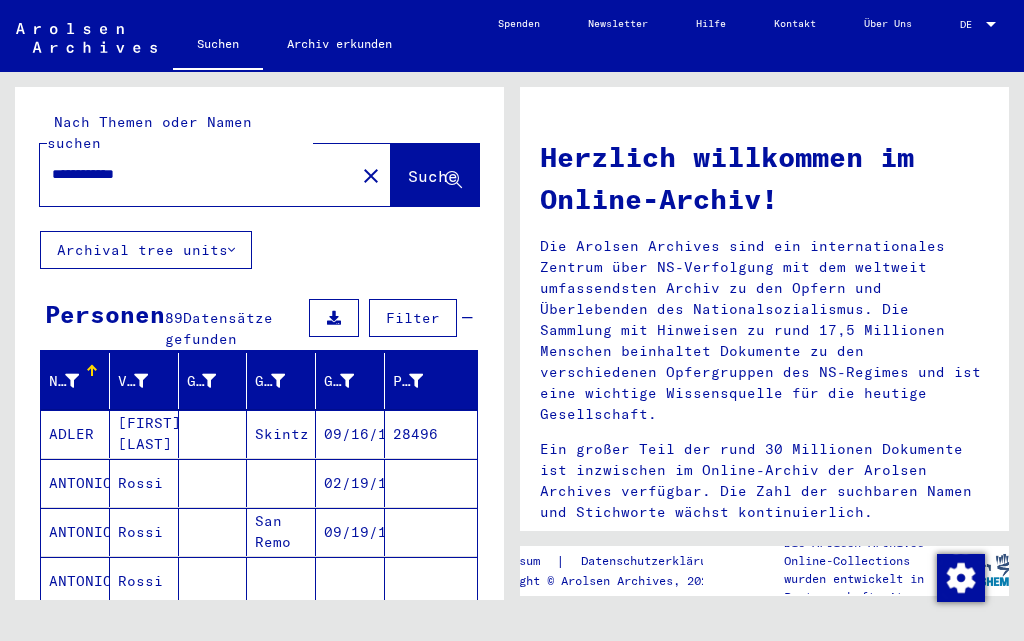 scroll, scrollTop: 100, scrollLeft: 0, axis: vertical 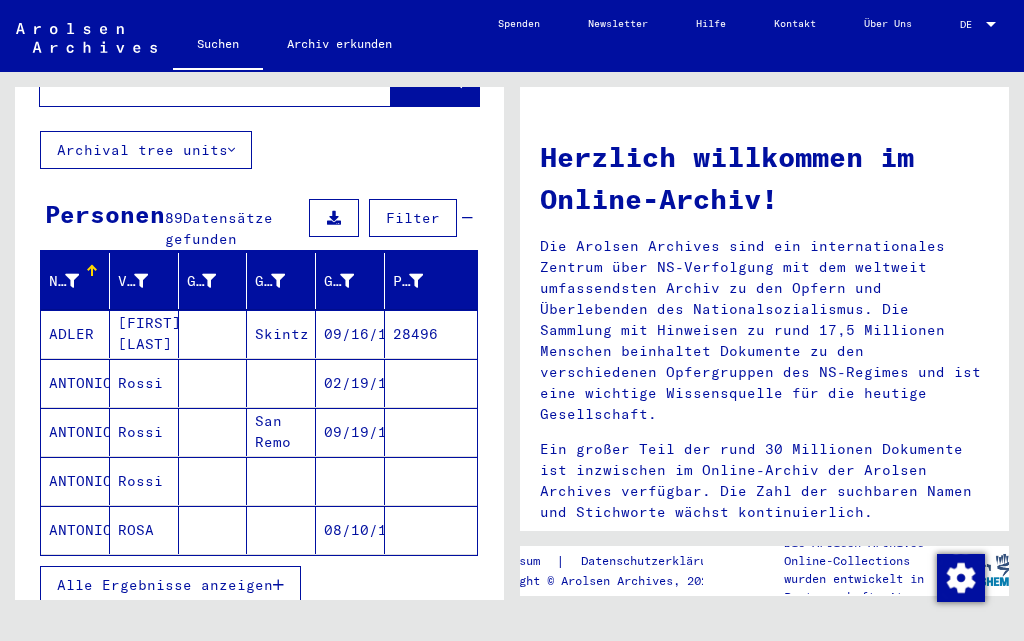 click on "Alle Ergebnisse anzeigen" at bounding box center [165, 585] 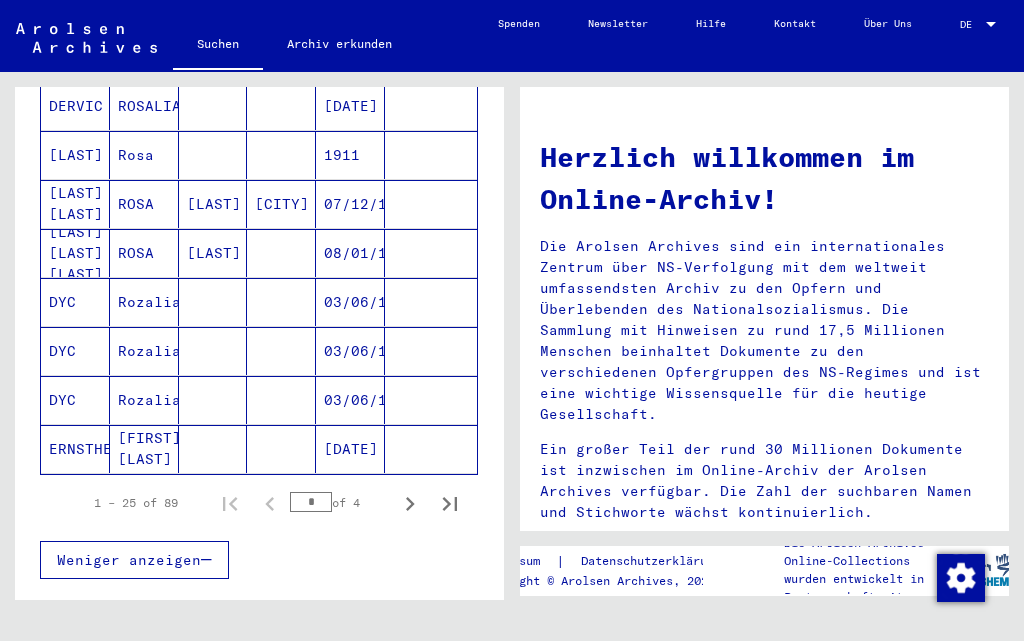 scroll, scrollTop: 1200, scrollLeft: 0, axis: vertical 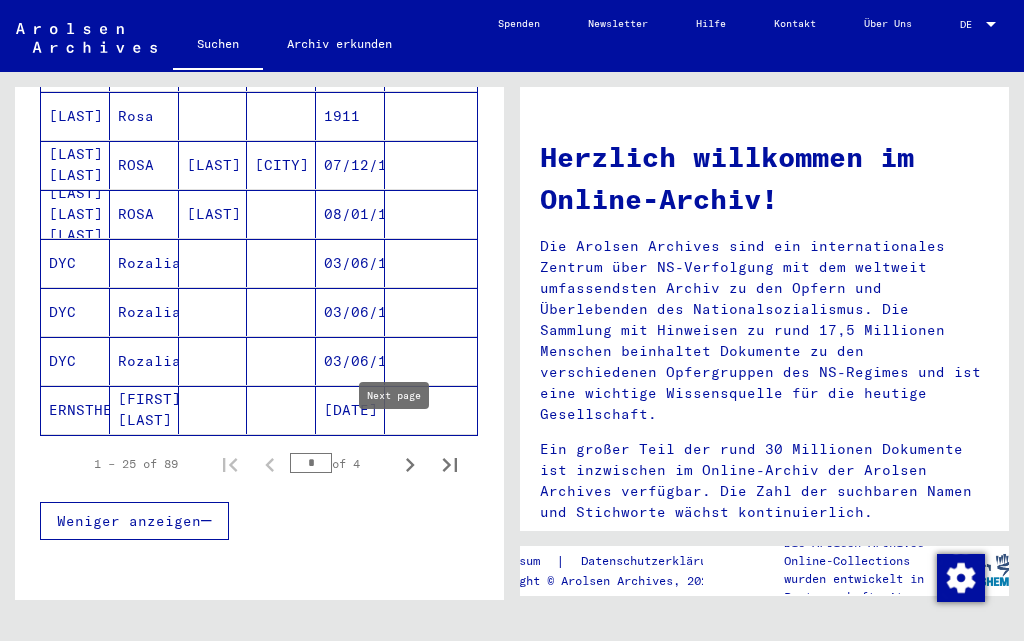 click 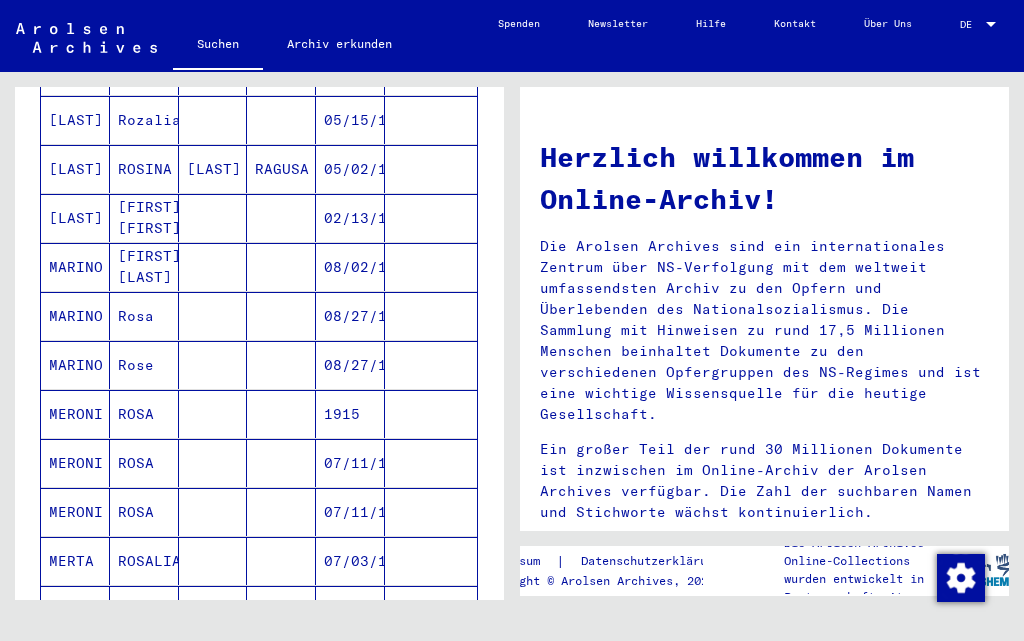 scroll, scrollTop: 1200, scrollLeft: 0, axis: vertical 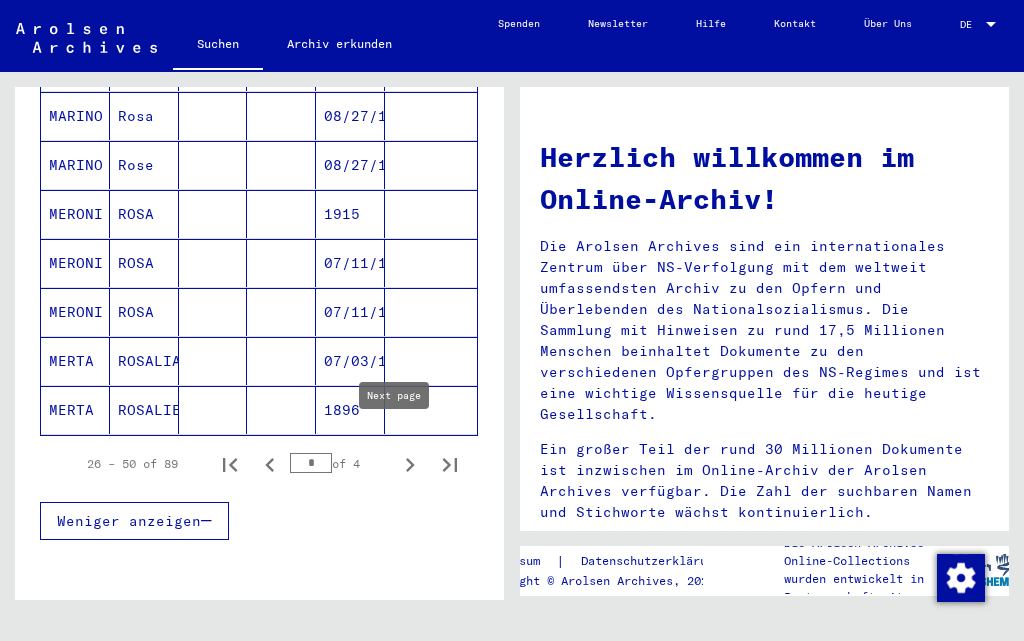 click 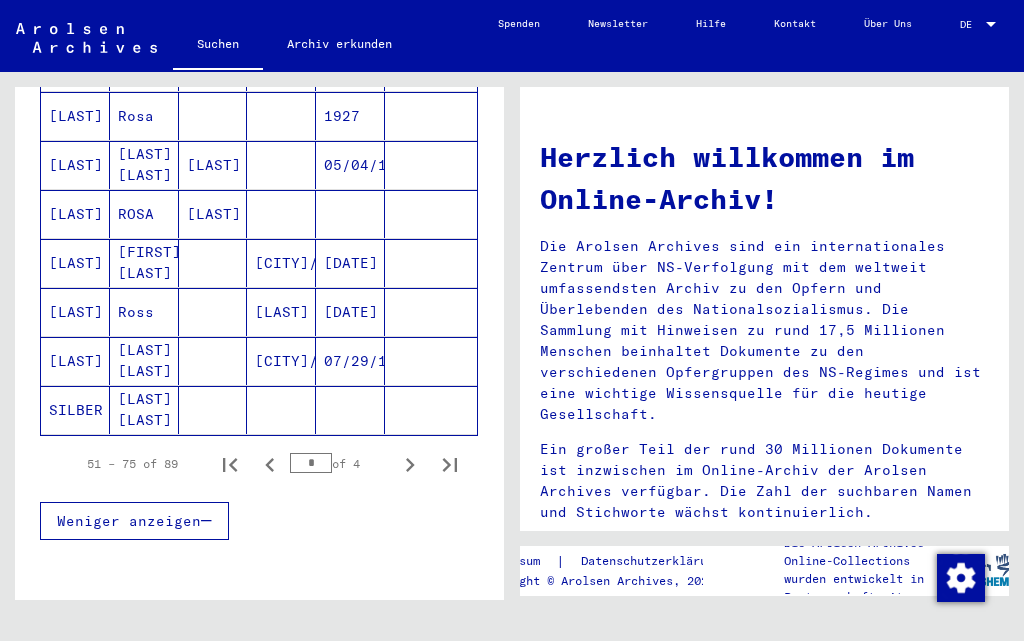 scroll, scrollTop: 900, scrollLeft: 0, axis: vertical 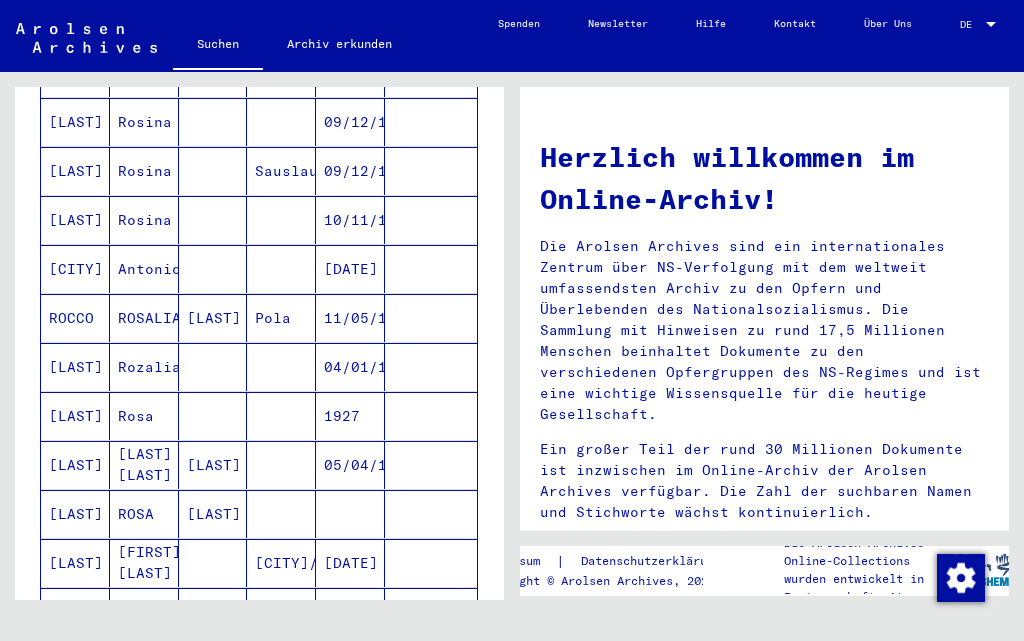 click on "[CITY]" at bounding box center [75, 318] 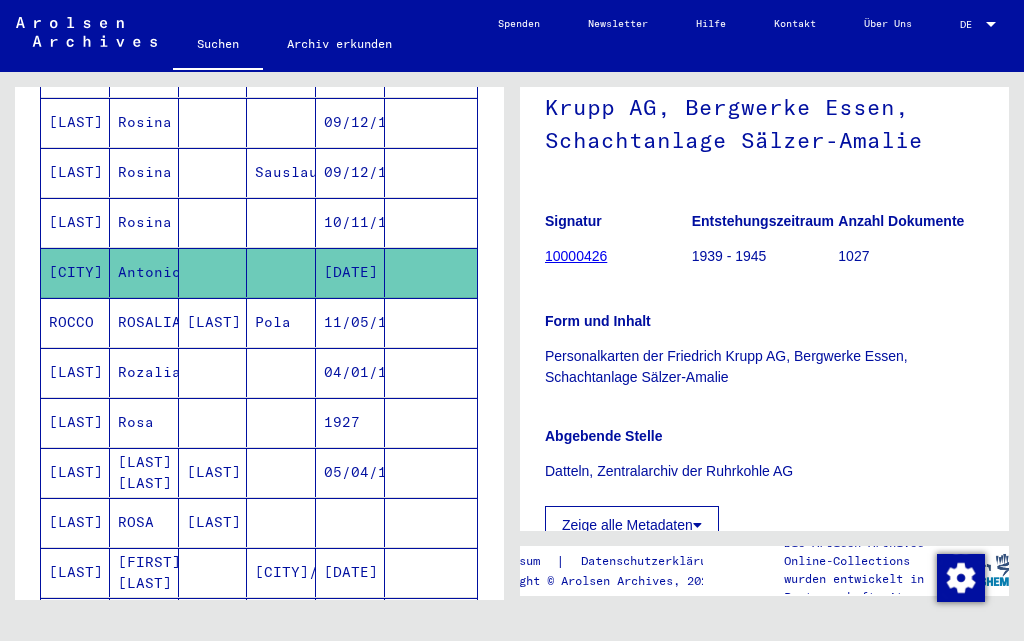 scroll, scrollTop: 300, scrollLeft: 0, axis: vertical 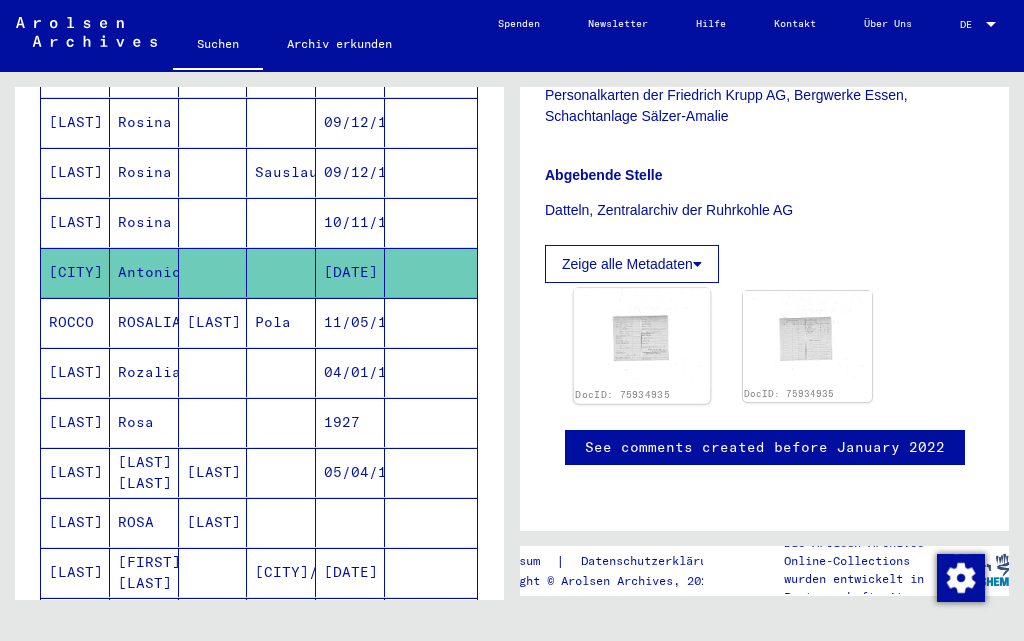 click 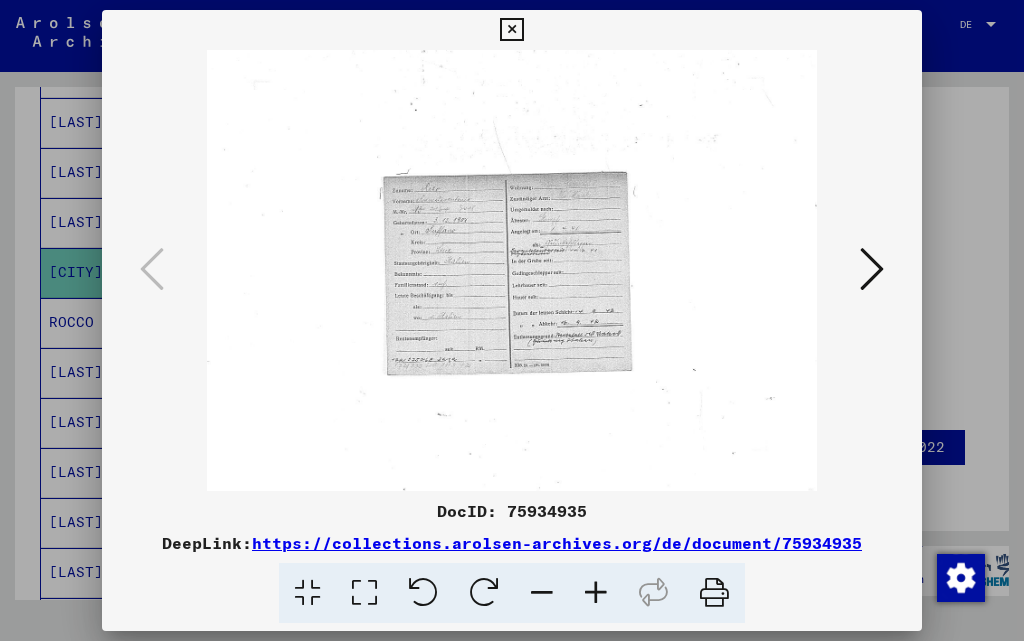 click at bounding box center (596, 593) 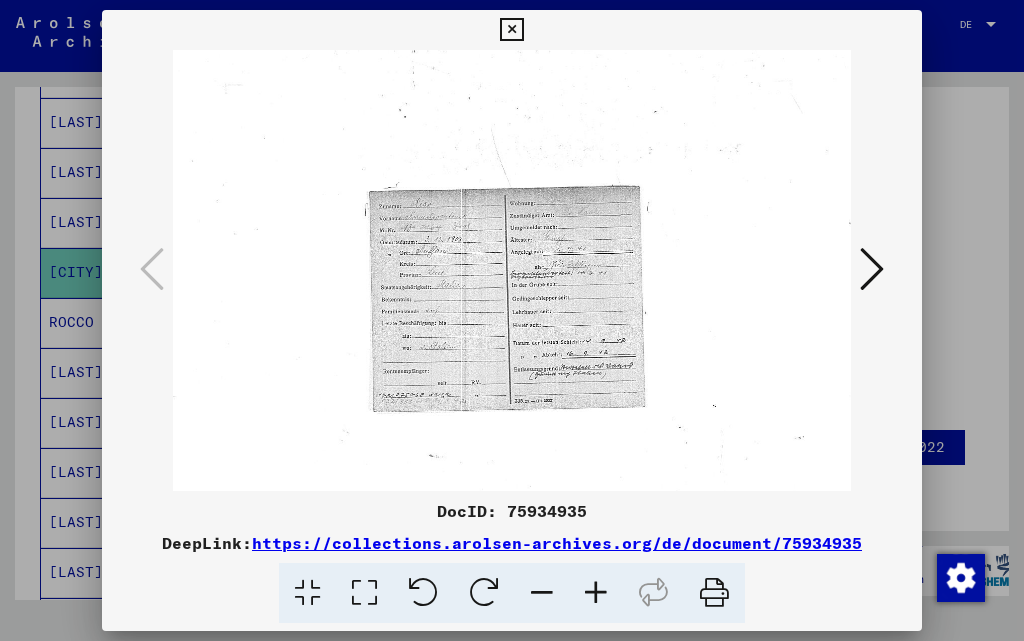 click at bounding box center [596, 593] 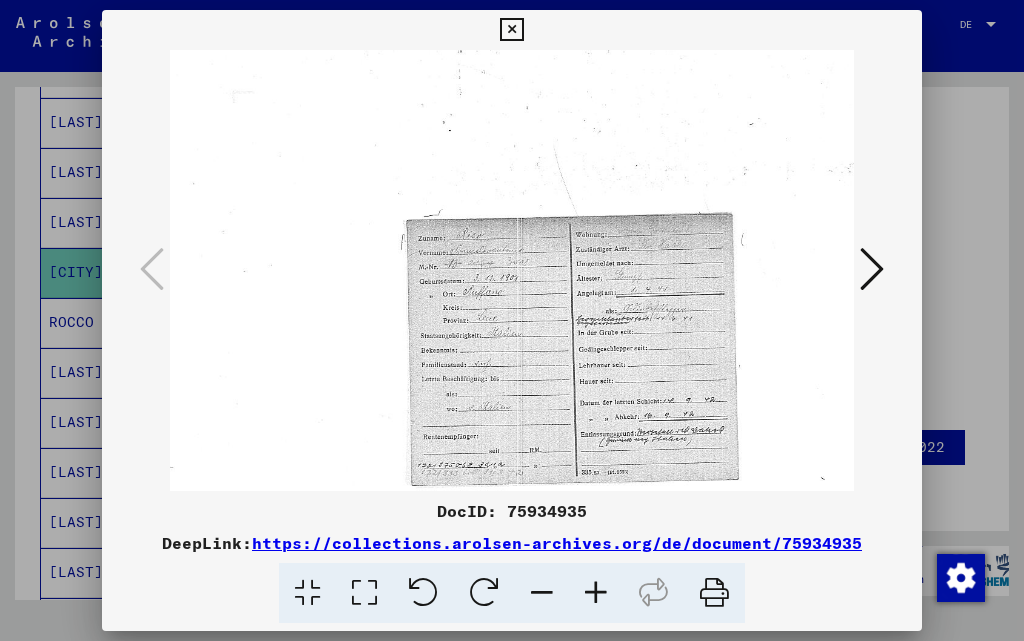 click at bounding box center (596, 593) 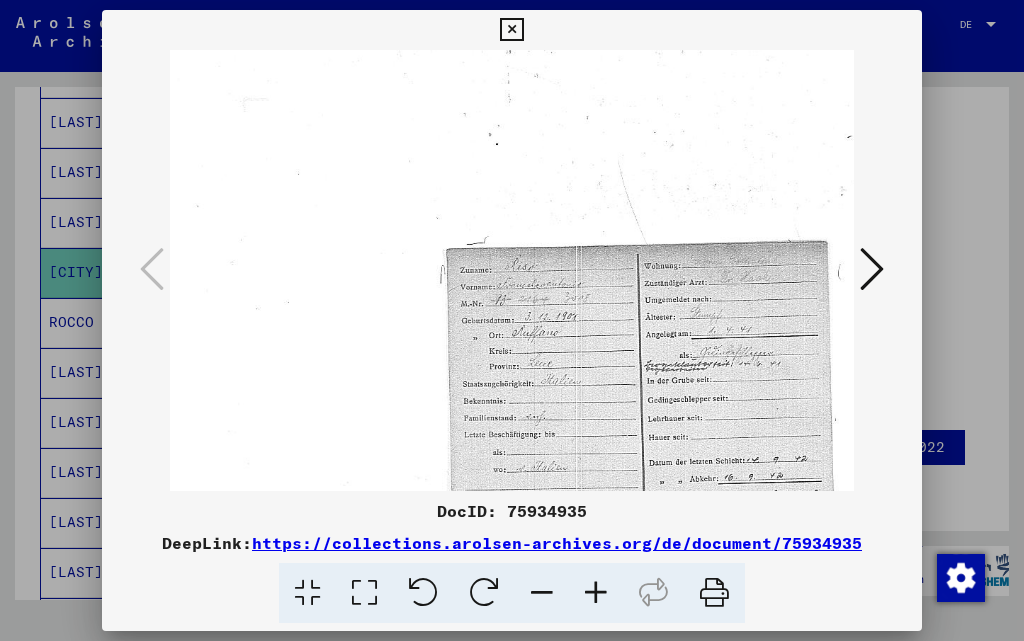 click at bounding box center (596, 593) 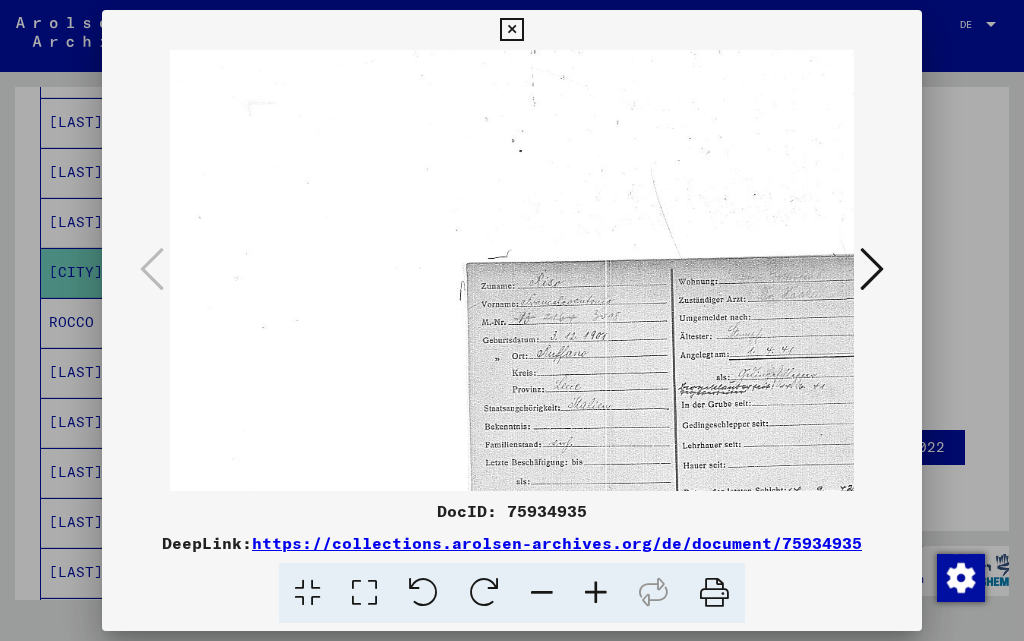 click at bounding box center (596, 593) 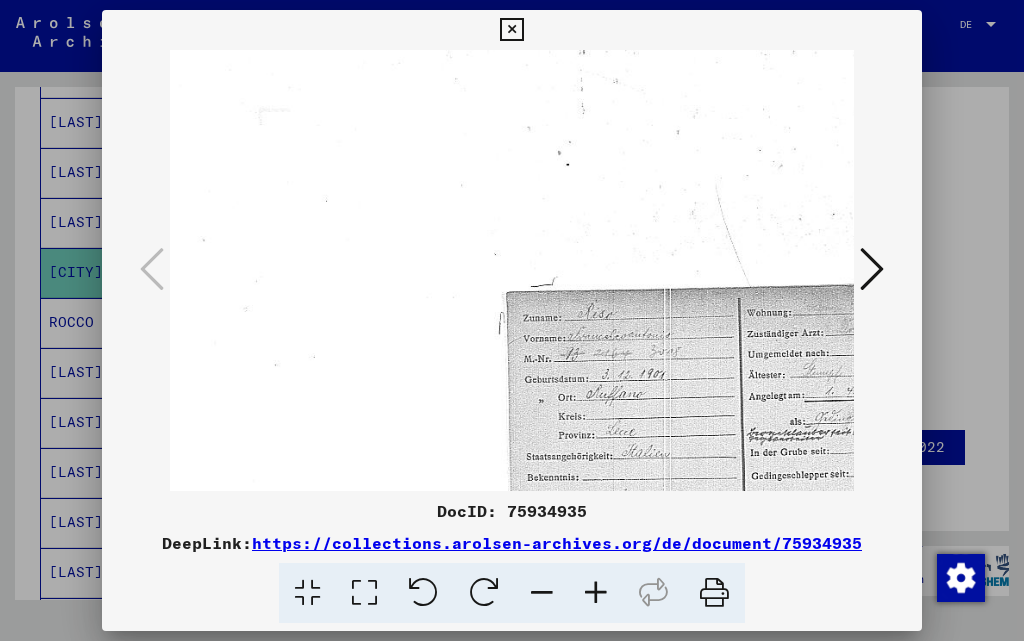 click at bounding box center (596, 593) 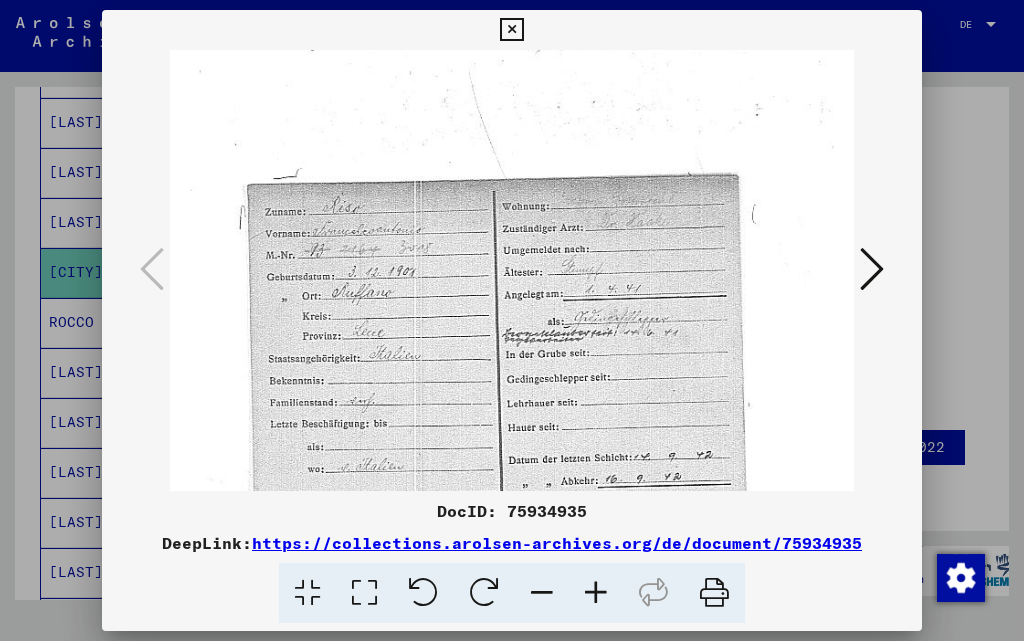 scroll, scrollTop: 114, scrollLeft: 254, axis: both 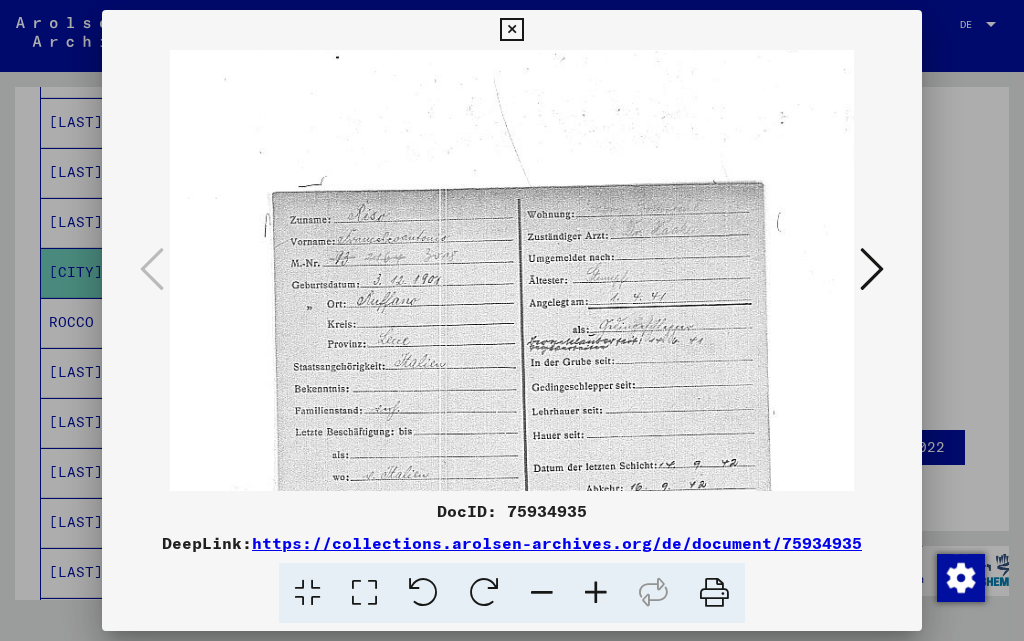 drag, startPoint x: 701, startPoint y: 414, endPoint x: 447, endPoint y: 300, distance: 278.40976 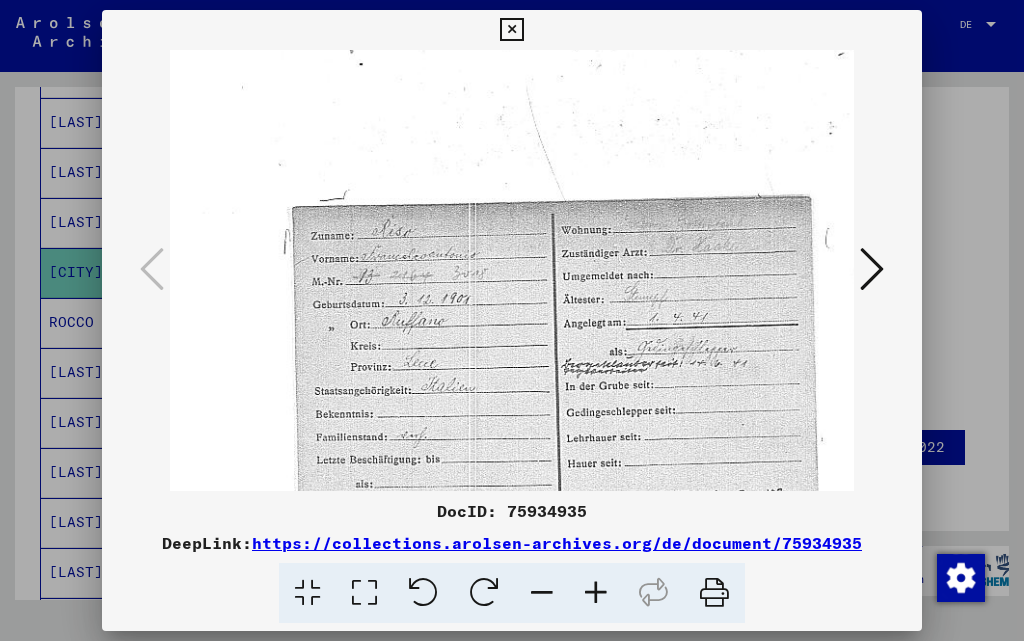 click at bounding box center (596, 593) 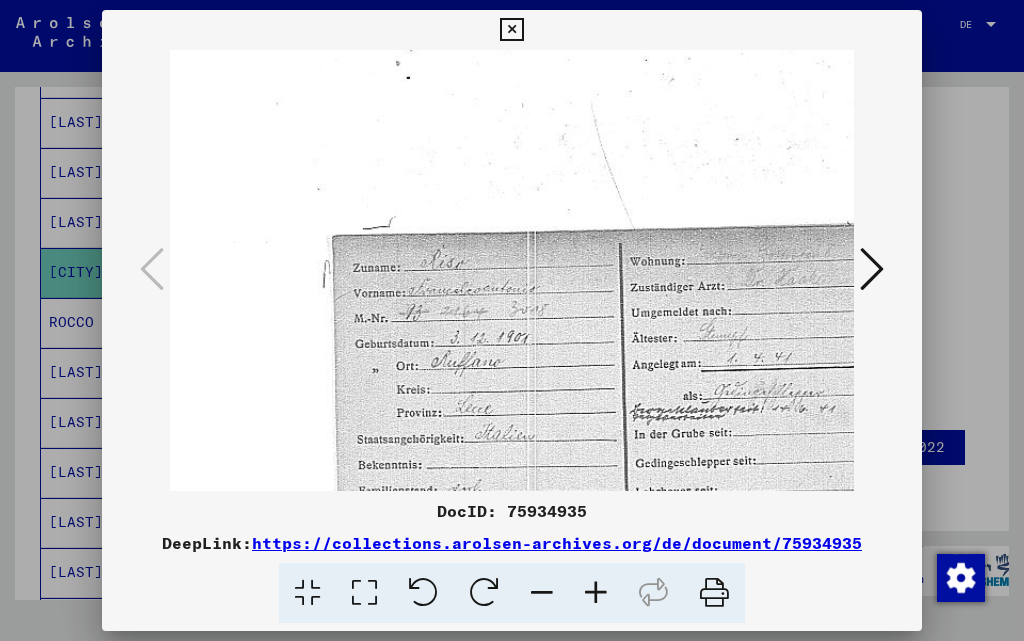 click at bounding box center (511, 30) 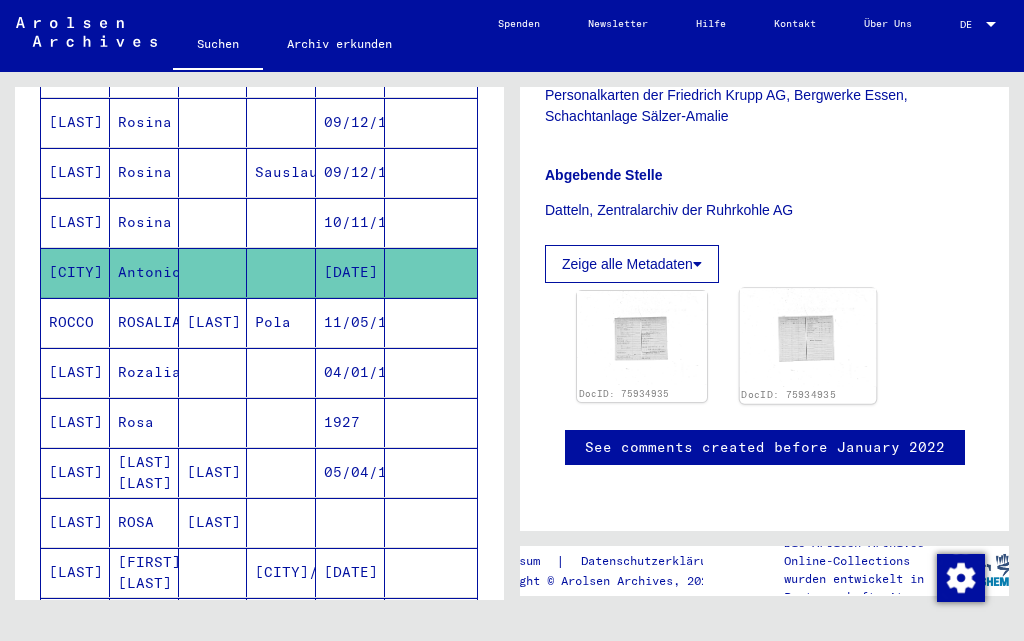 click 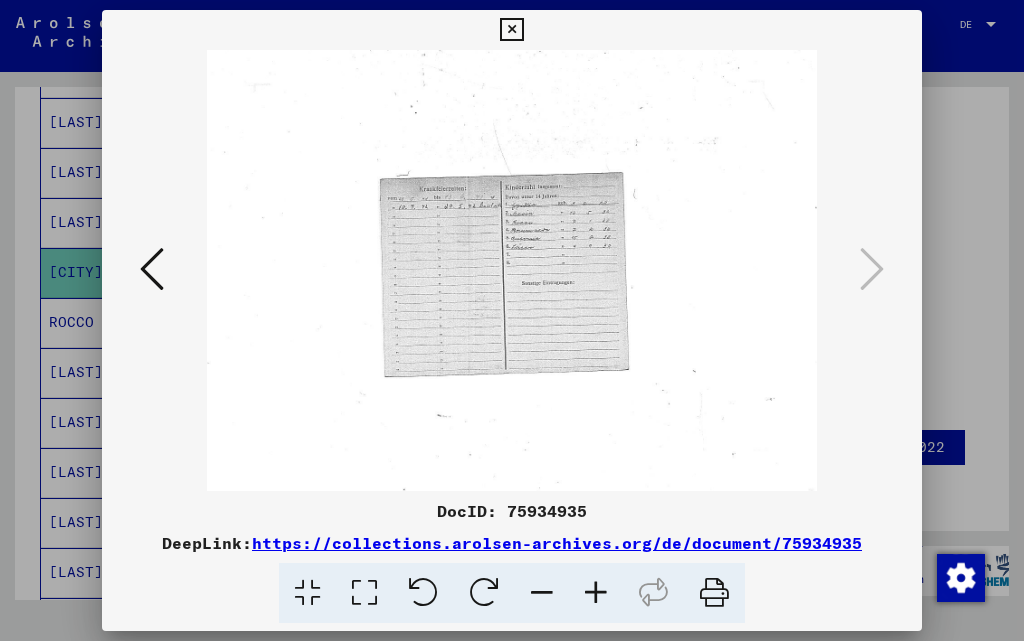 click at bounding box center (511, 30) 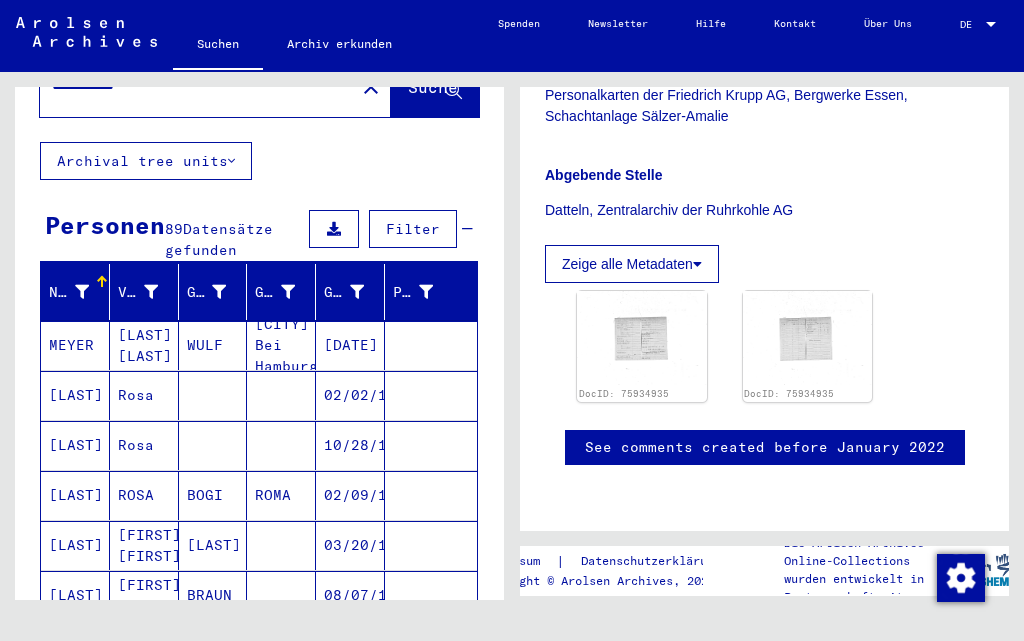 scroll, scrollTop: 0, scrollLeft: 0, axis: both 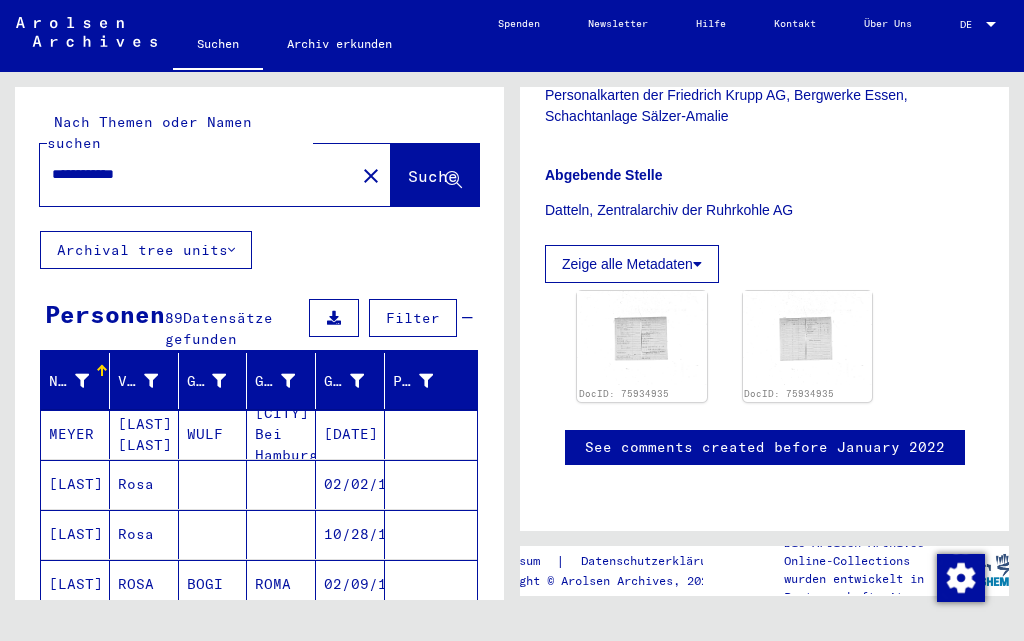 drag, startPoint x: 31, startPoint y: 175, endPoint x: 0, endPoint y: 176, distance: 31.016125 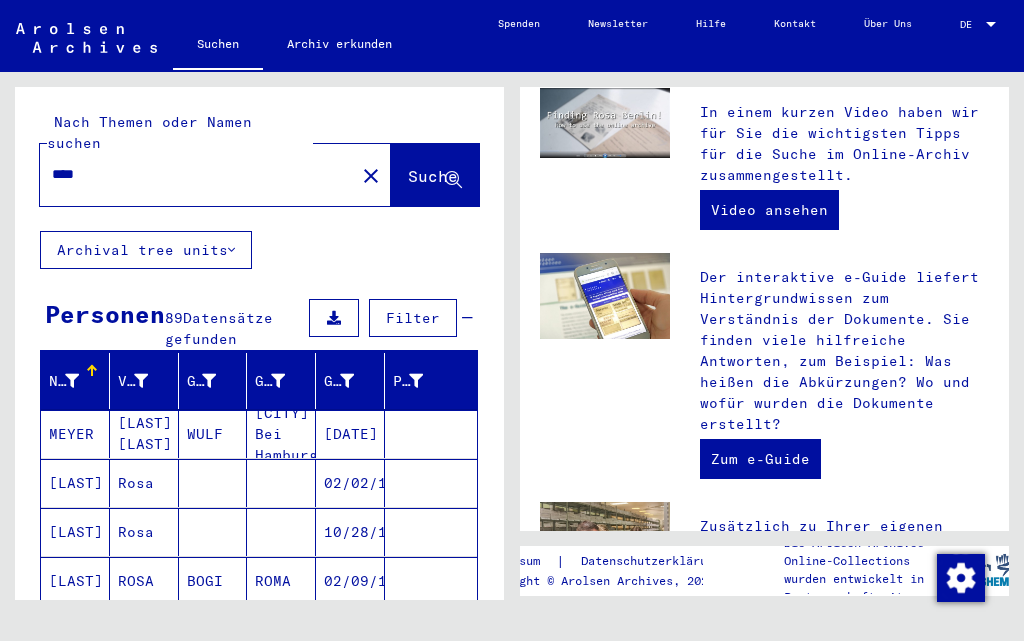 scroll, scrollTop: 0, scrollLeft: 0, axis: both 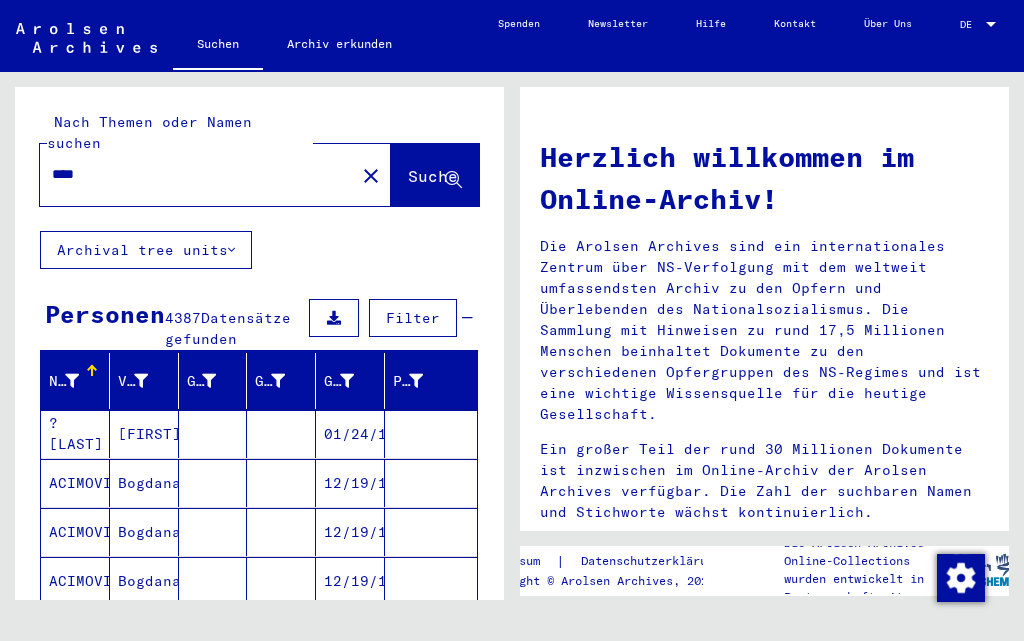 drag, startPoint x: 148, startPoint y: 156, endPoint x: 30, endPoint y: 169, distance: 118.71394 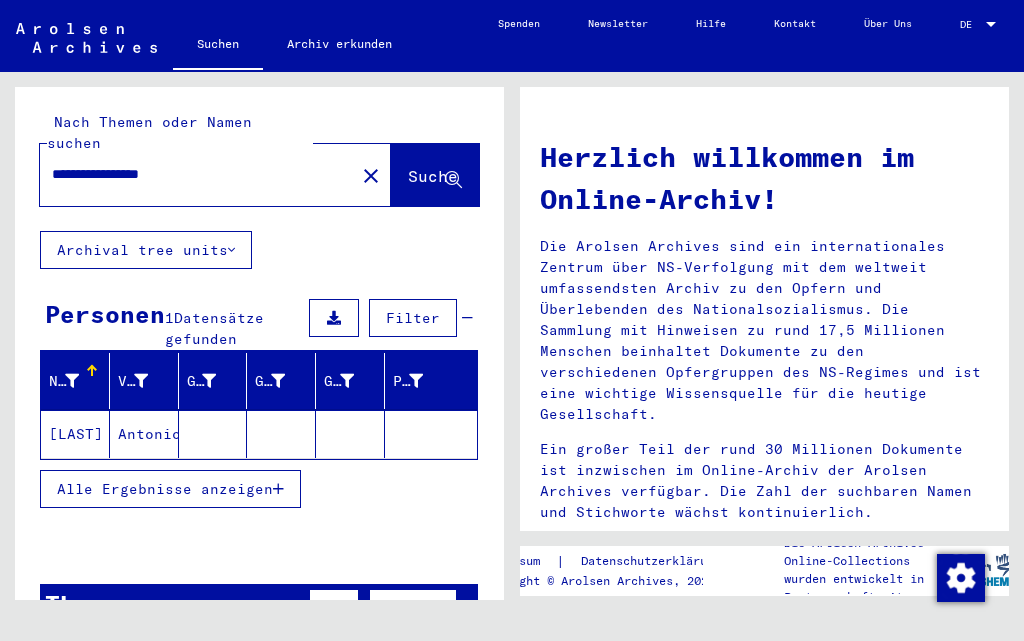 click on "[LAST]" 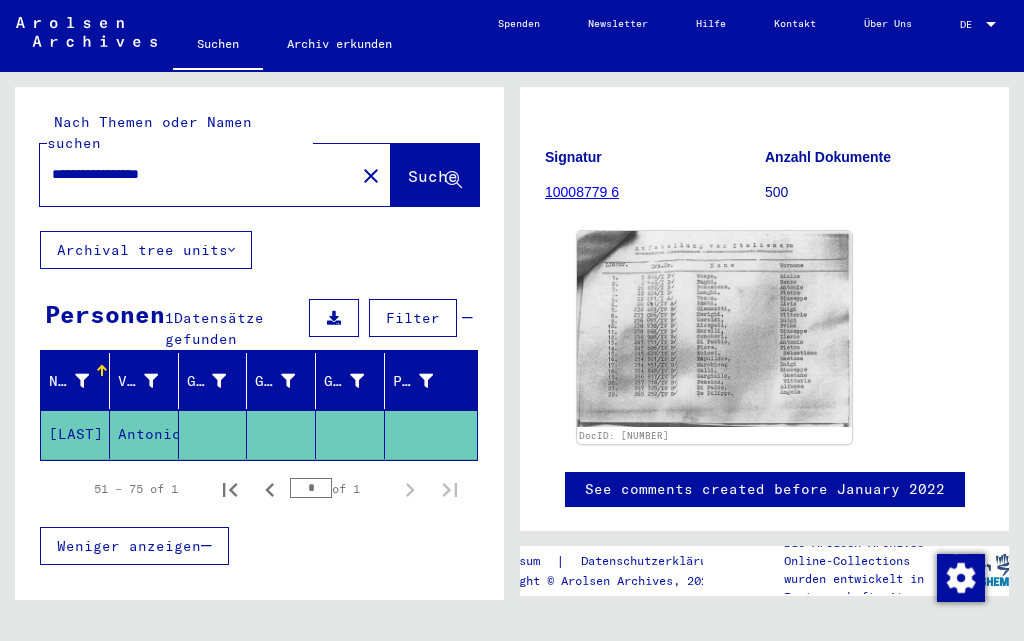 scroll, scrollTop: 450, scrollLeft: 0, axis: vertical 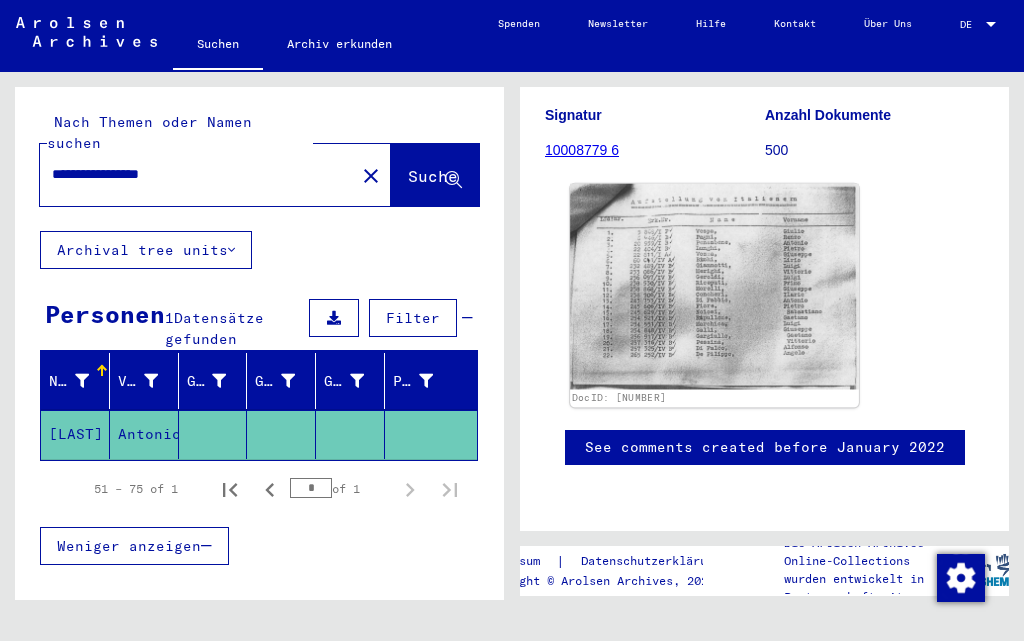 click 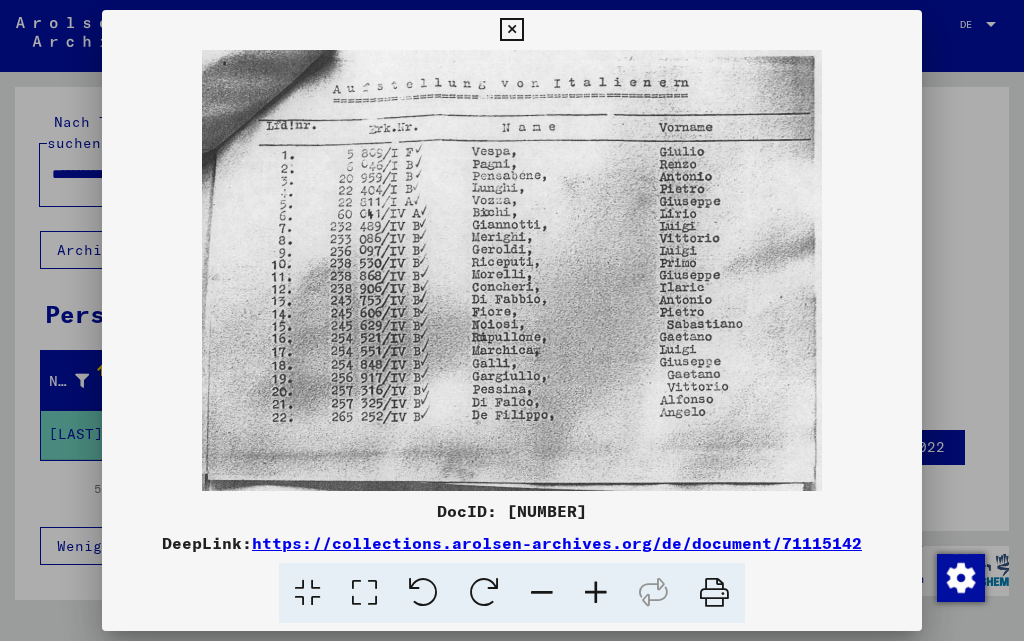 click at bounding box center [511, 30] 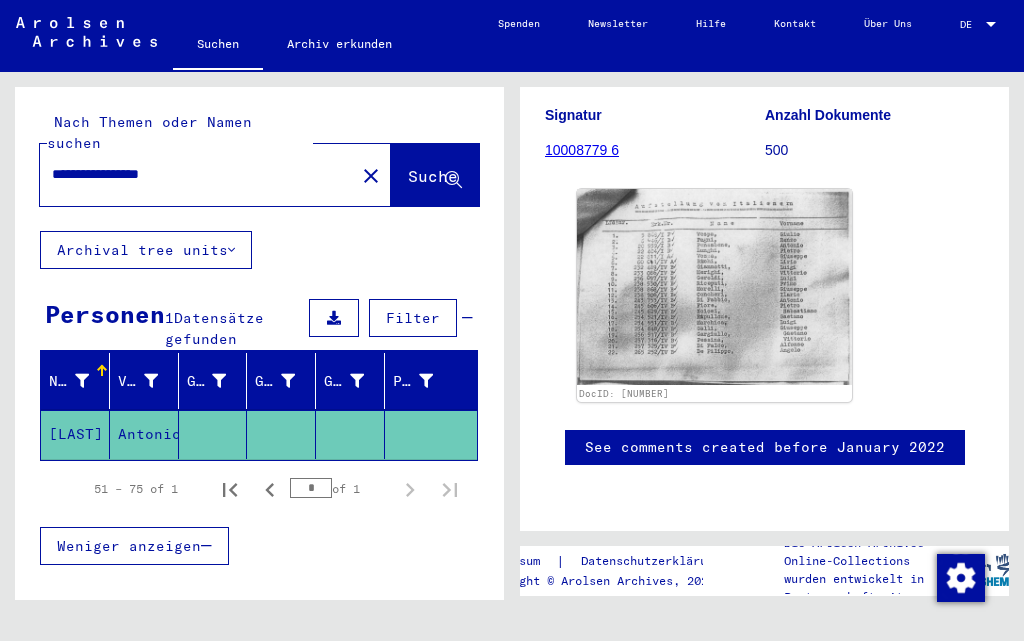 drag, startPoint x: 211, startPoint y: 153, endPoint x: 0, endPoint y: 134, distance: 211.85373 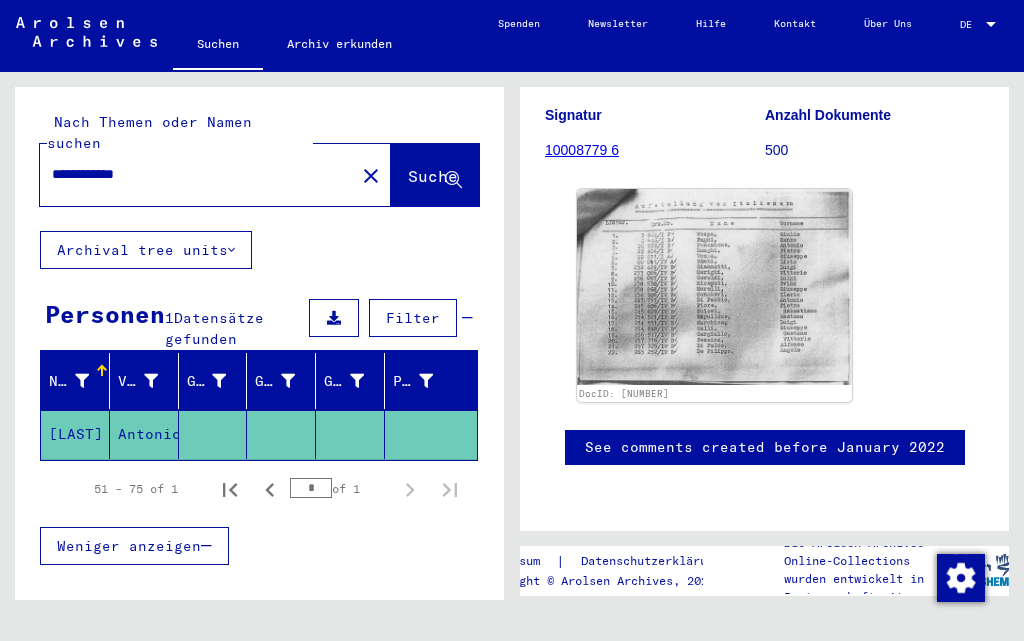 scroll, scrollTop: 0, scrollLeft: 0, axis: both 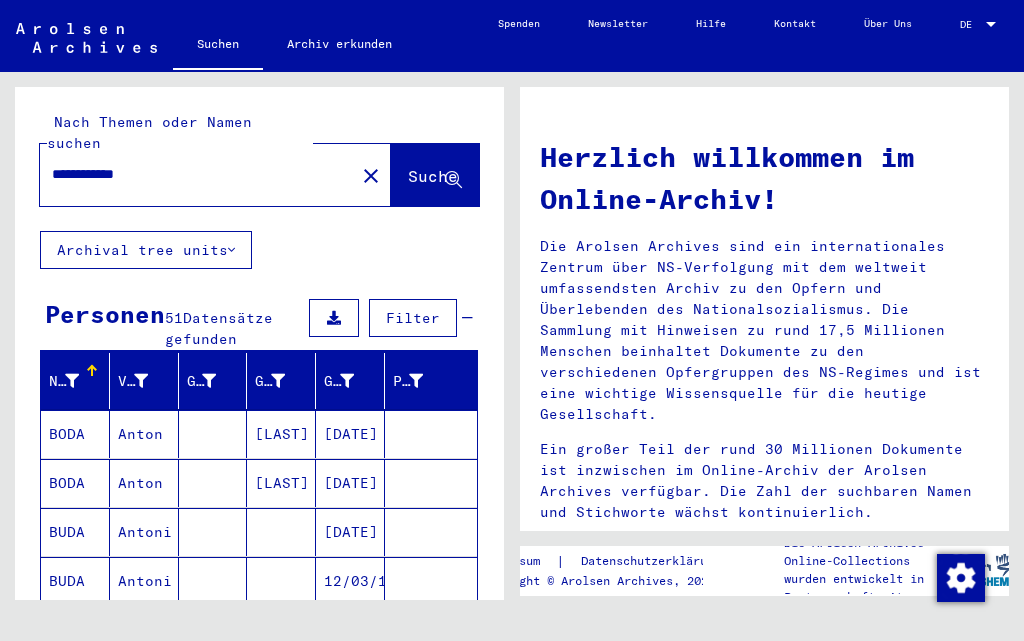 drag, startPoint x: 200, startPoint y: 140, endPoint x: 2, endPoint y: 165, distance: 199.57204 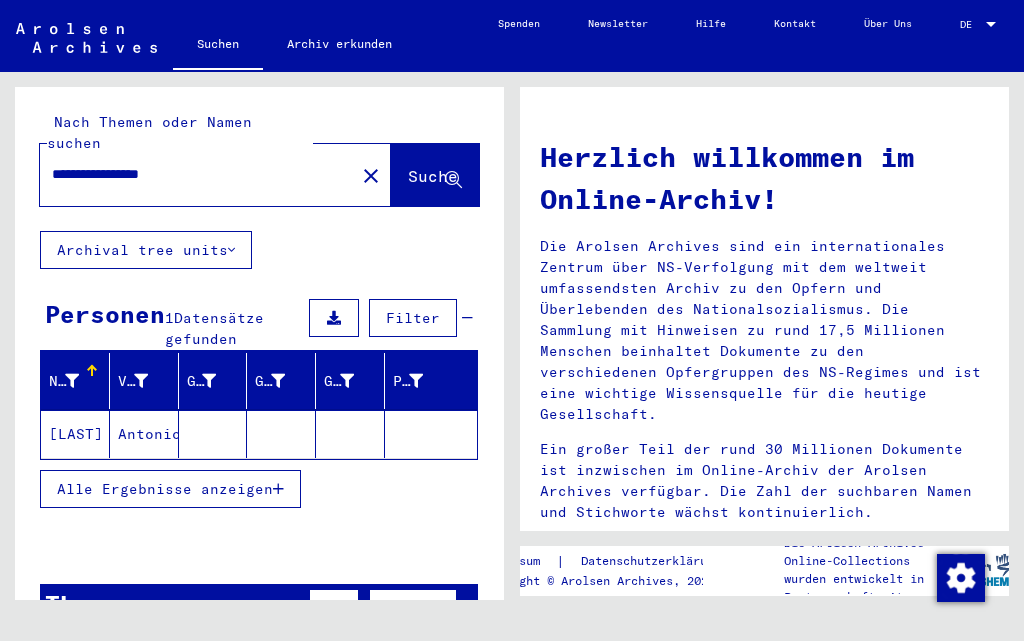 click on "[LAST]" 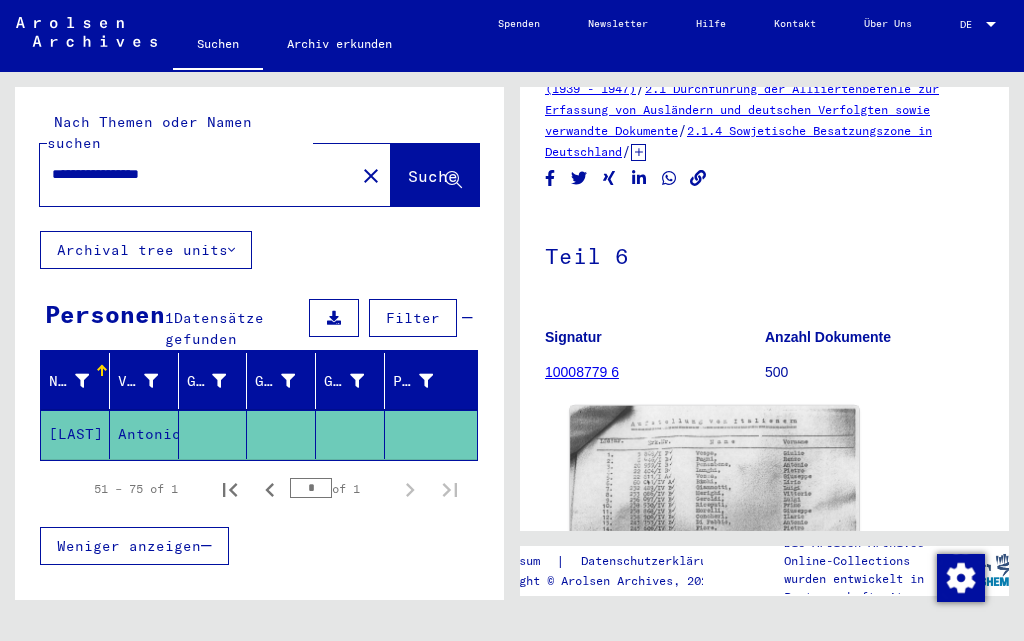 scroll, scrollTop: 200, scrollLeft: 0, axis: vertical 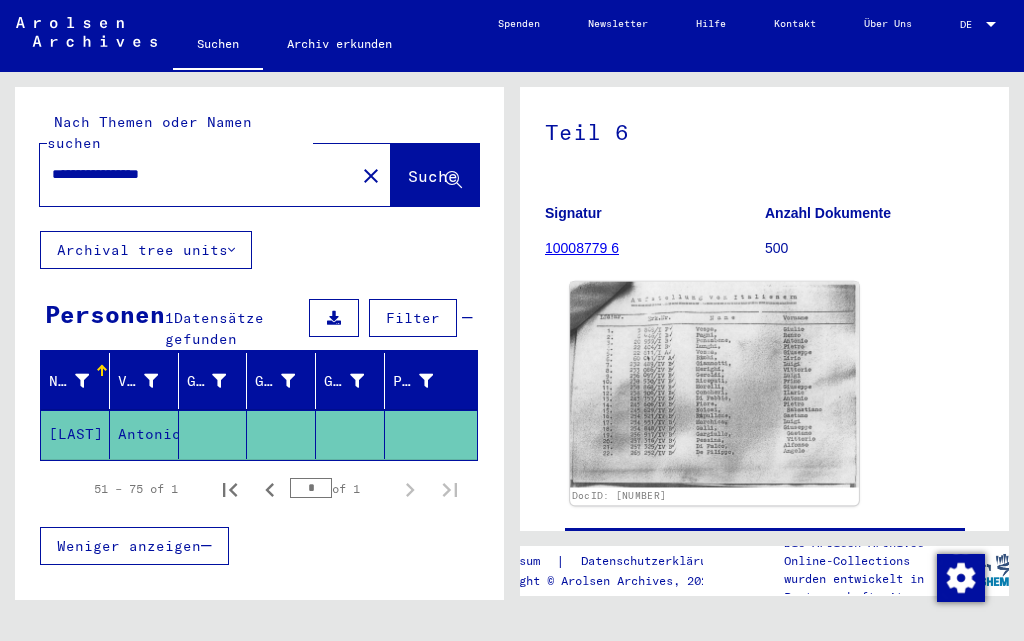 click 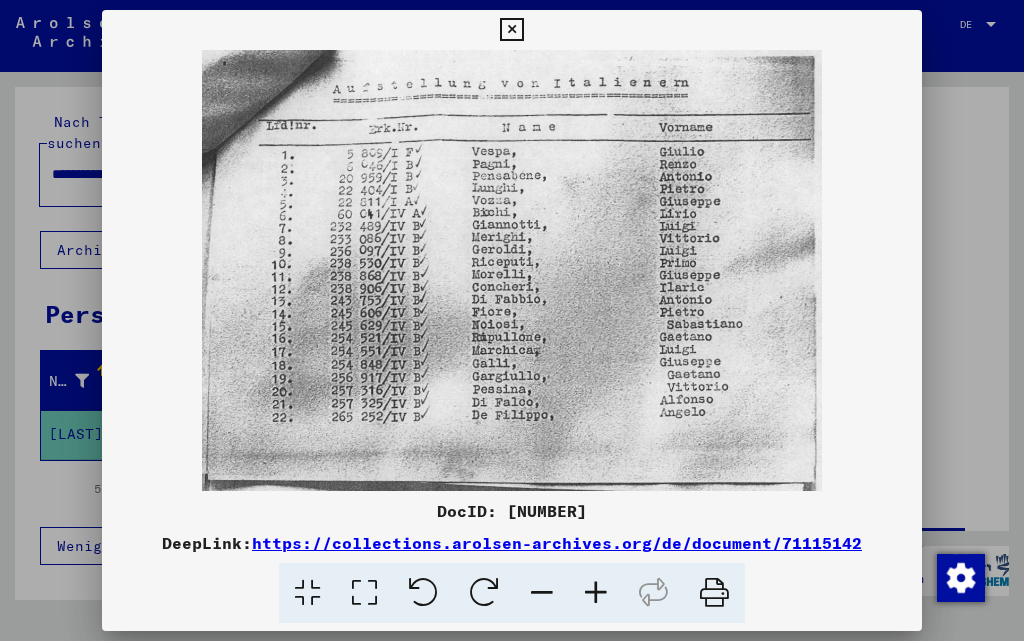 scroll, scrollTop: 0, scrollLeft: 0, axis: both 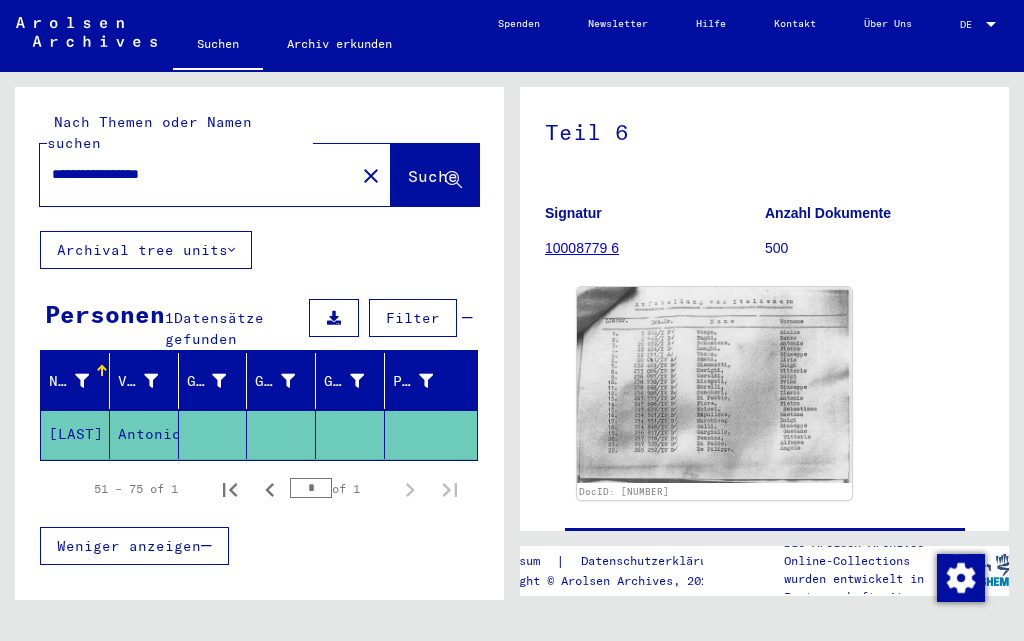 drag, startPoint x: 250, startPoint y: 153, endPoint x: 0, endPoint y: 164, distance: 250.24188 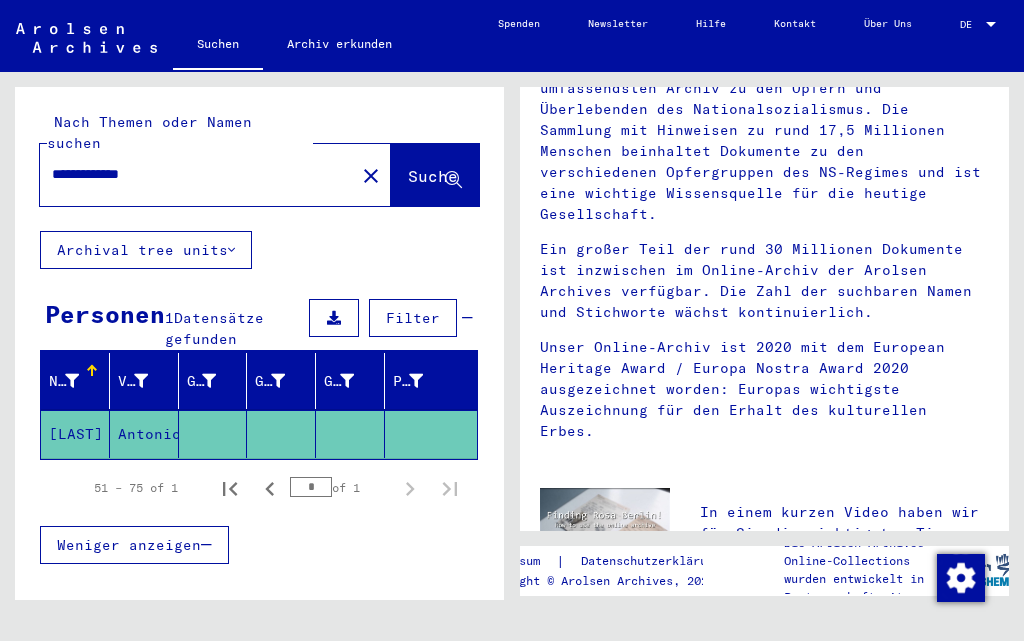 scroll, scrollTop: 0, scrollLeft: 0, axis: both 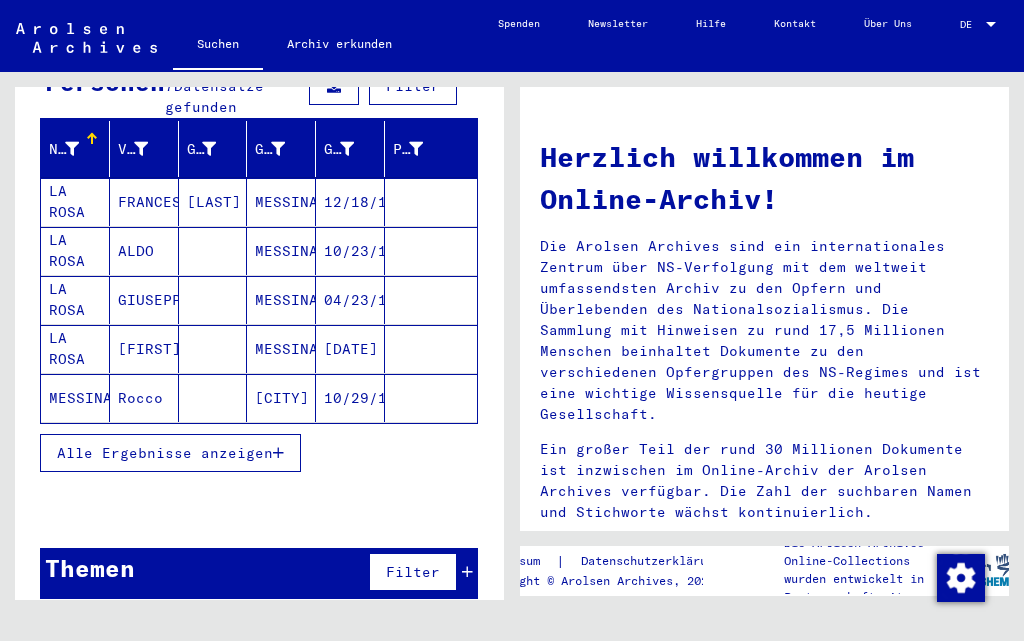 click on "Alle Ergebnisse anzeigen" at bounding box center [170, 453] 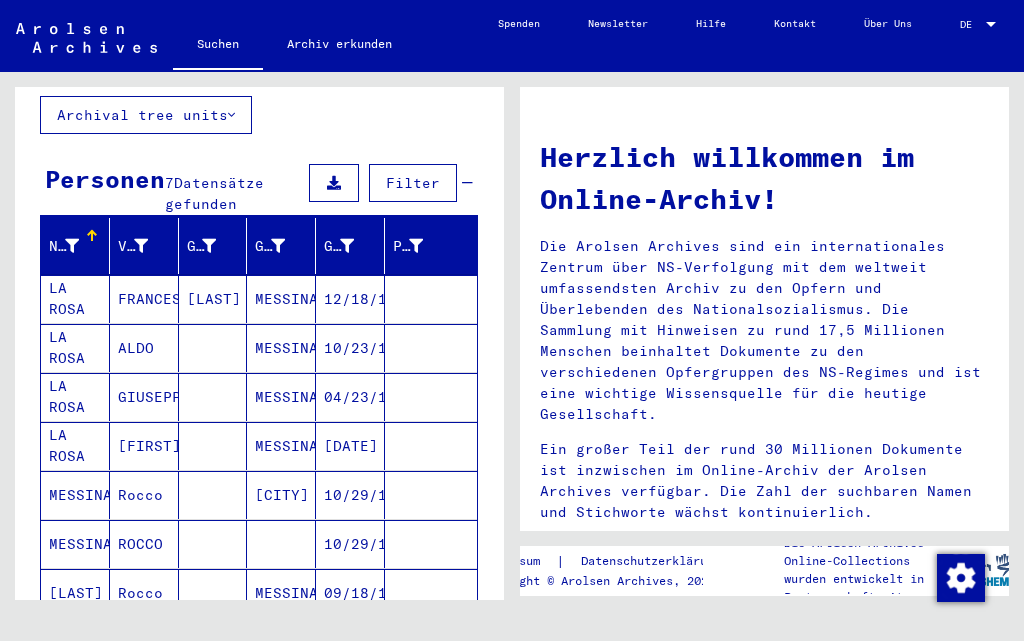 scroll, scrollTop: 0, scrollLeft: 0, axis: both 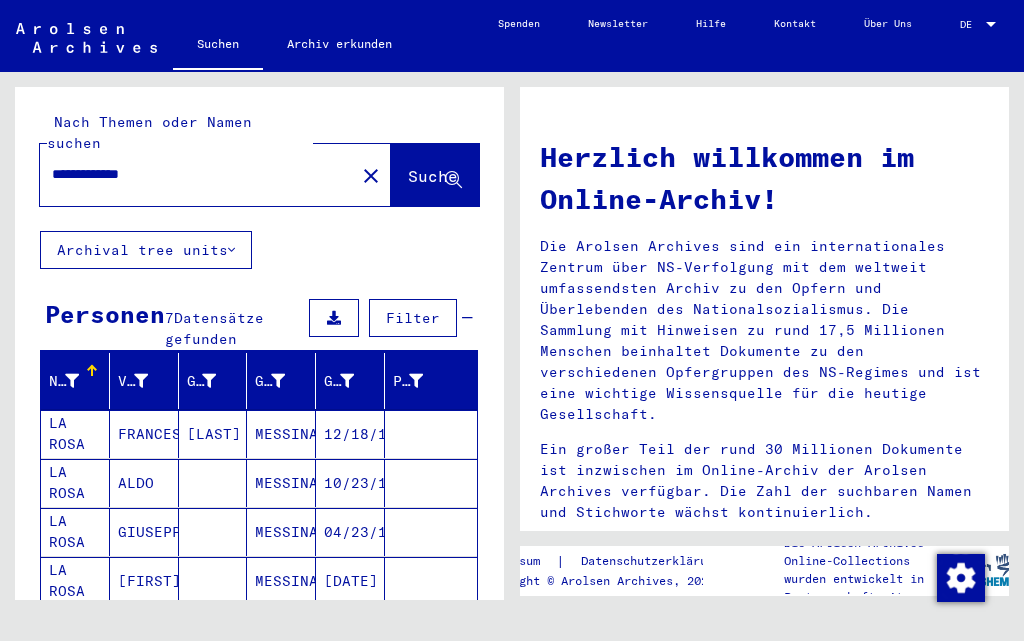 drag, startPoint x: 265, startPoint y: 156, endPoint x: 0, endPoint y: 159, distance: 265.01697 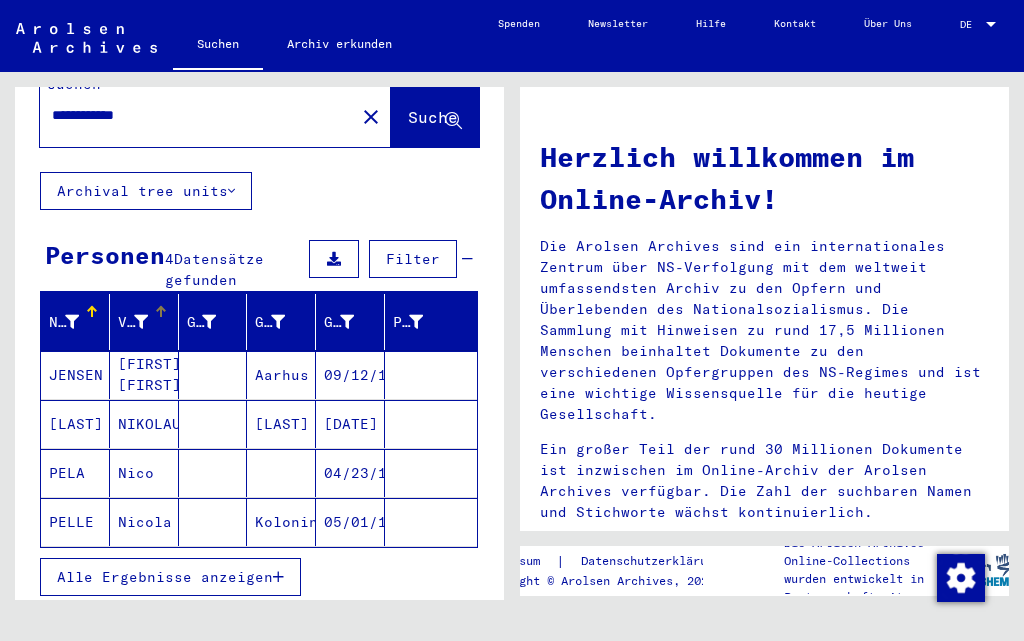 scroll, scrollTop: 100, scrollLeft: 0, axis: vertical 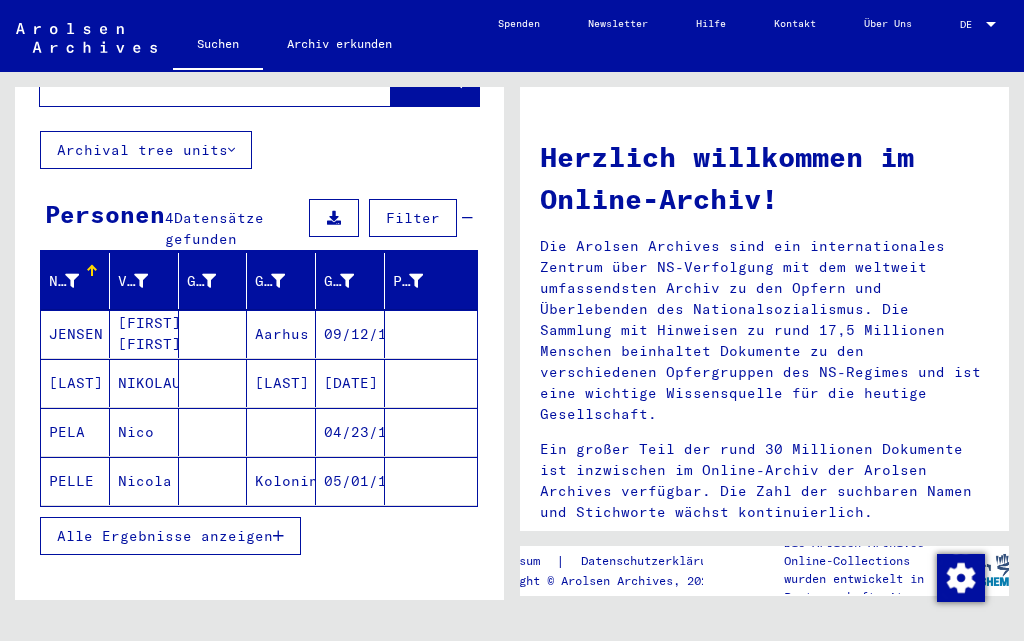 click at bounding box center (278, 536) 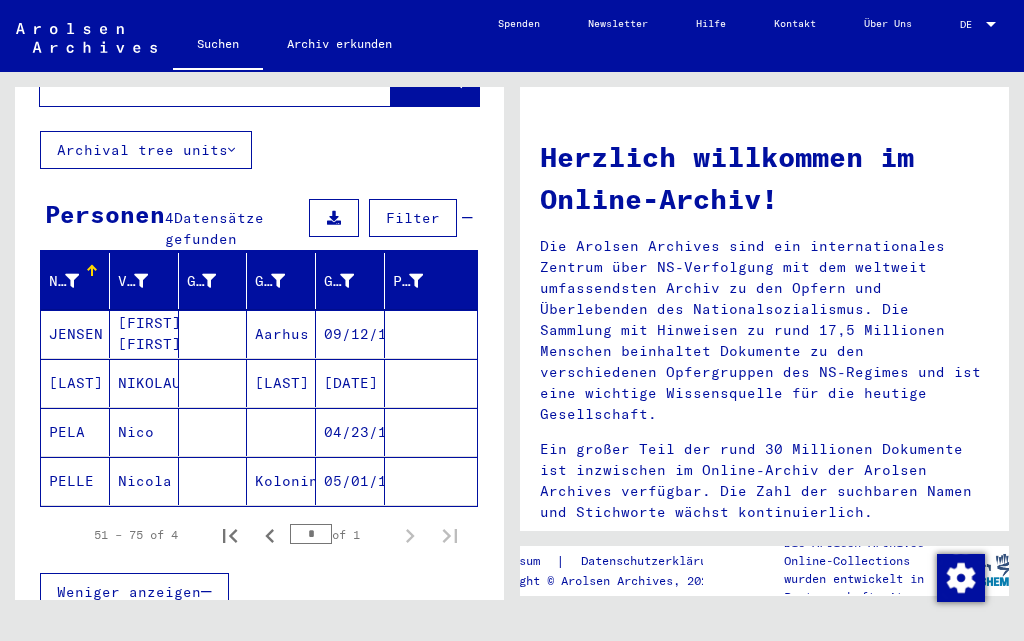 scroll, scrollTop: 0, scrollLeft: 0, axis: both 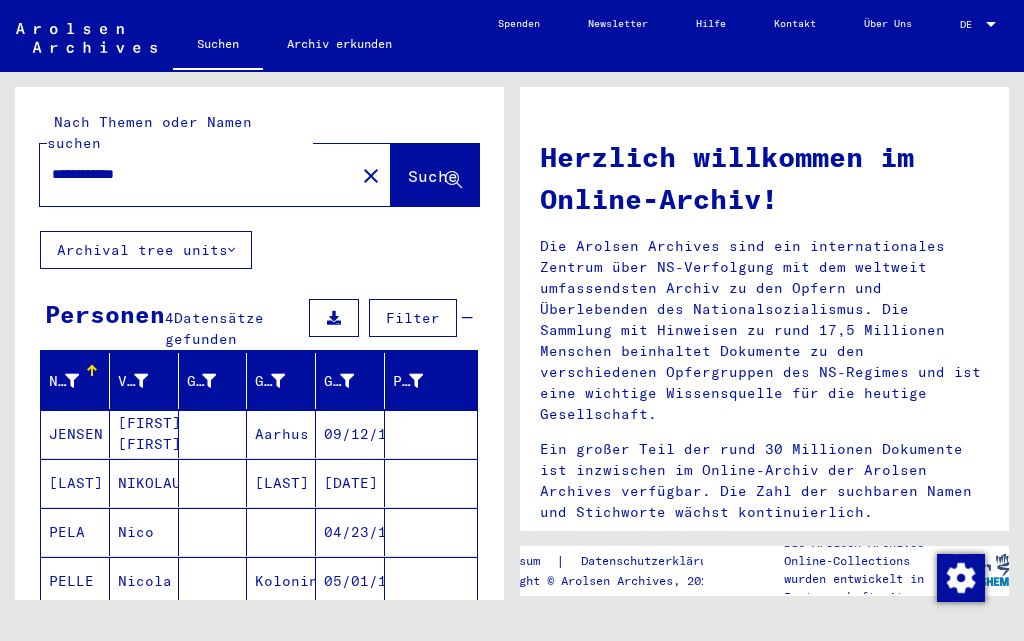 drag, startPoint x: 189, startPoint y: 141, endPoint x: 0, endPoint y: 136, distance: 189.06613 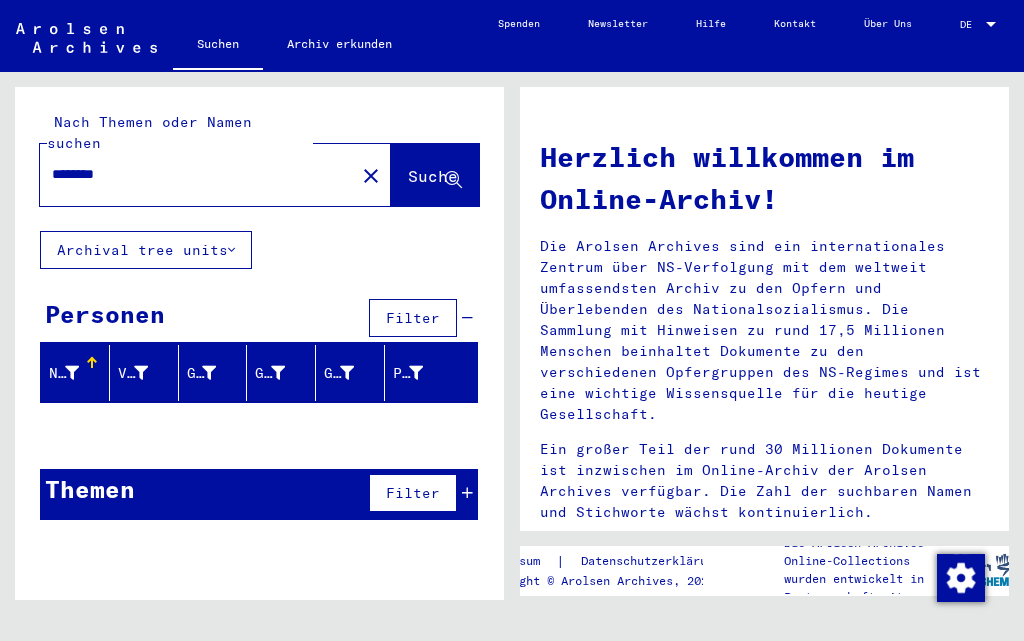 drag, startPoint x: 223, startPoint y: 162, endPoint x: 44, endPoint y: 172, distance: 179.27911 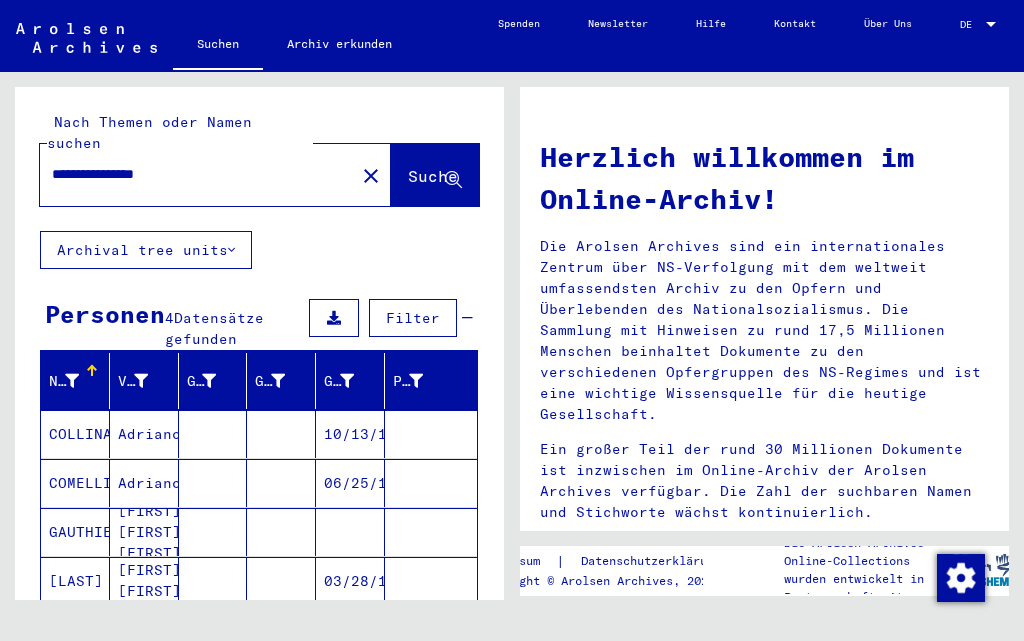 scroll, scrollTop: 100, scrollLeft: 0, axis: vertical 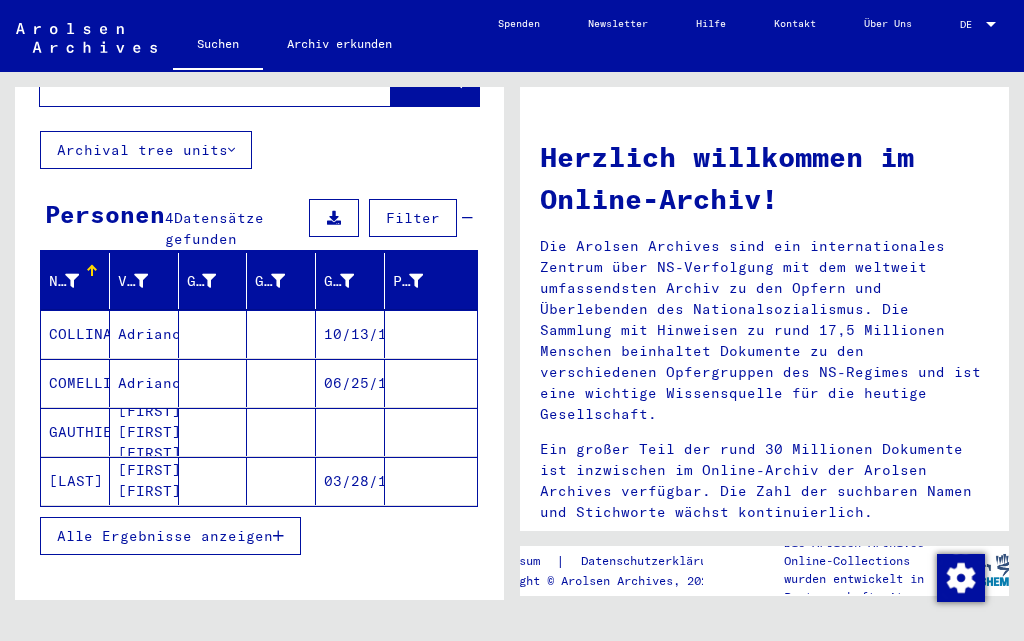click on "Alle Ergebnisse anzeigen" at bounding box center [170, 536] 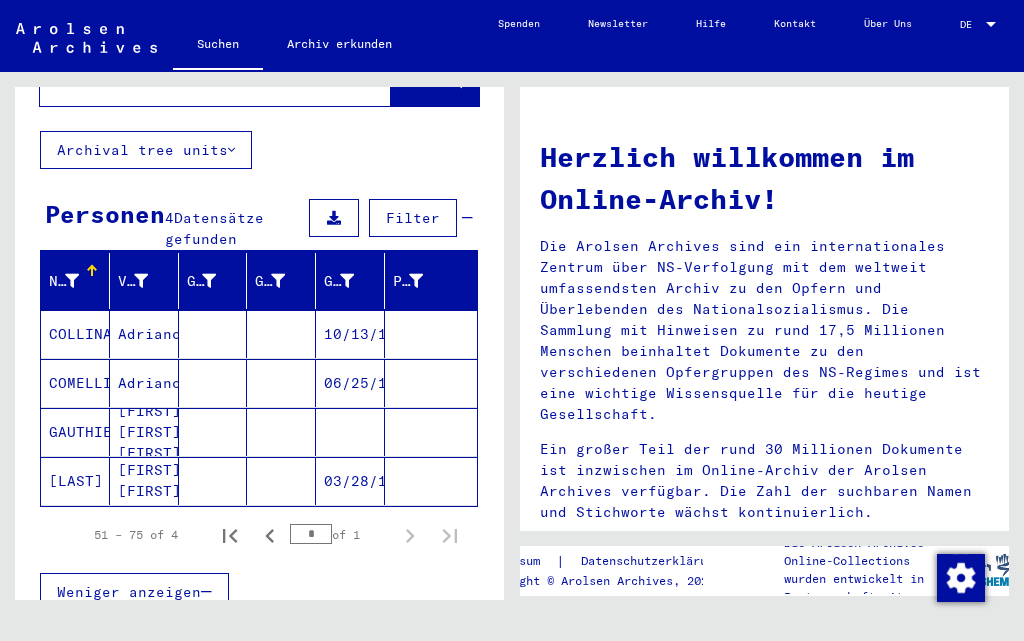 click on "Weniger anzeigen" at bounding box center (134, 592) 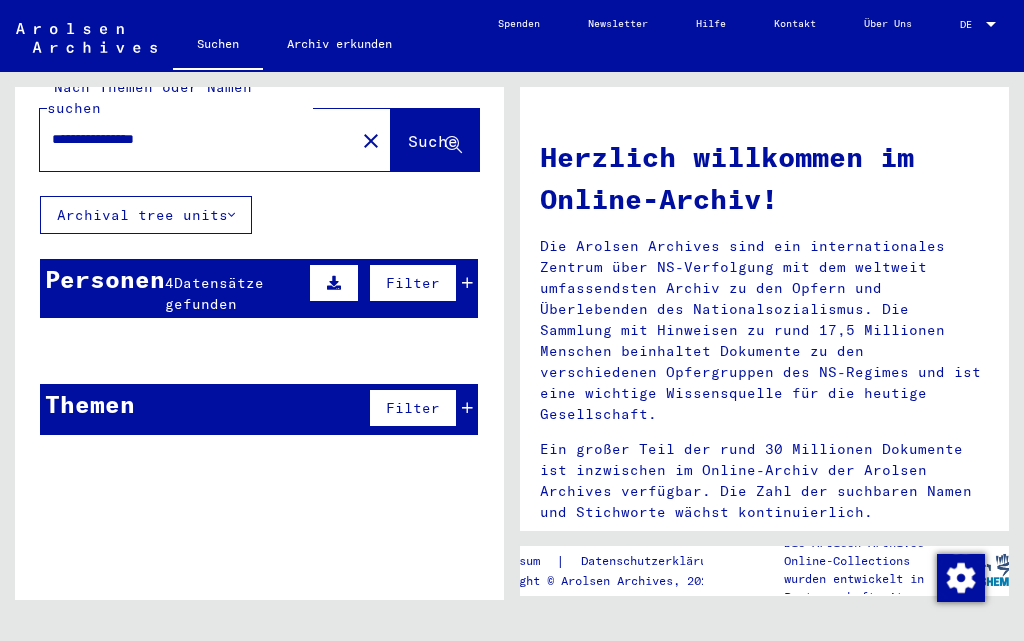 scroll, scrollTop: 0, scrollLeft: 0, axis: both 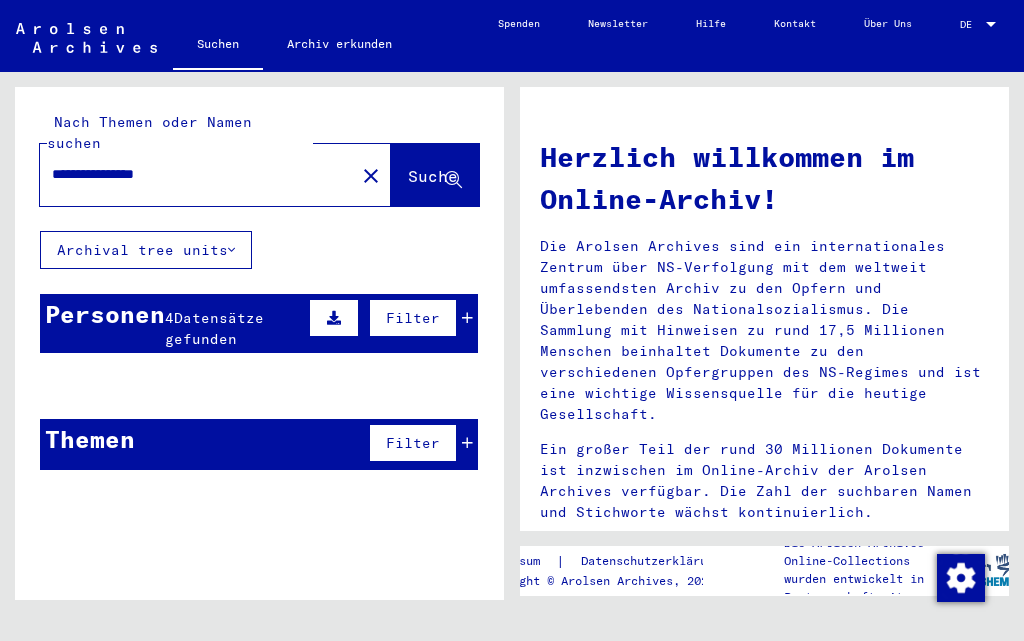 drag, startPoint x: 209, startPoint y: 163, endPoint x: 18, endPoint y: 207, distance: 196.00255 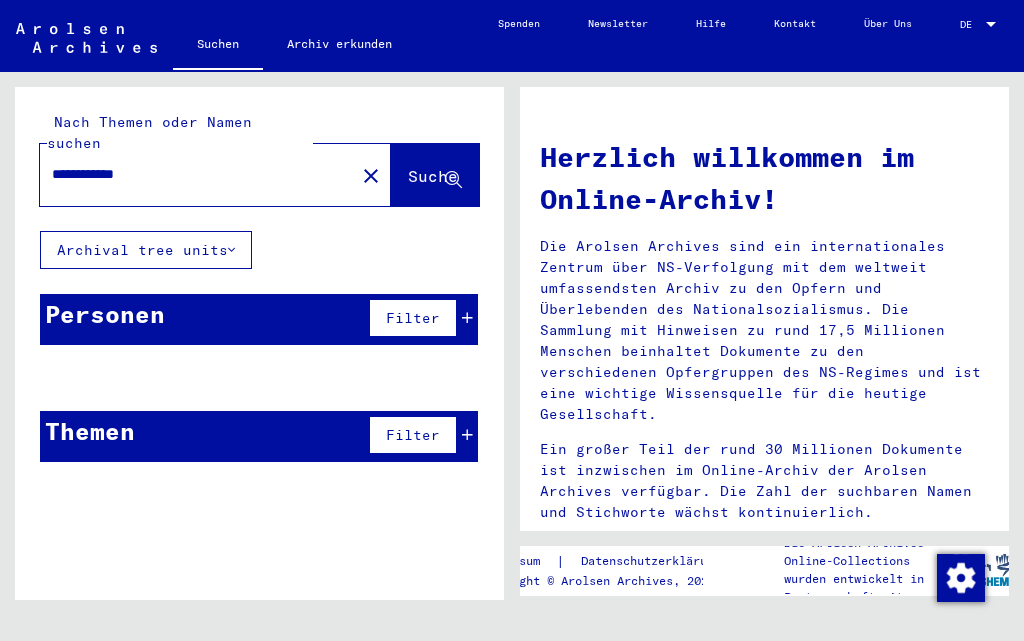 drag, startPoint x: 285, startPoint y: 150, endPoint x: 0, endPoint y: 163, distance: 285.29633 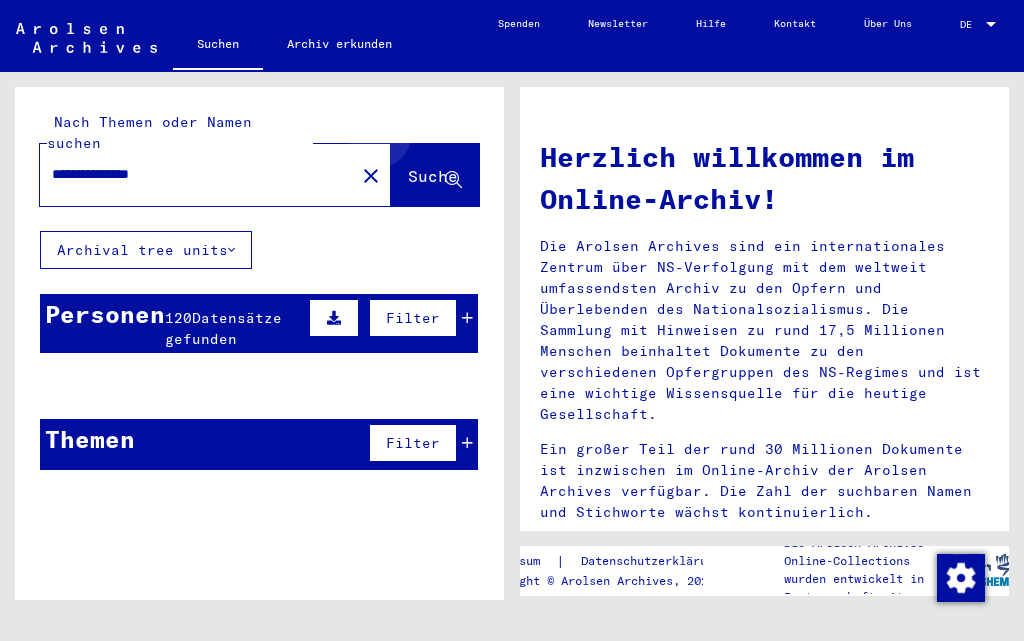 click on "Suche" 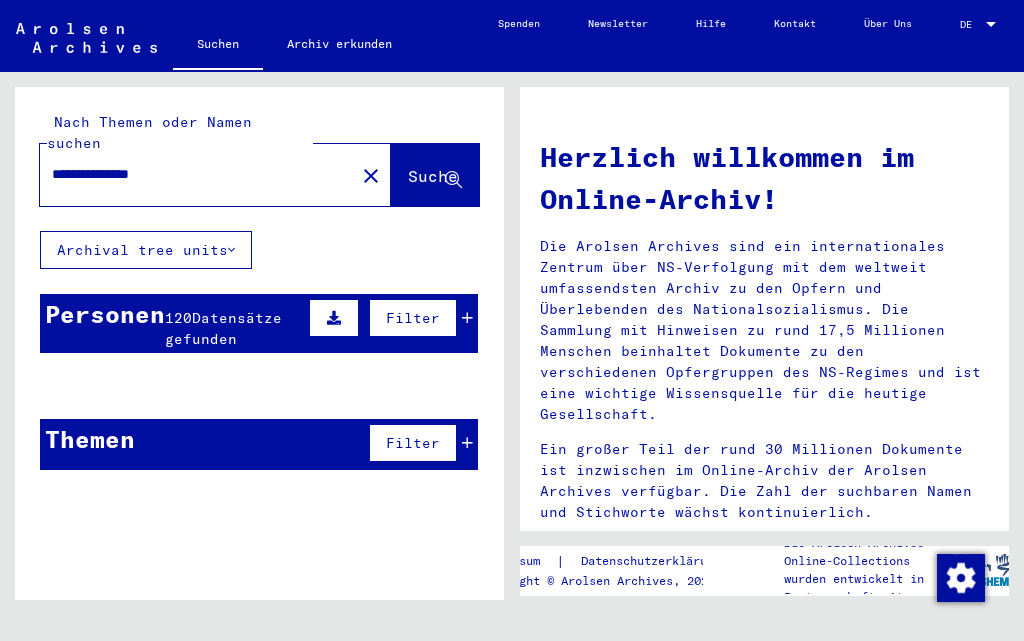 drag, startPoint x: 281, startPoint y: 155, endPoint x: 28, endPoint y: 161, distance: 253.07114 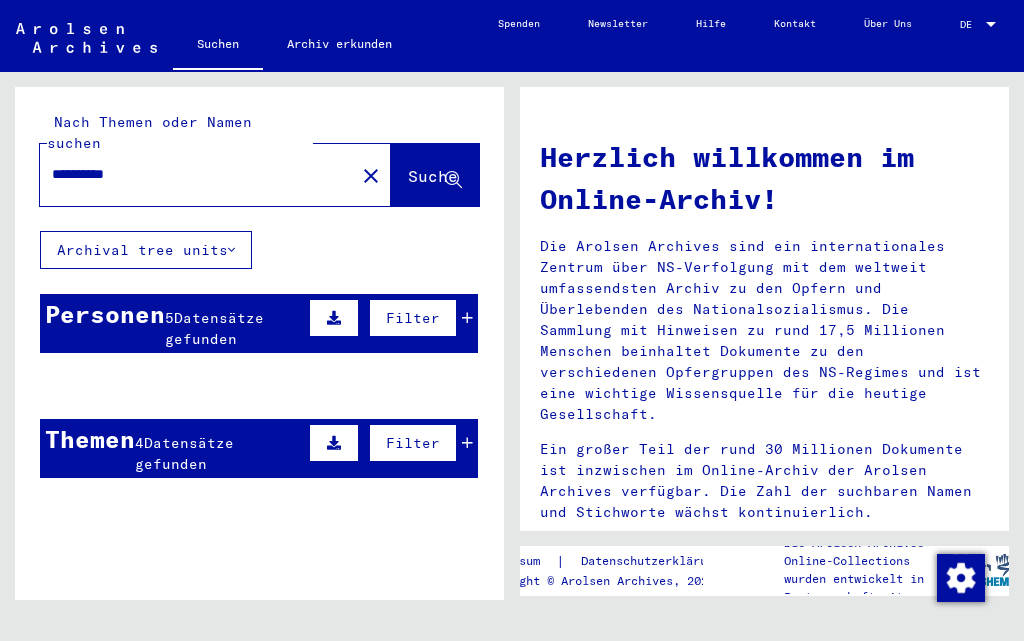 drag, startPoint x: 214, startPoint y: 151, endPoint x: 0, endPoint y: 156, distance: 214.05841 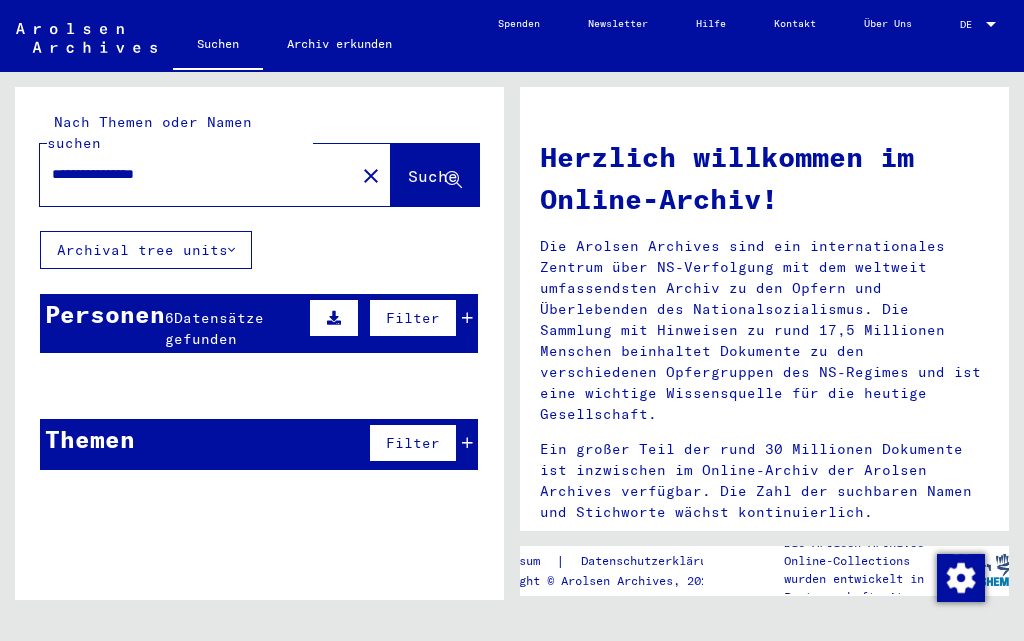 click on "Suche" 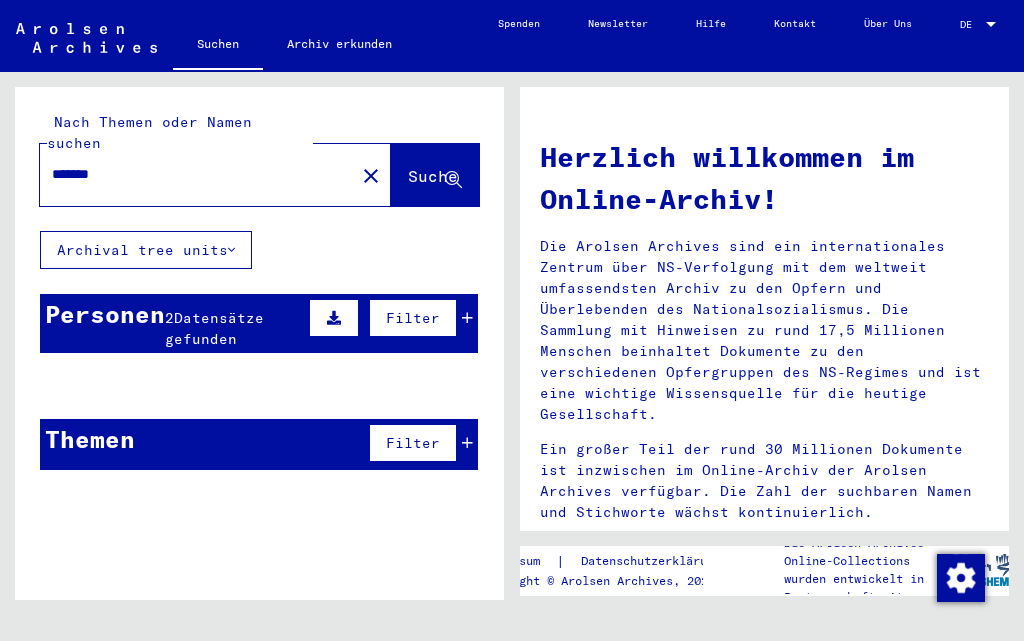 drag, startPoint x: 247, startPoint y: 157, endPoint x: 0, endPoint y: 193, distance: 249.6097 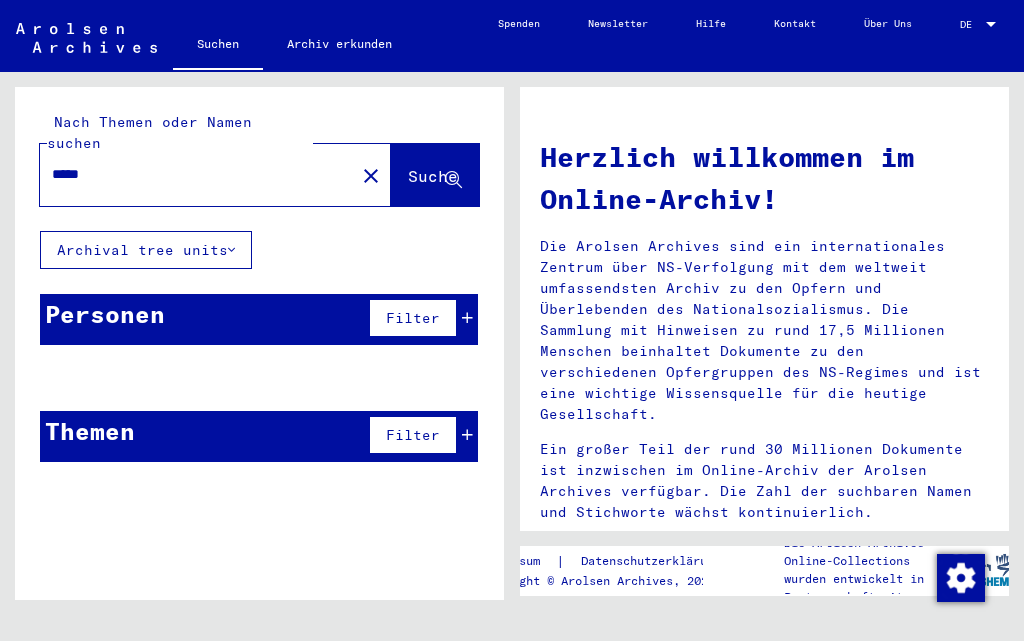 type on "****" 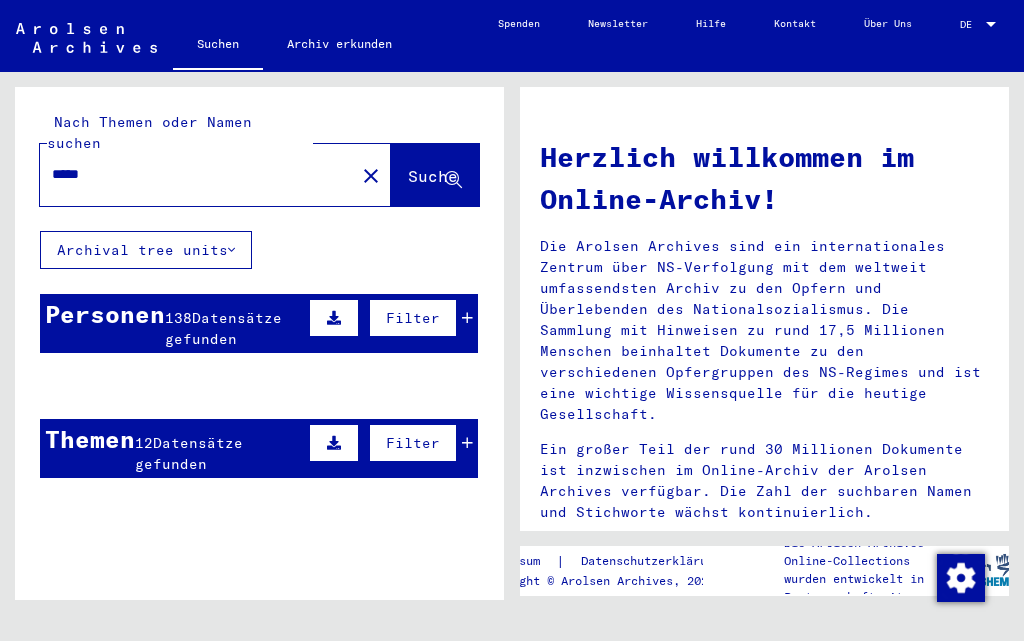 click on "Datensätze gefunden" at bounding box center [223, 328] 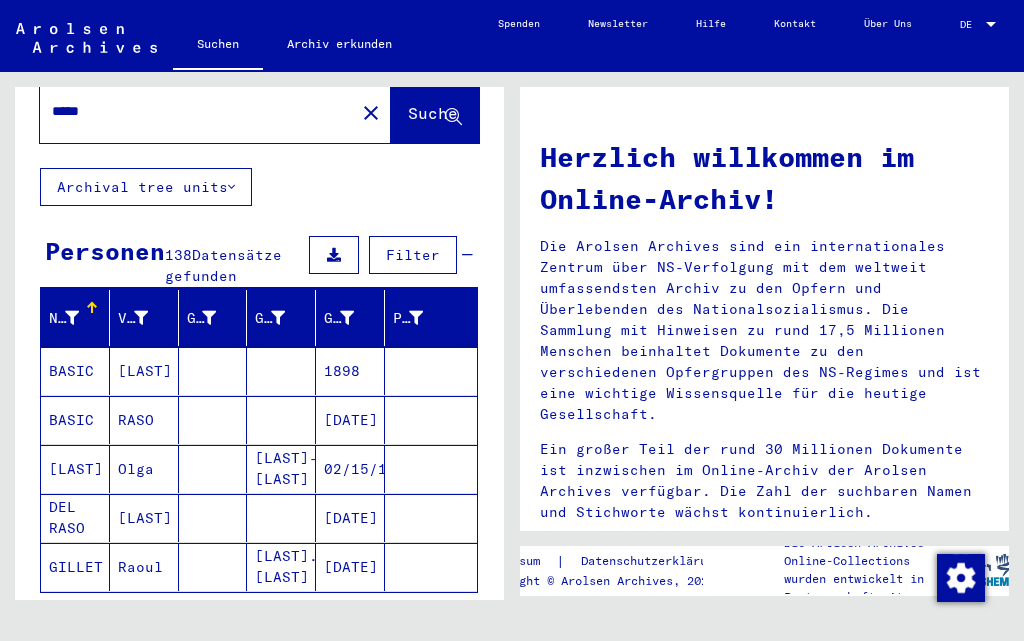 scroll, scrollTop: 100, scrollLeft: 0, axis: vertical 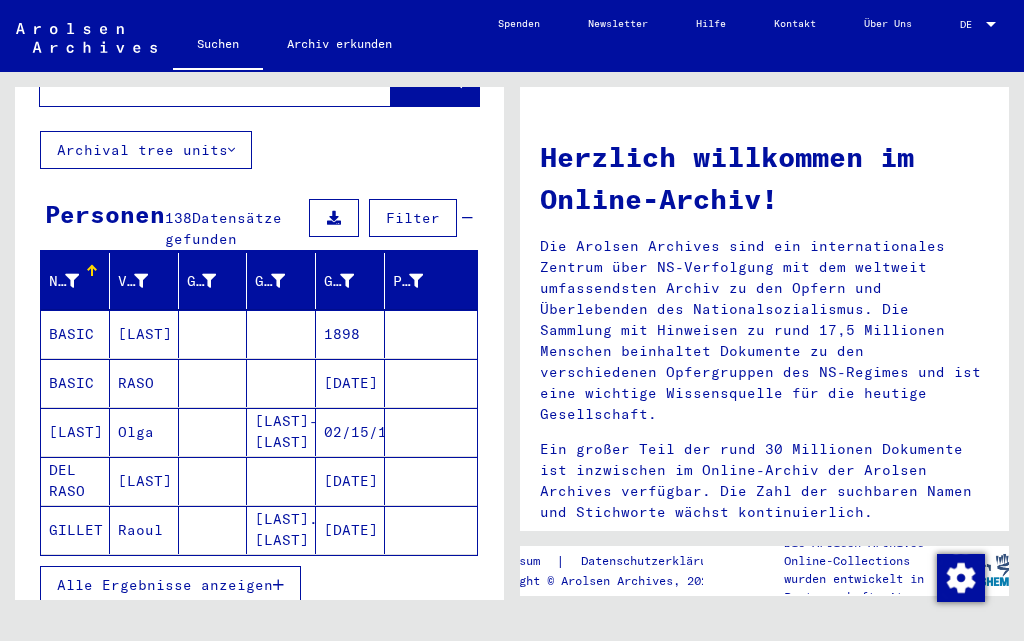 click on "Alle Ergebnisse anzeigen" at bounding box center [165, 585] 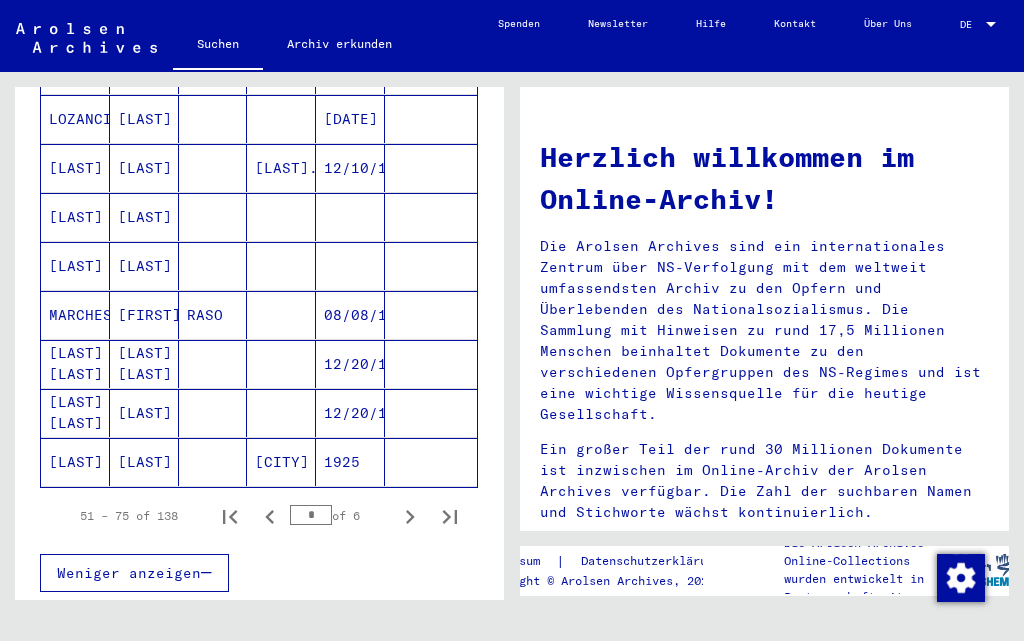 scroll, scrollTop: 1200, scrollLeft: 0, axis: vertical 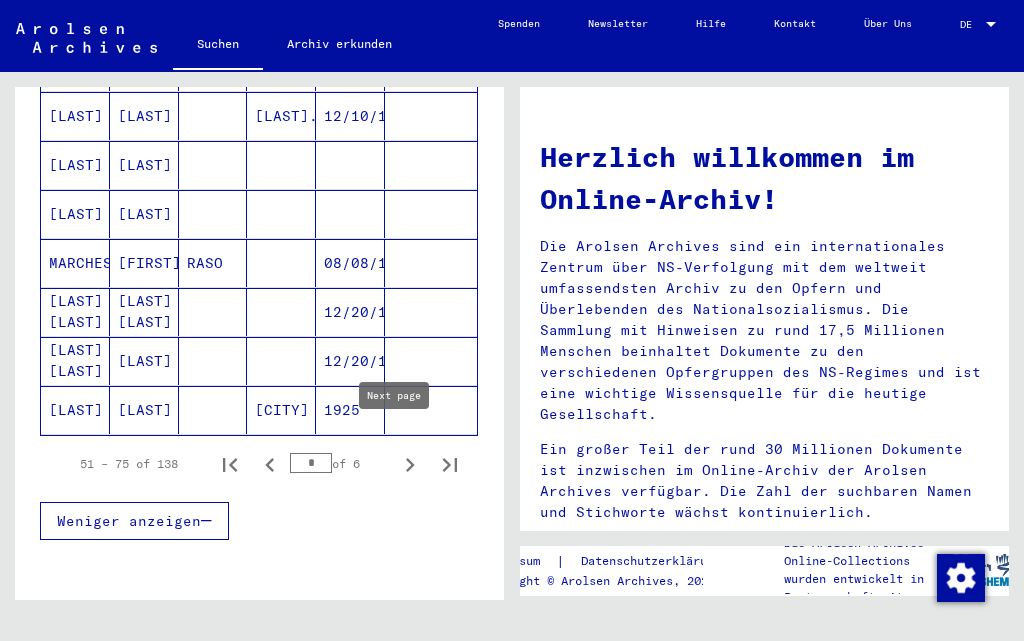 click 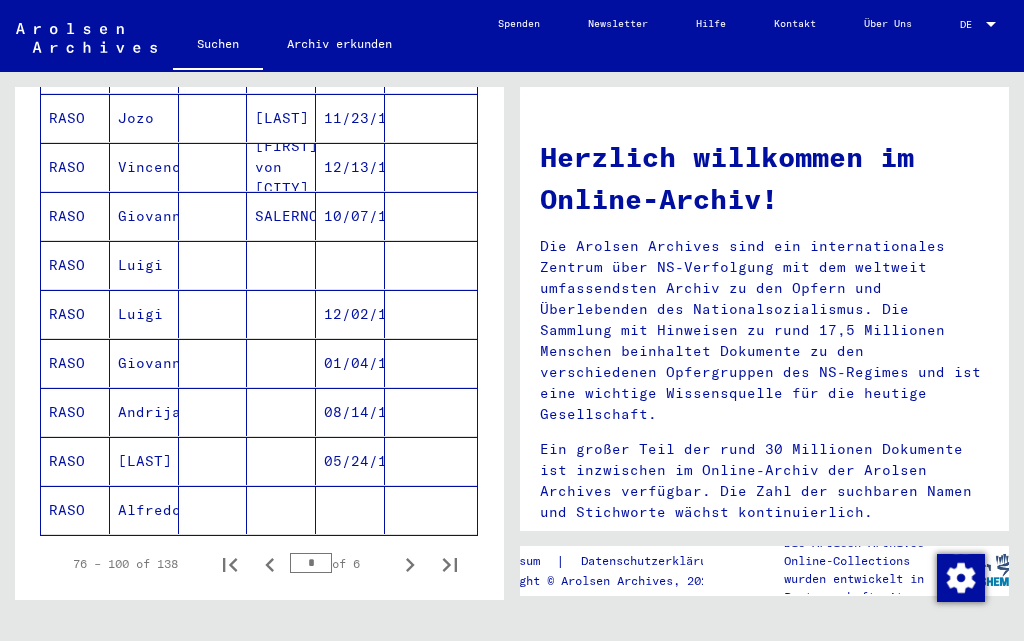 scroll, scrollTop: 1200, scrollLeft: 0, axis: vertical 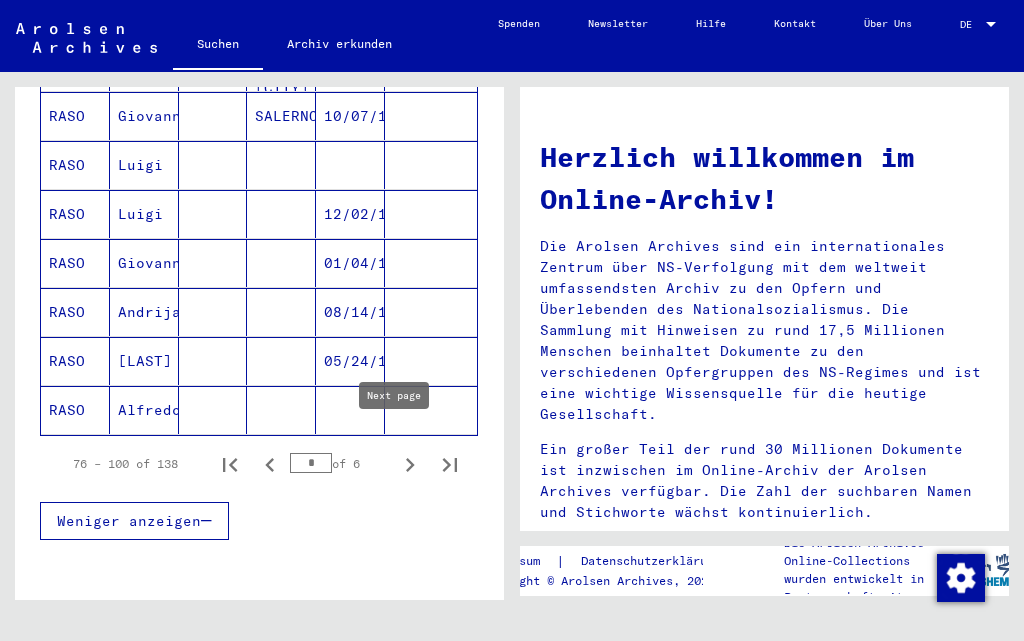click 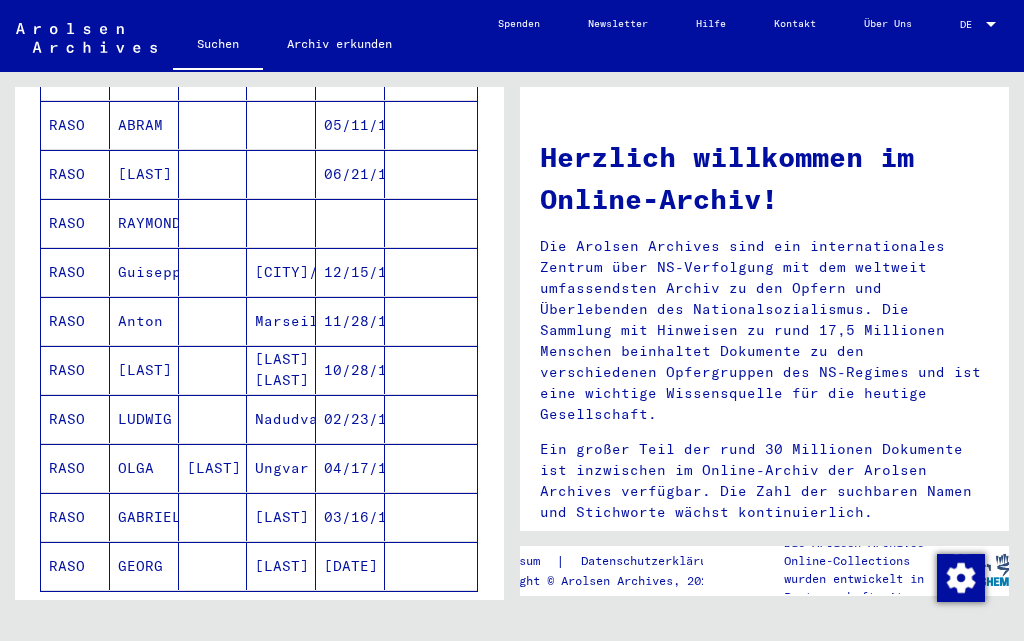 scroll, scrollTop: 1100, scrollLeft: 0, axis: vertical 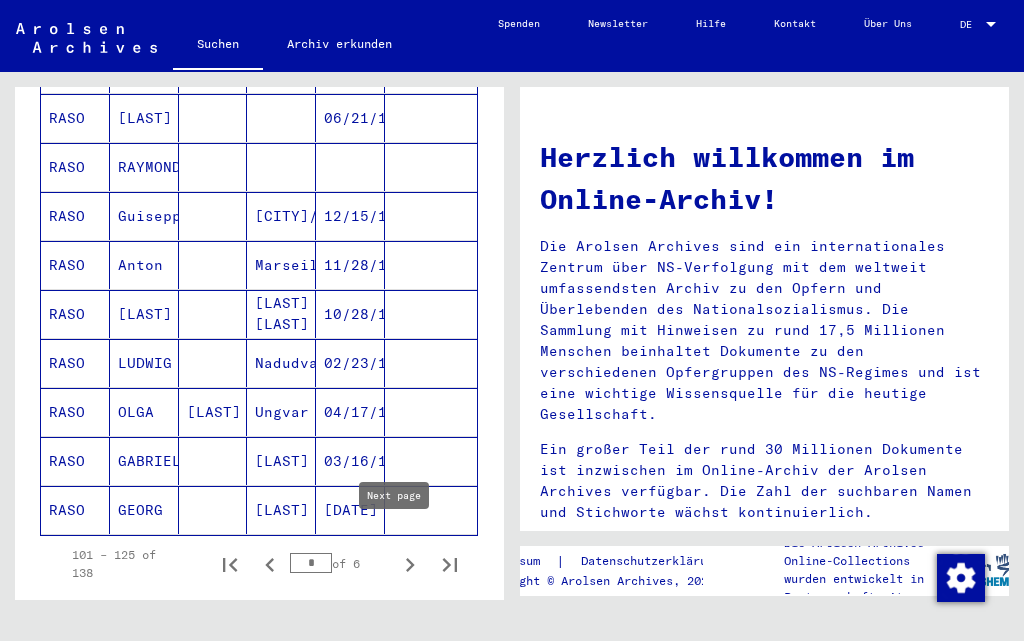 click 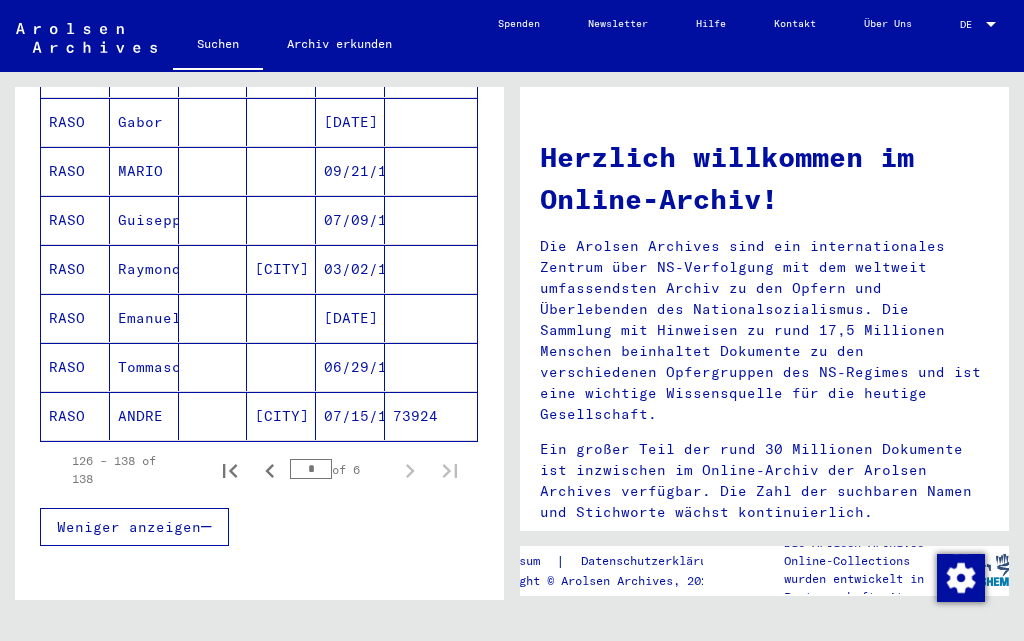 scroll, scrollTop: 106, scrollLeft: 0, axis: vertical 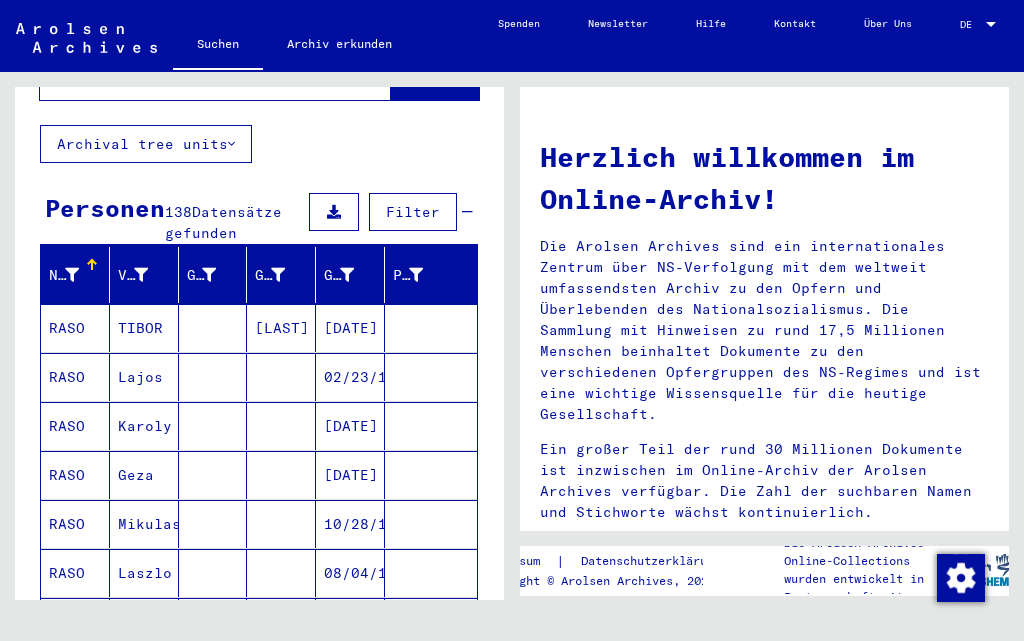 click on "Archival tree units" 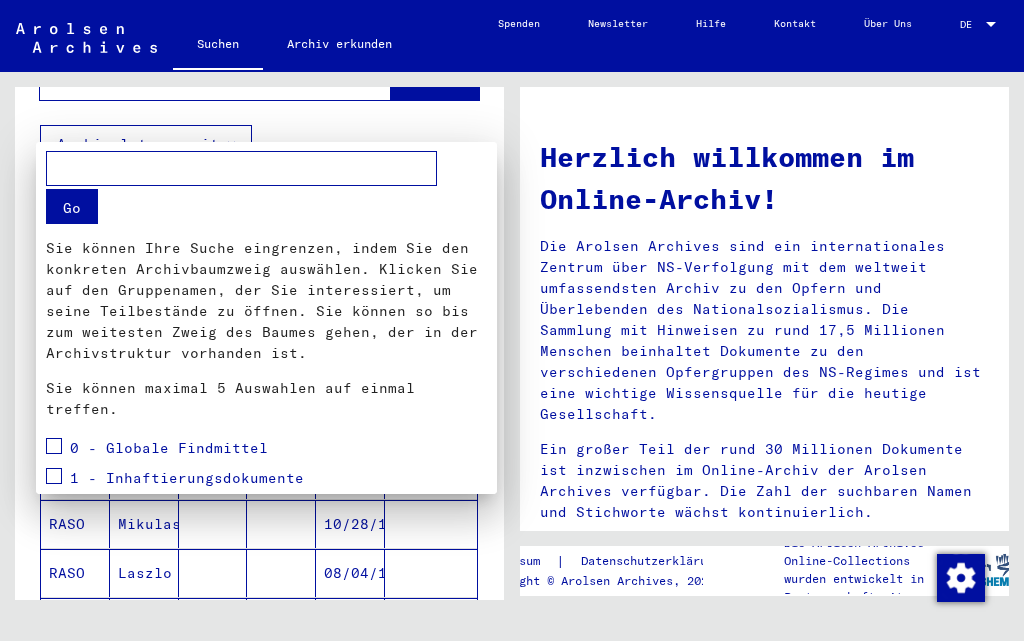 click at bounding box center [512, 320] 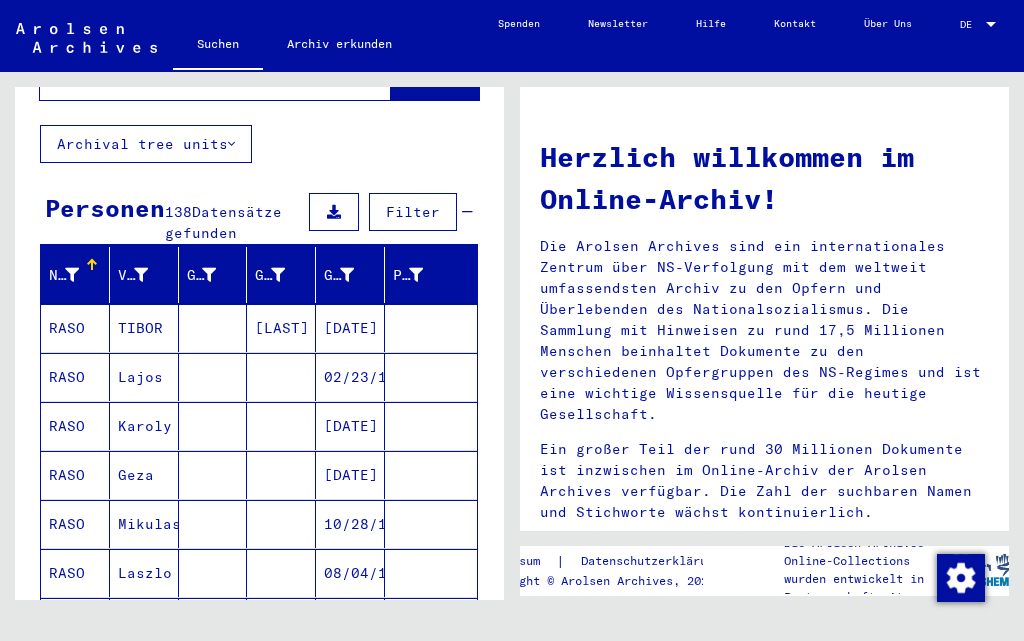 scroll, scrollTop: 0, scrollLeft: 0, axis: both 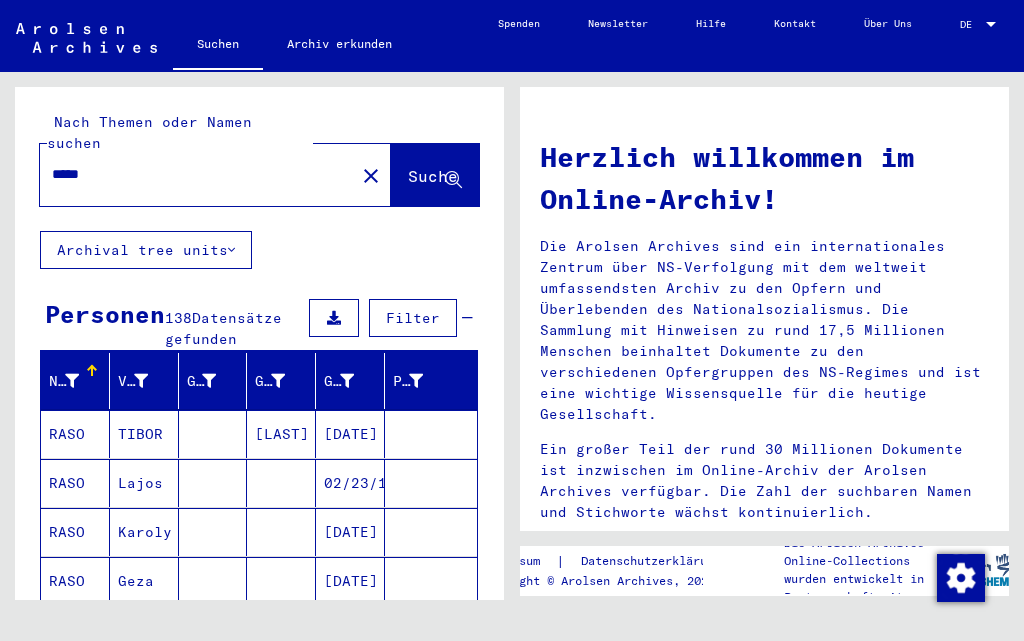 click on "****" at bounding box center (191, 174) 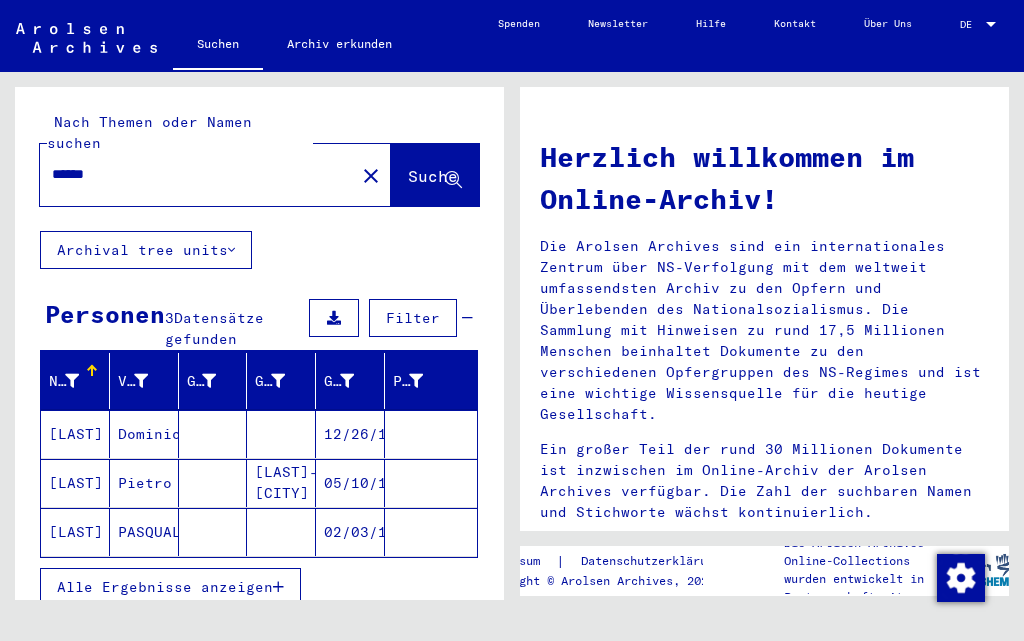 click on "[LAST]" at bounding box center [75, 483] 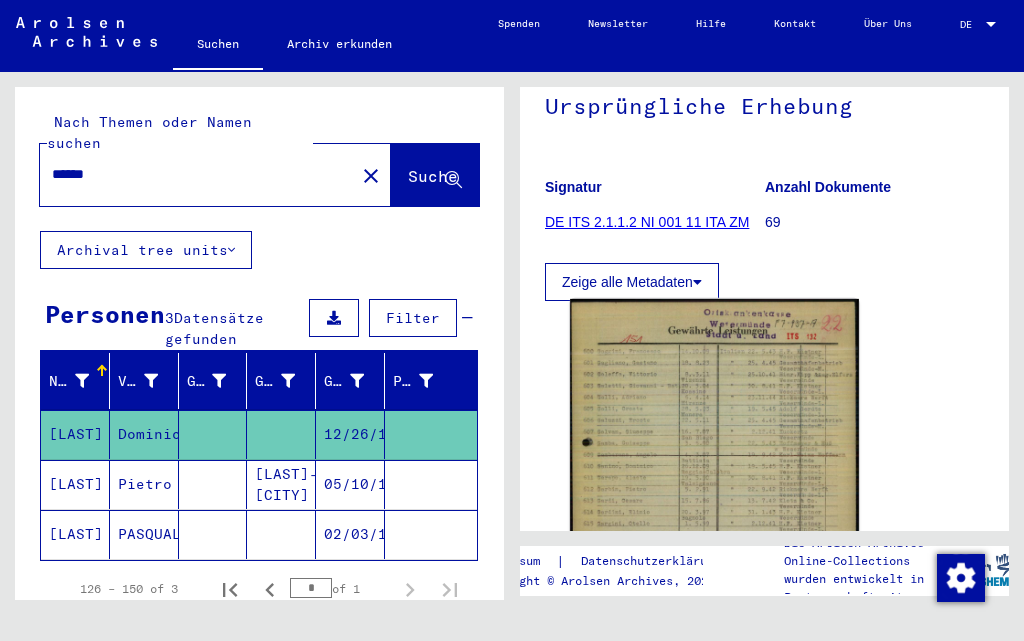 scroll, scrollTop: 300, scrollLeft: 0, axis: vertical 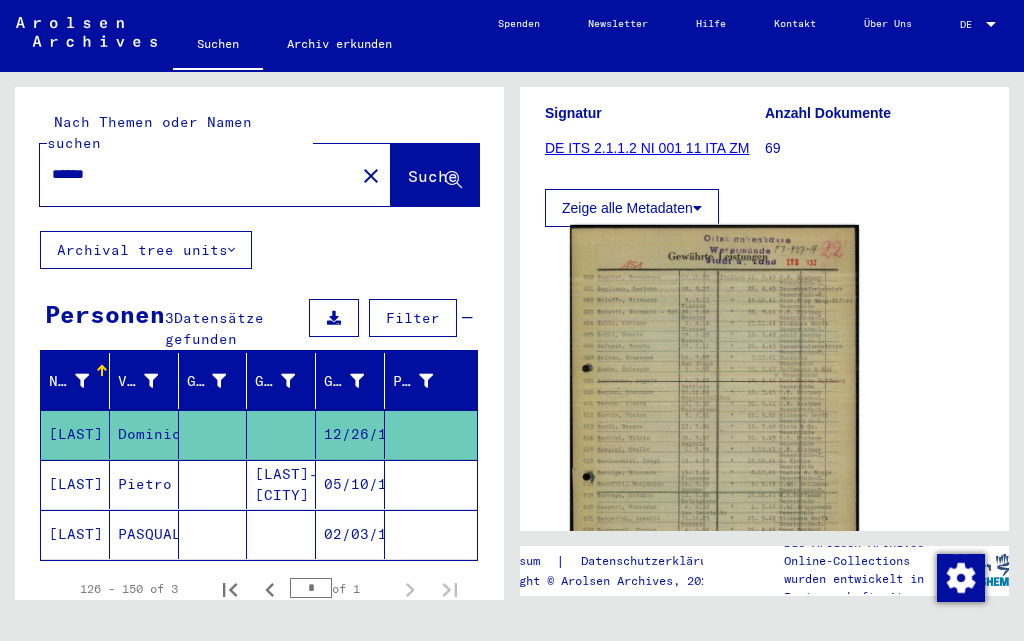 click 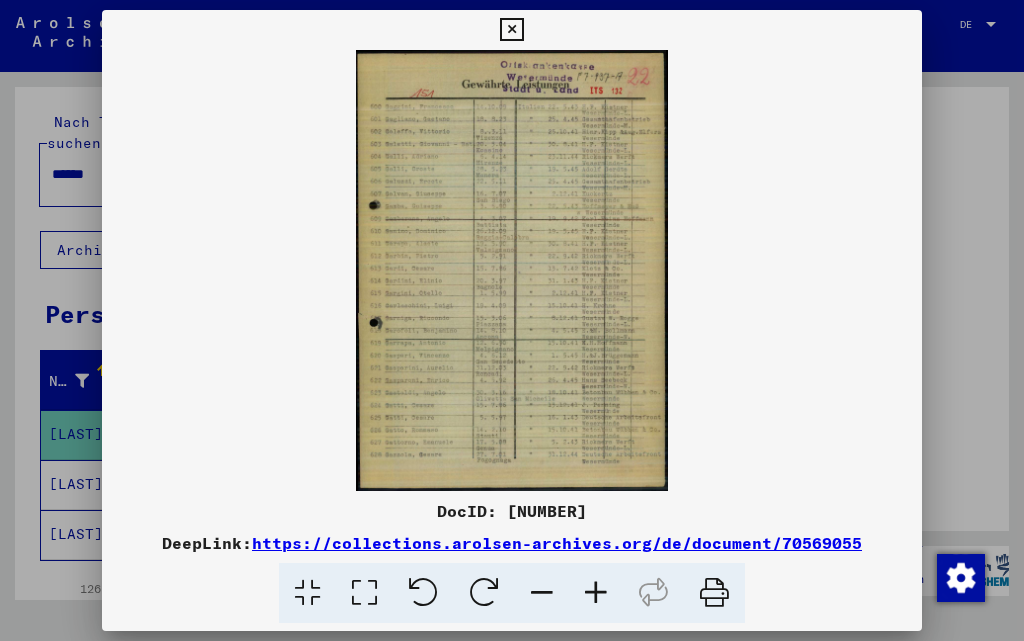 click at bounding box center (596, 593) 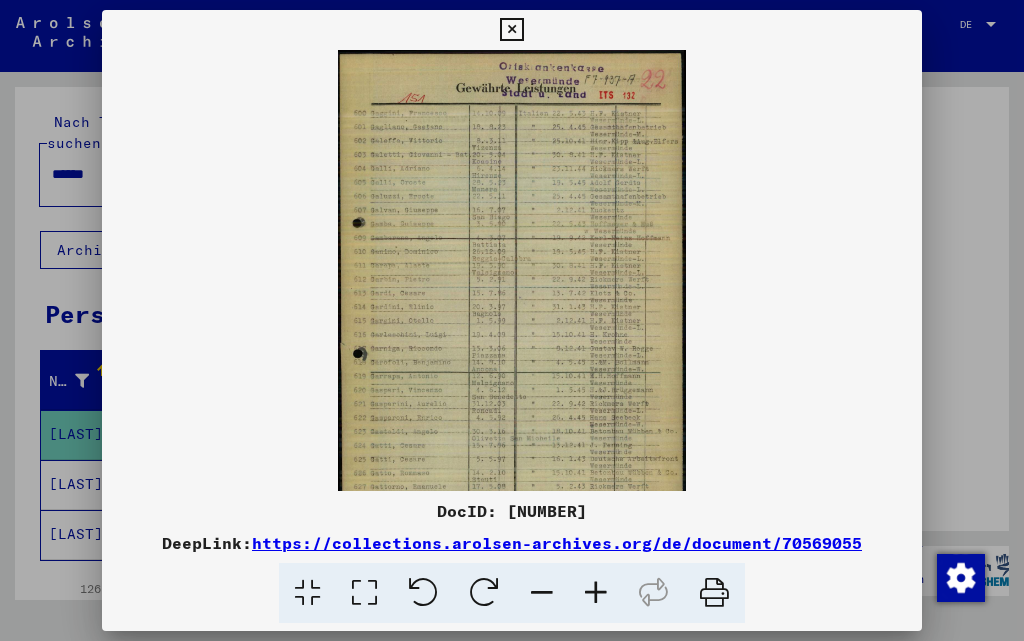 click at bounding box center [596, 593] 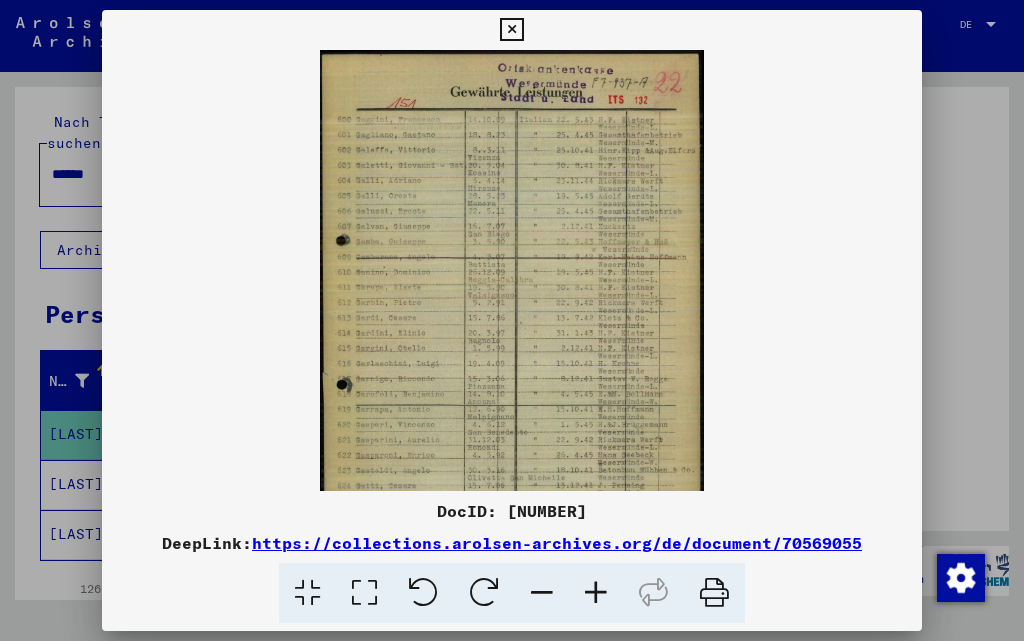 click at bounding box center [596, 593] 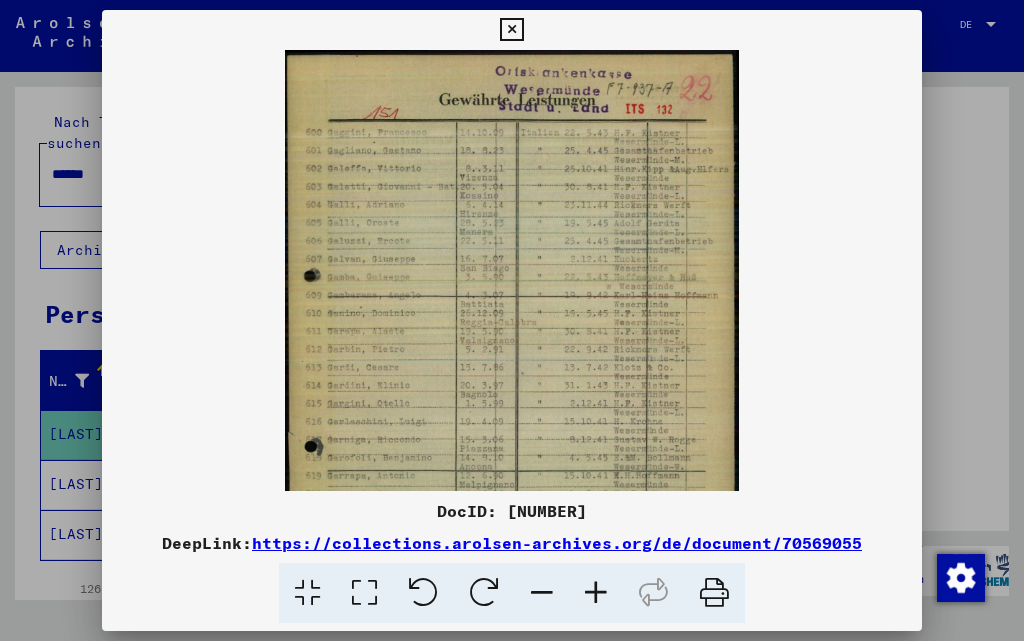 click at bounding box center (596, 593) 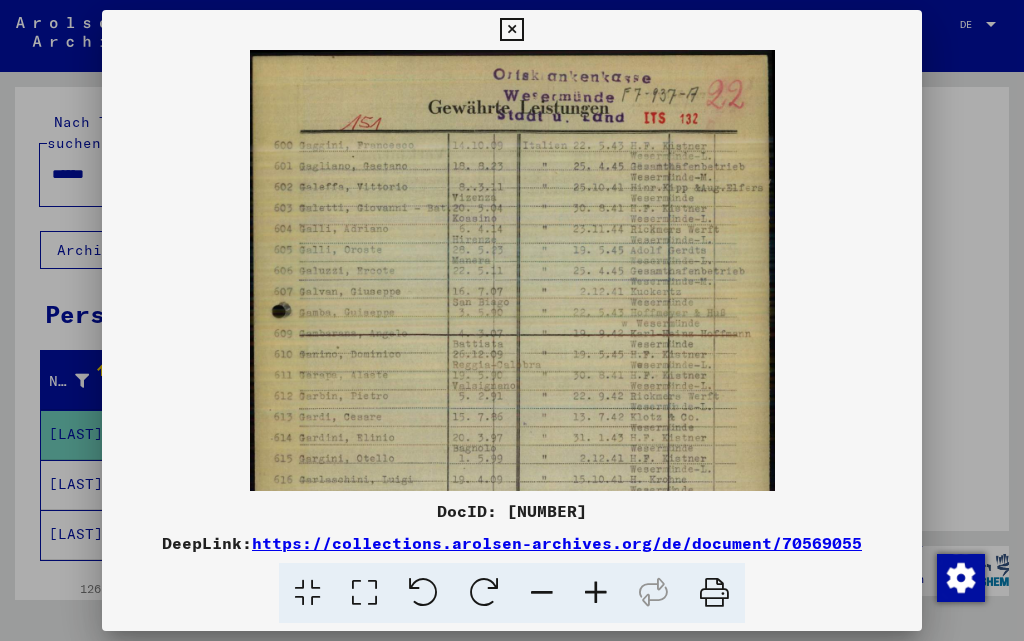 click at bounding box center [596, 593] 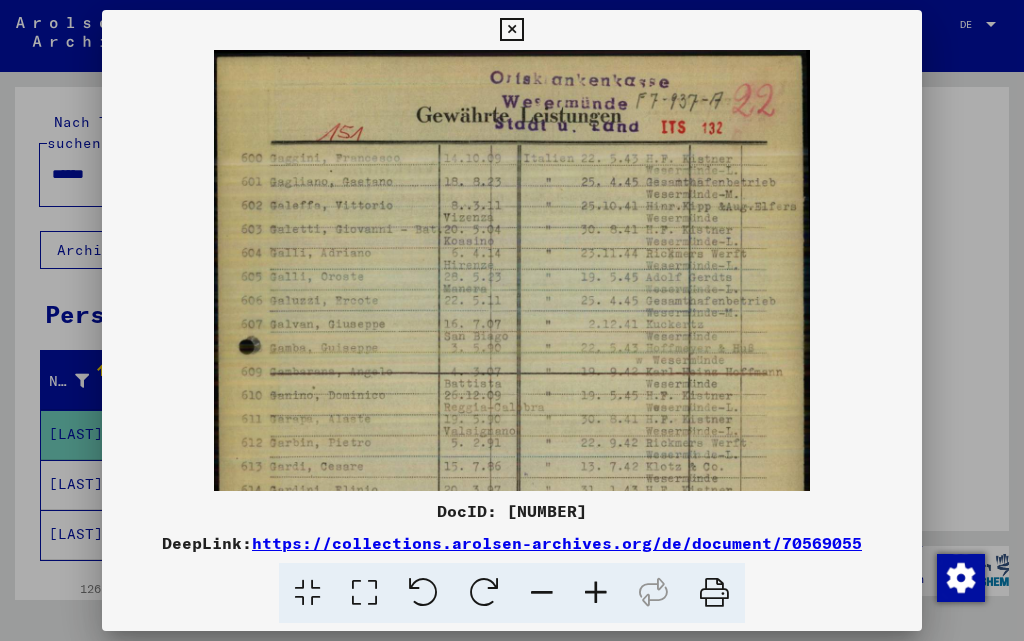 click at bounding box center [596, 593] 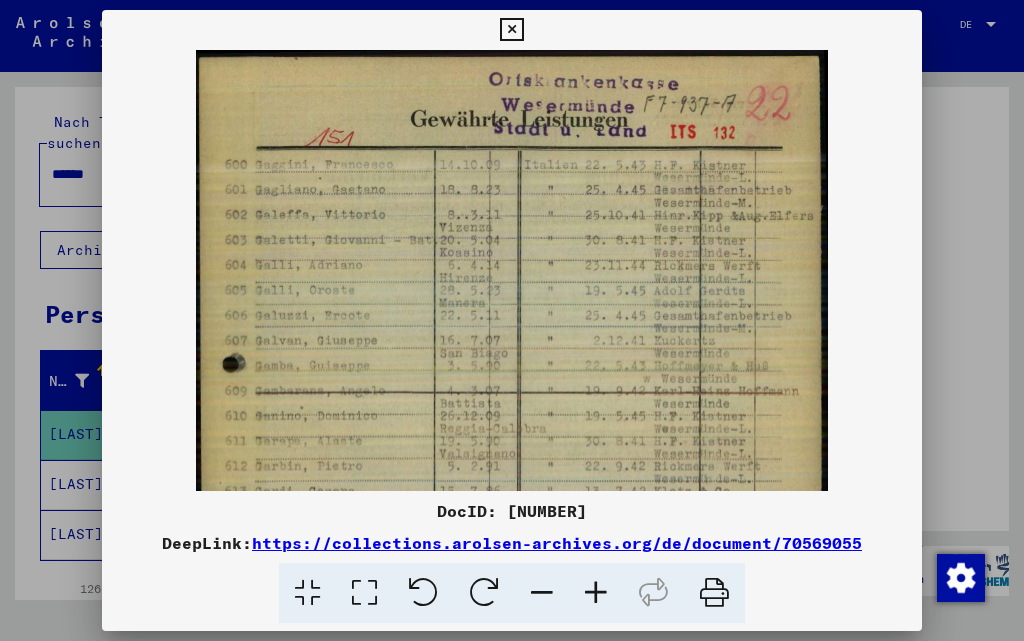 click at bounding box center [511, 30] 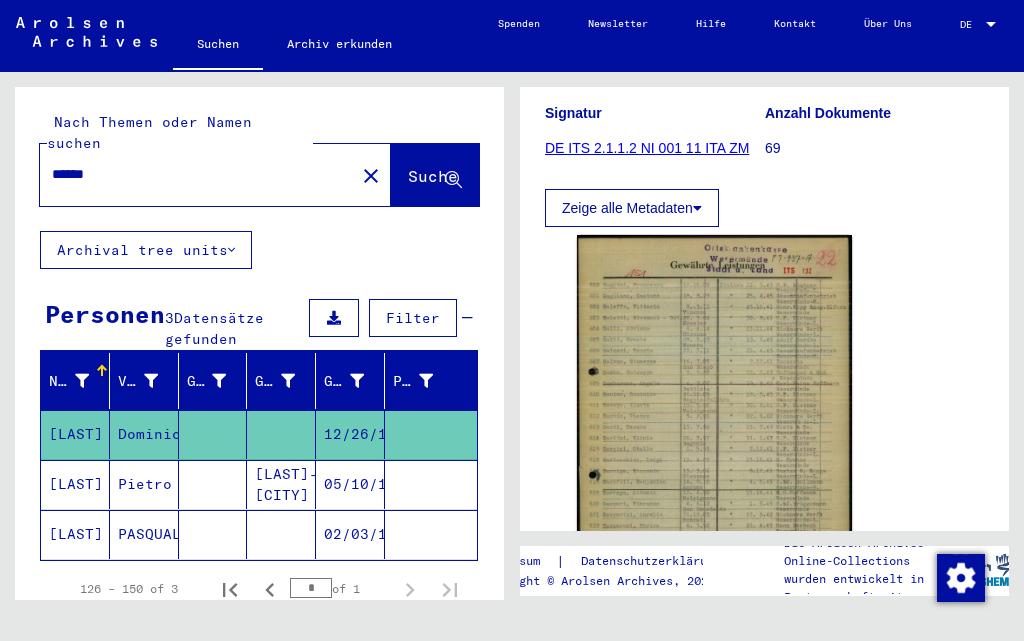 drag, startPoint x: 227, startPoint y: 155, endPoint x: 0, endPoint y: 172, distance: 227.63568 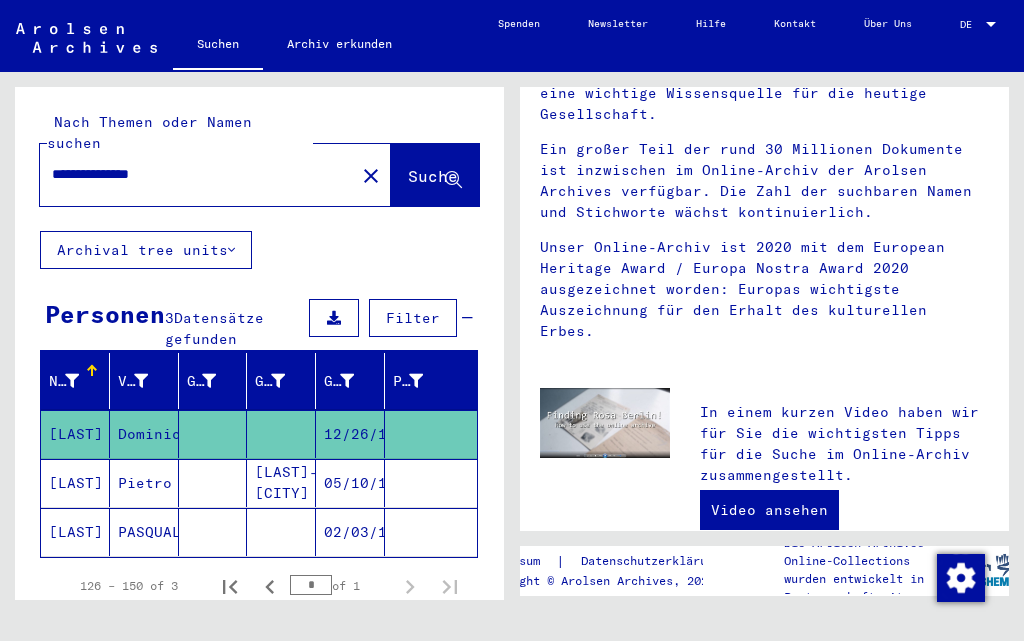 scroll, scrollTop: 0, scrollLeft: 0, axis: both 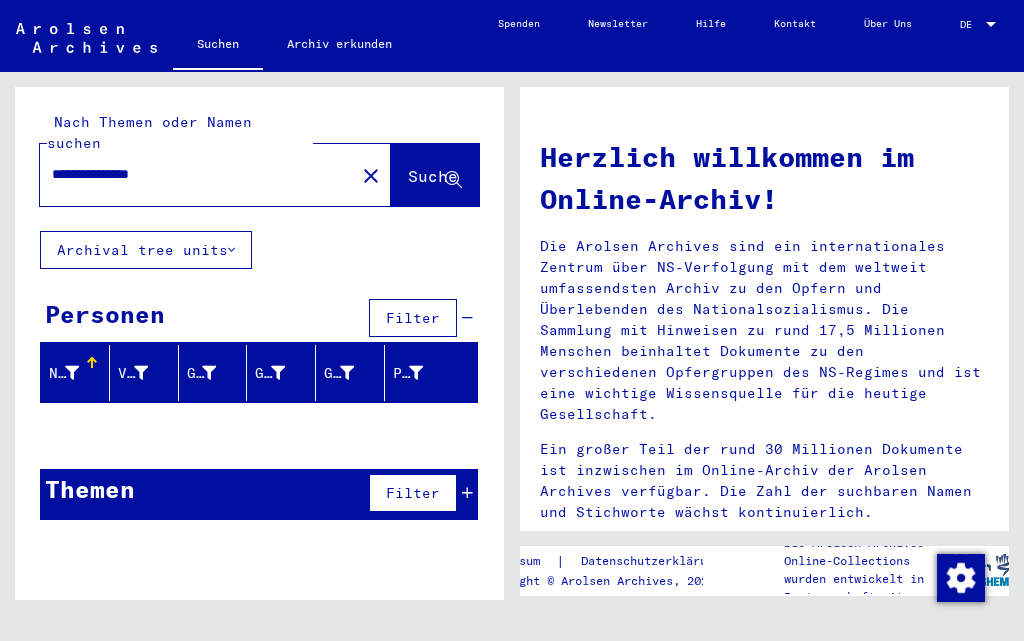 click on "**********" 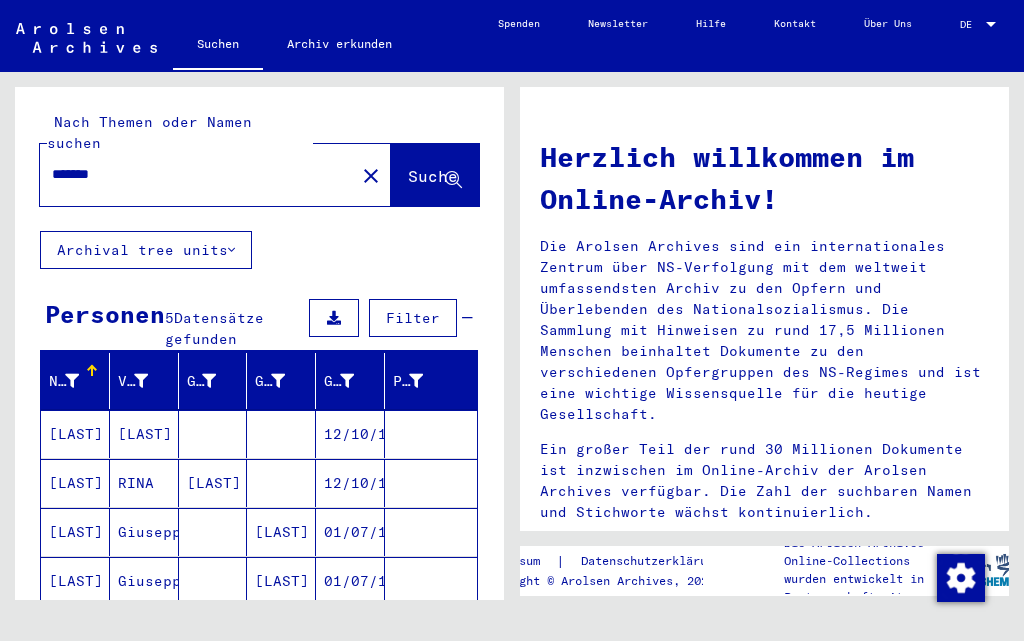 scroll, scrollTop: 100, scrollLeft: 0, axis: vertical 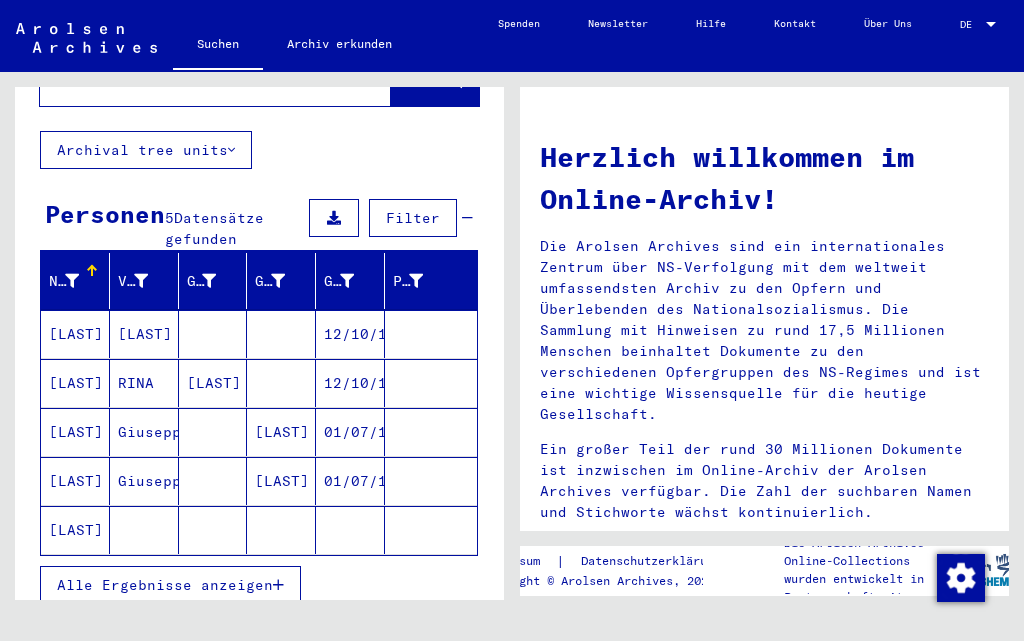 click on "[LAST]" 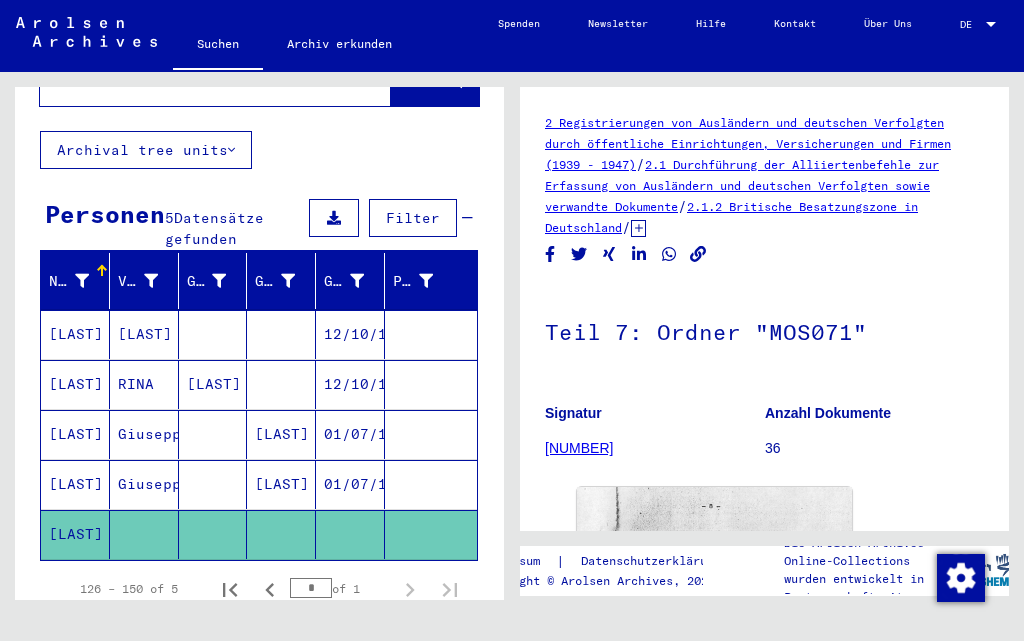 scroll, scrollTop: 400, scrollLeft: 0, axis: vertical 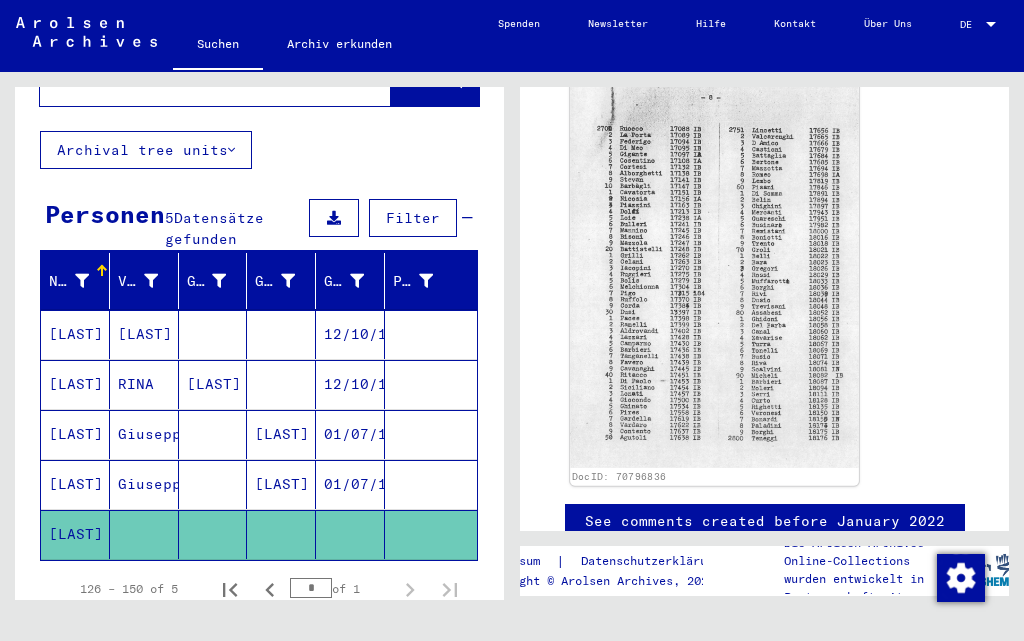 click 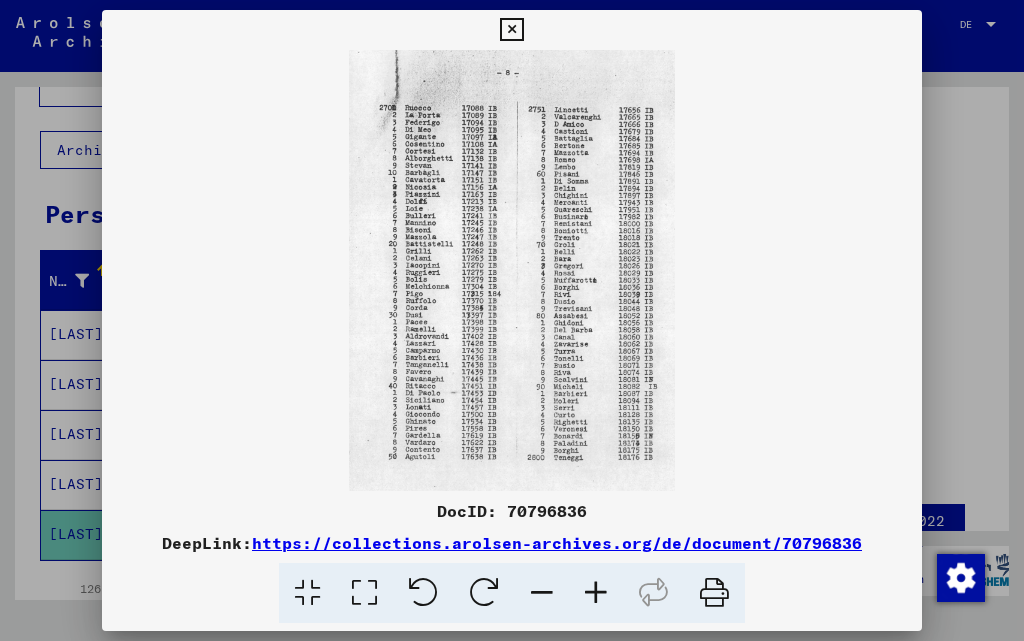 click at bounding box center (596, 593) 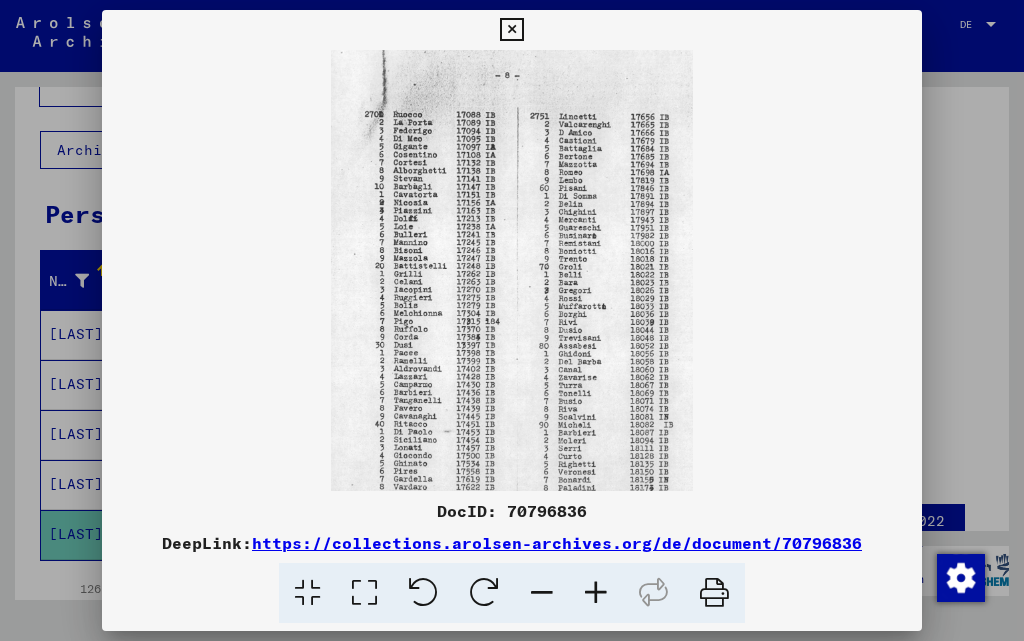 click at bounding box center (596, 593) 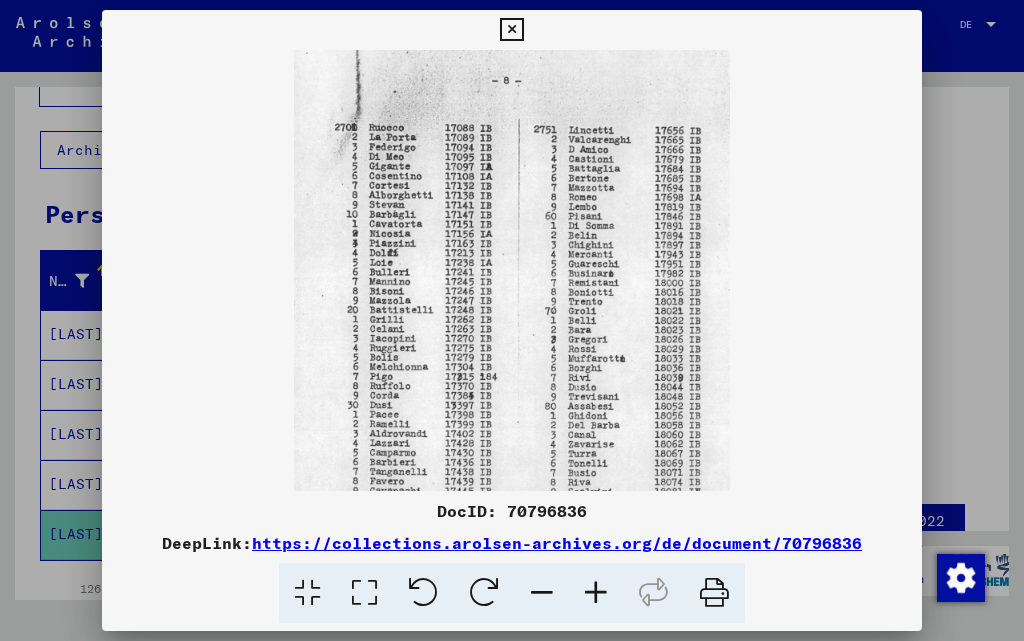 click at bounding box center (596, 593) 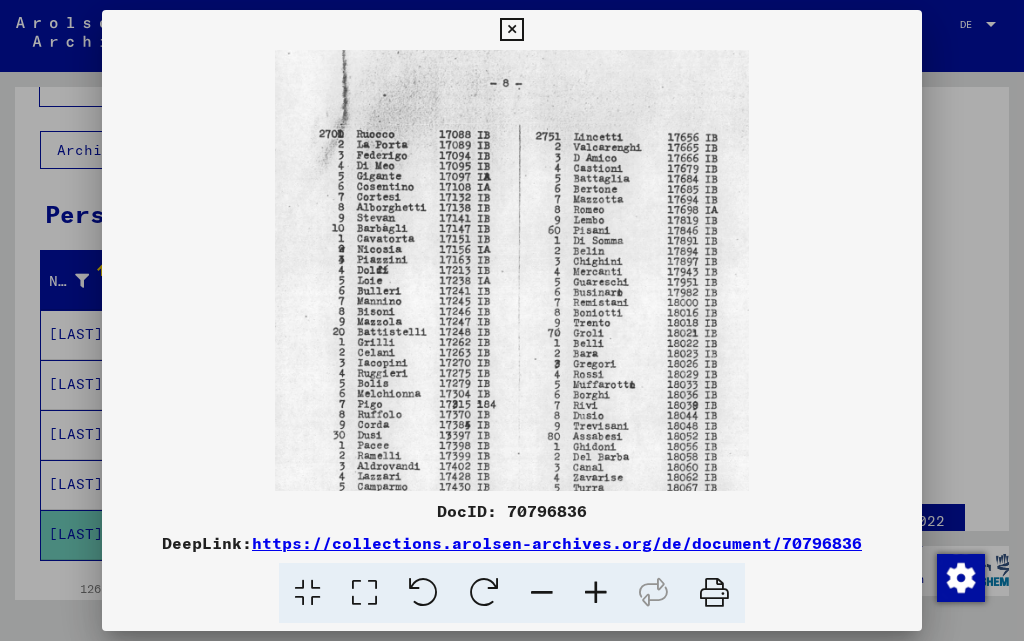 click at bounding box center (596, 593) 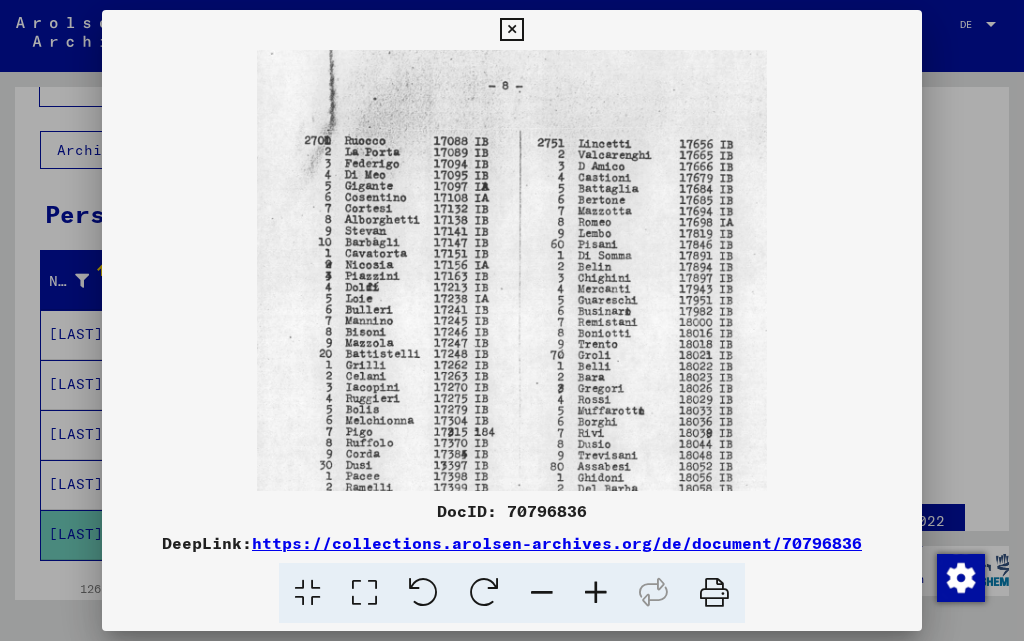 click at bounding box center (596, 593) 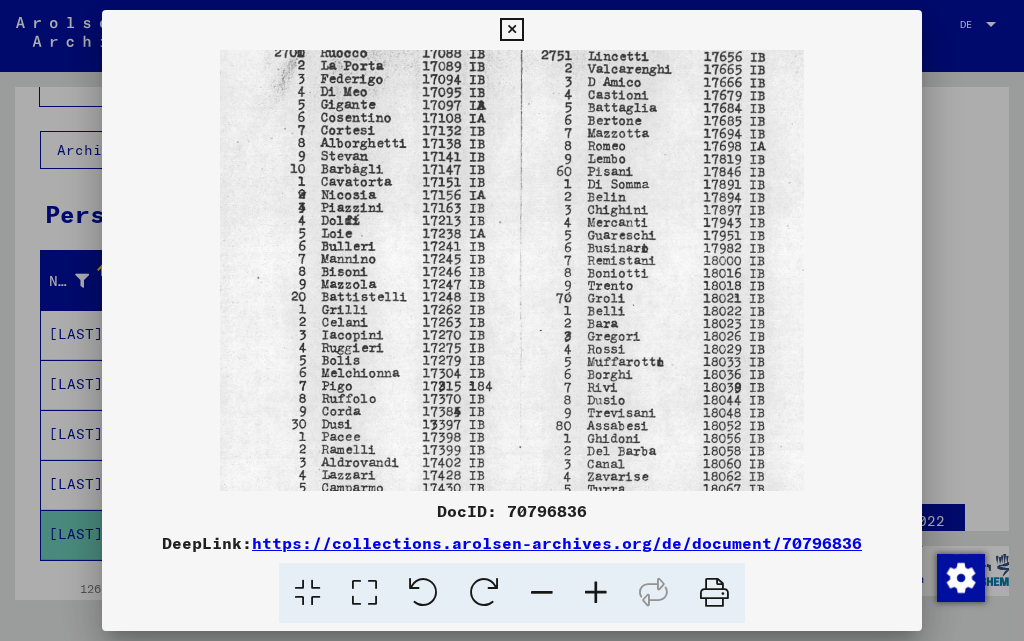 scroll, scrollTop: 109, scrollLeft: 0, axis: vertical 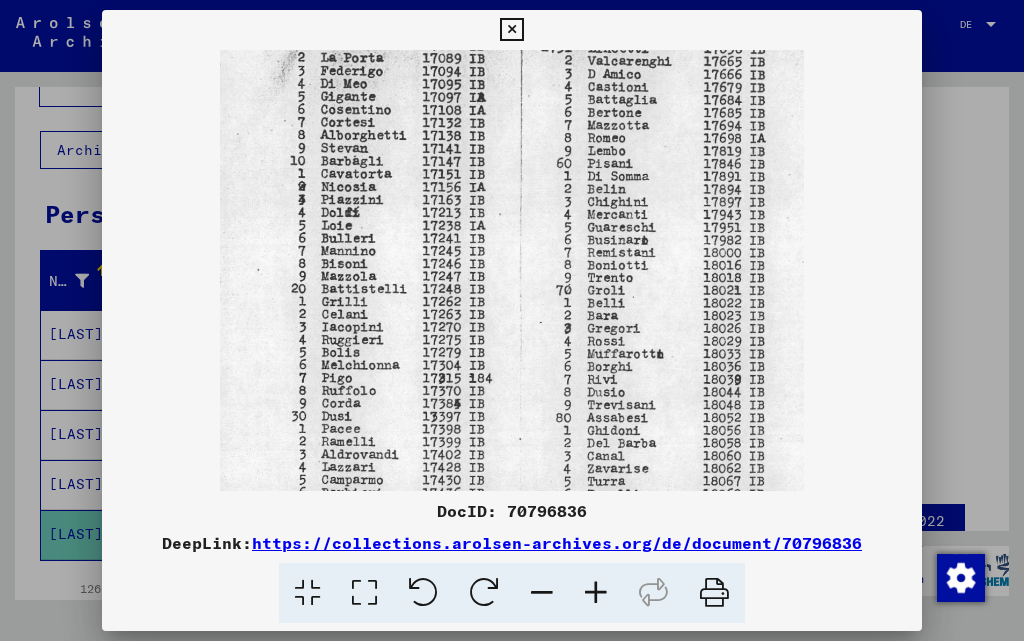 drag, startPoint x: 602, startPoint y: 435, endPoint x: 617, endPoint y: 326, distance: 110.02727 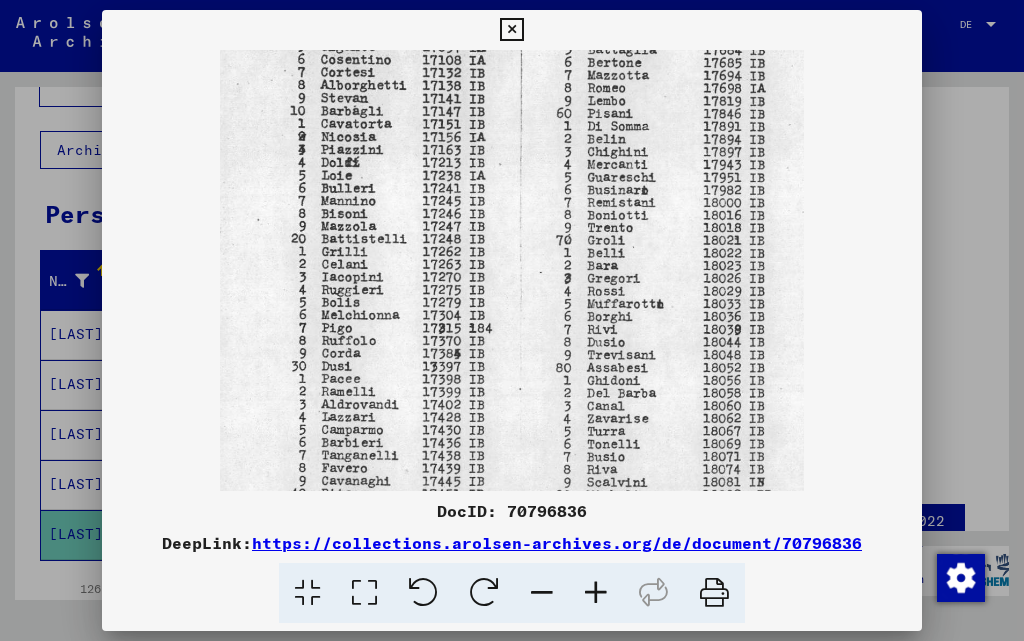 scroll, scrollTop: 223, scrollLeft: 0, axis: vertical 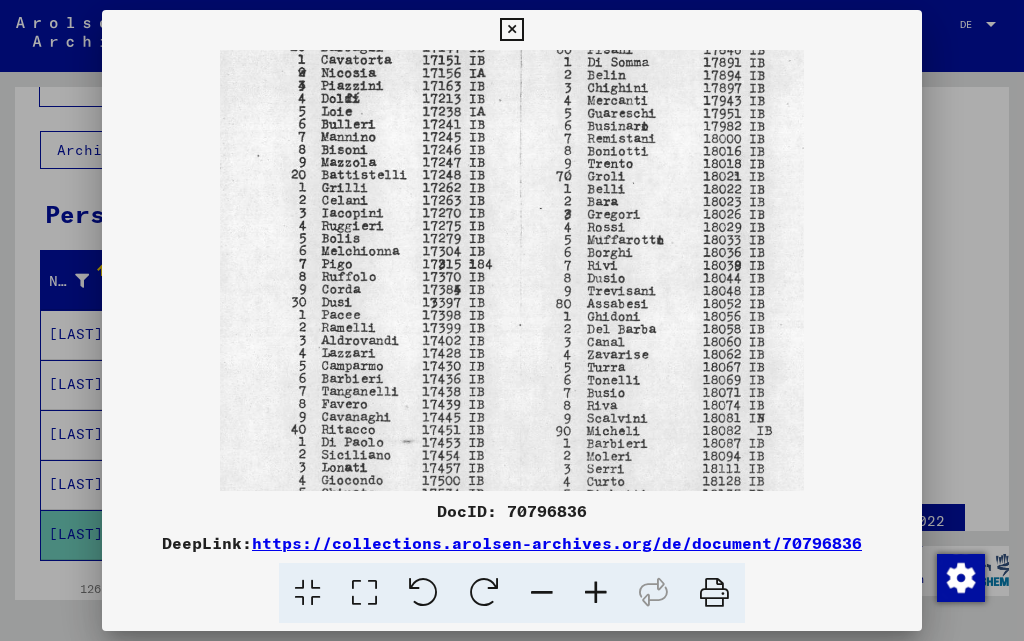 drag, startPoint x: 570, startPoint y: 460, endPoint x: 576, endPoint y: 346, distance: 114.15778 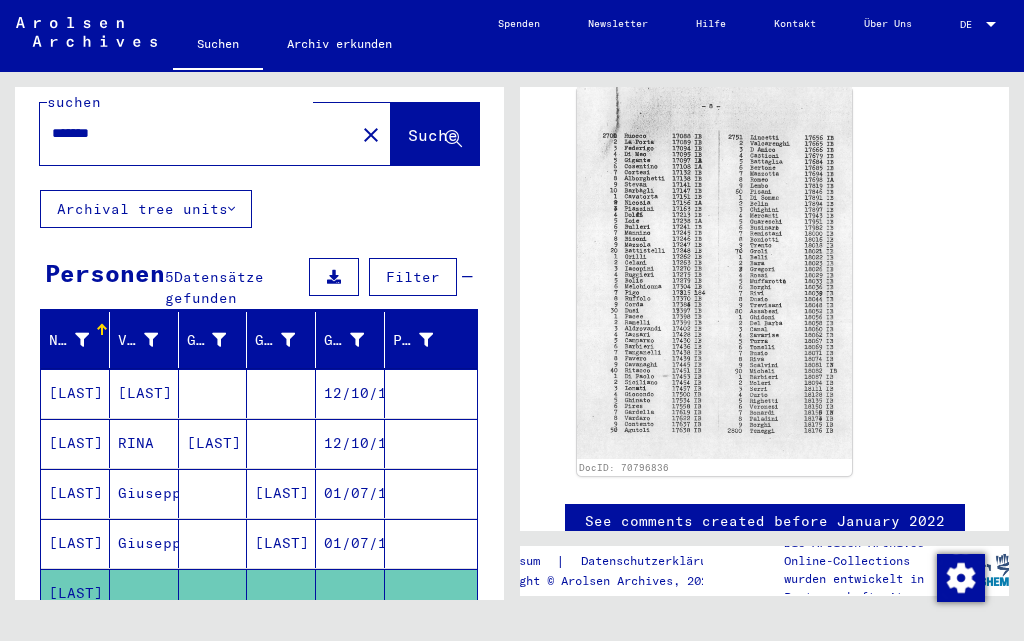 scroll, scrollTop: 0, scrollLeft: 0, axis: both 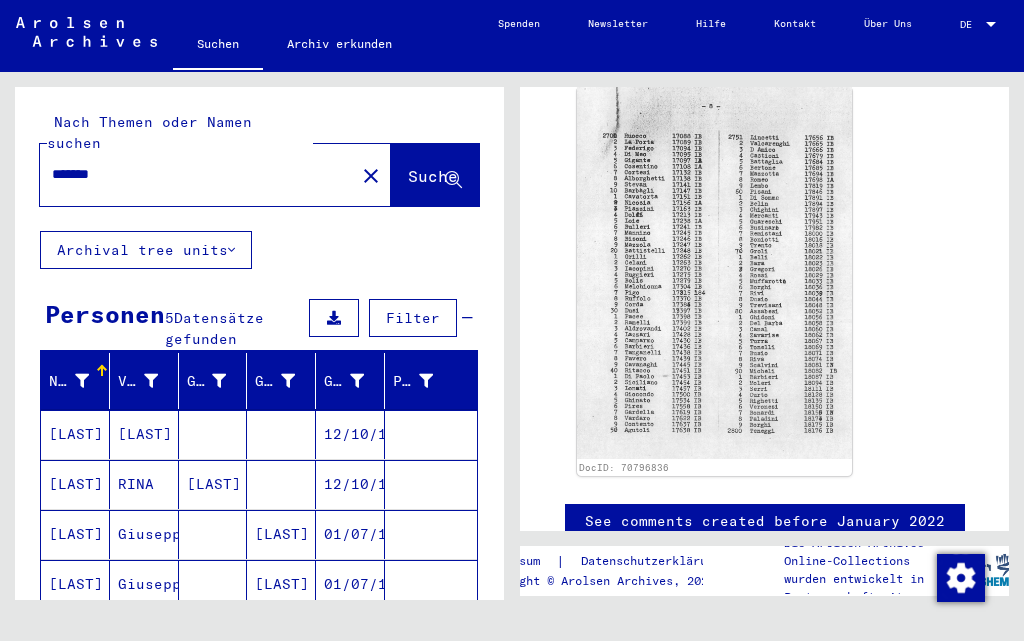 drag, startPoint x: 207, startPoint y: 150, endPoint x: 0, endPoint y: 151, distance: 207.00241 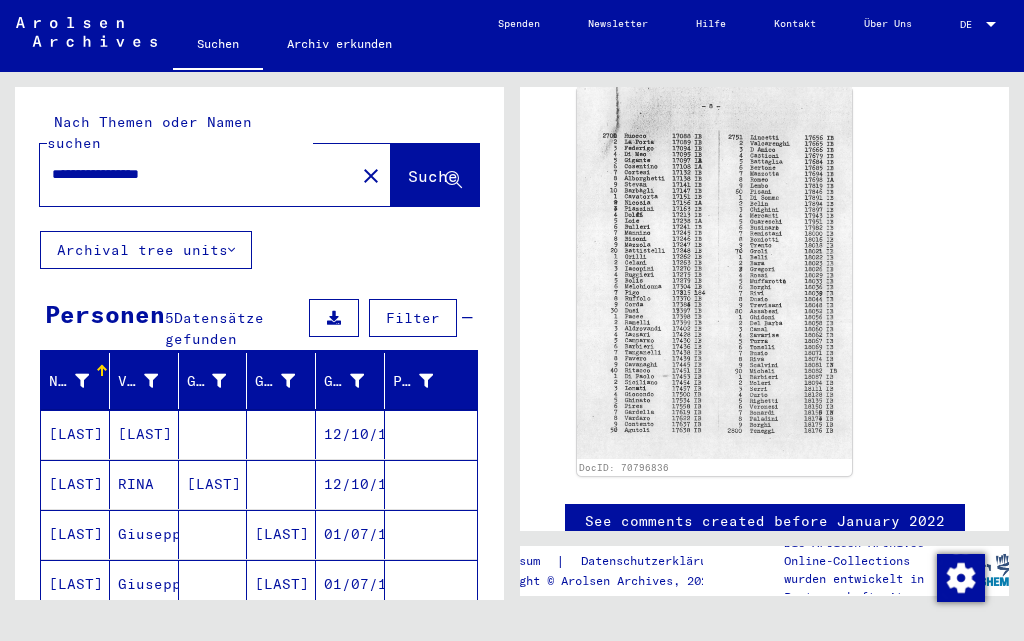 scroll, scrollTop: 0, scrollLeft: 0, axis: both 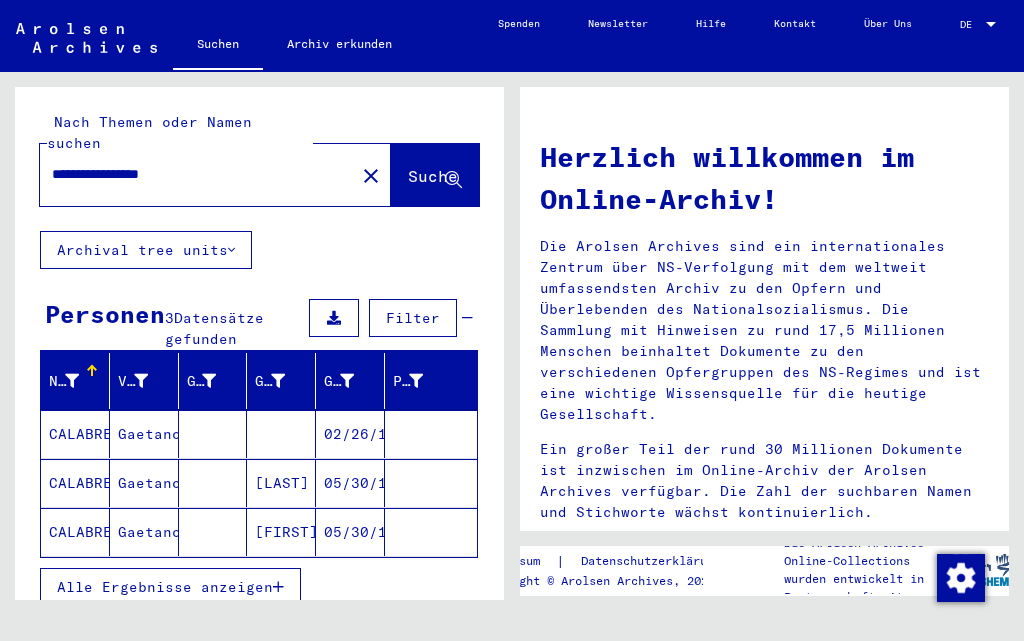 click on "Alle Ergebnisse anzeigen" at bounding box center (165, 587) 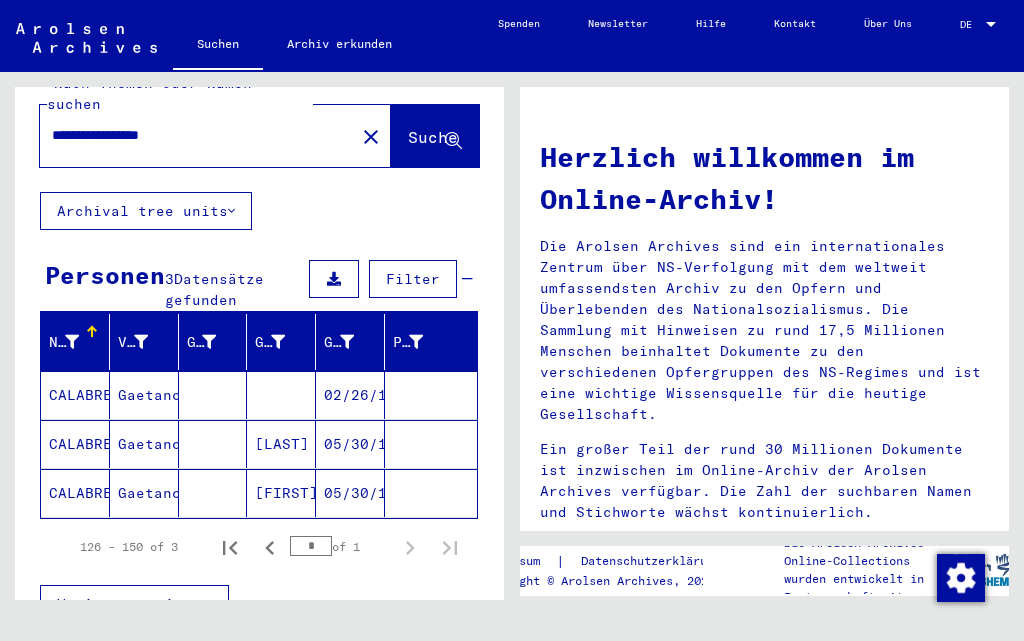 scroll, scrollTop: 0, scrollLeft: 0, axis: both 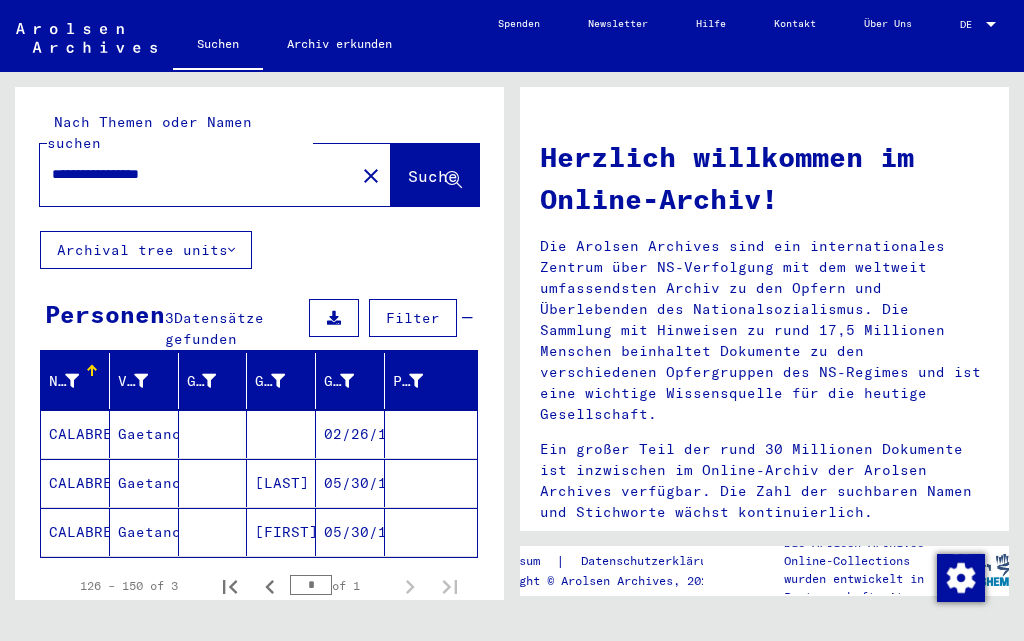 drag, startPoint x: 234, startPoint y: 153, endPoint x: 0, endPoint y: 143, distance: 234.21358 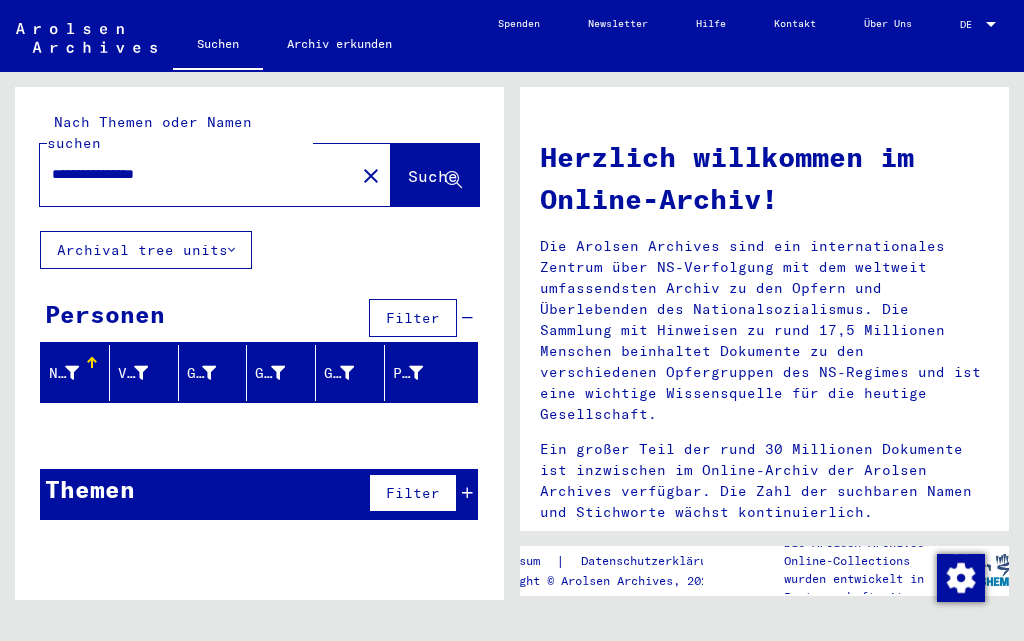 drag, startPoint x: 211, startPoint y: 159, endPoint x: 128, endPoint y: 157, distance: 83.02409 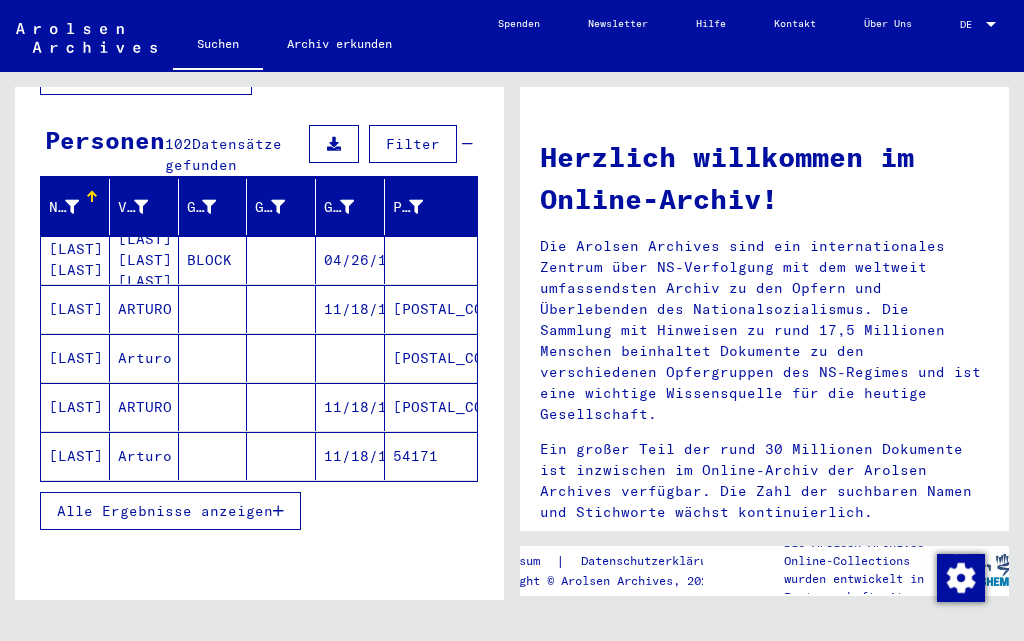 scroll, scrollTop: 200, scrollLeft: 0, axis: vertical 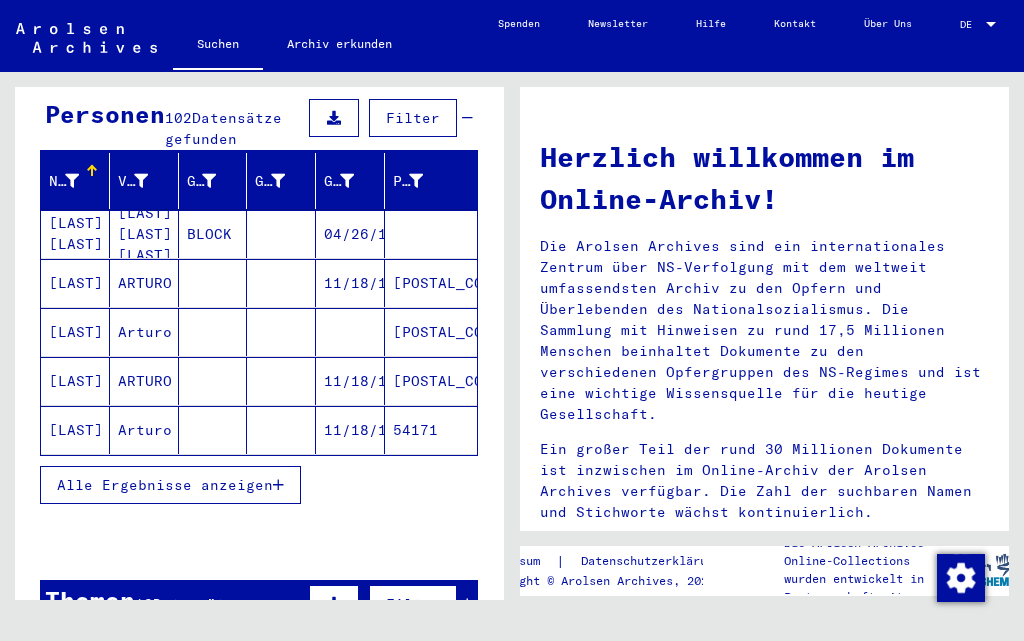 click on "Alle Ergebnisse anzeigen" at bounding box center (170, 485) 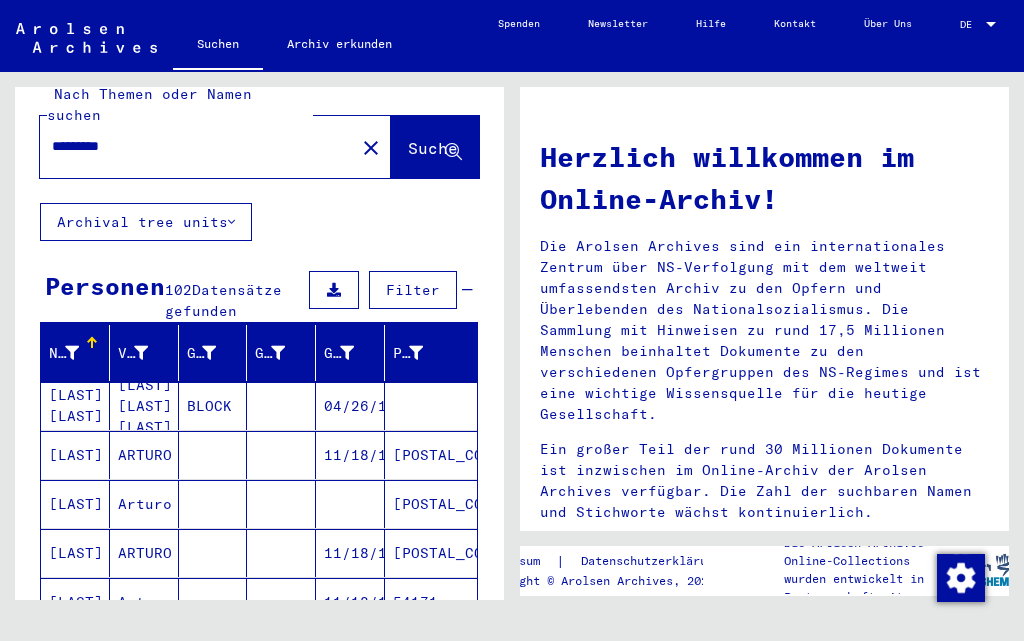 scroll, scrollTop: 0, scrollLeft: 0, axis: both 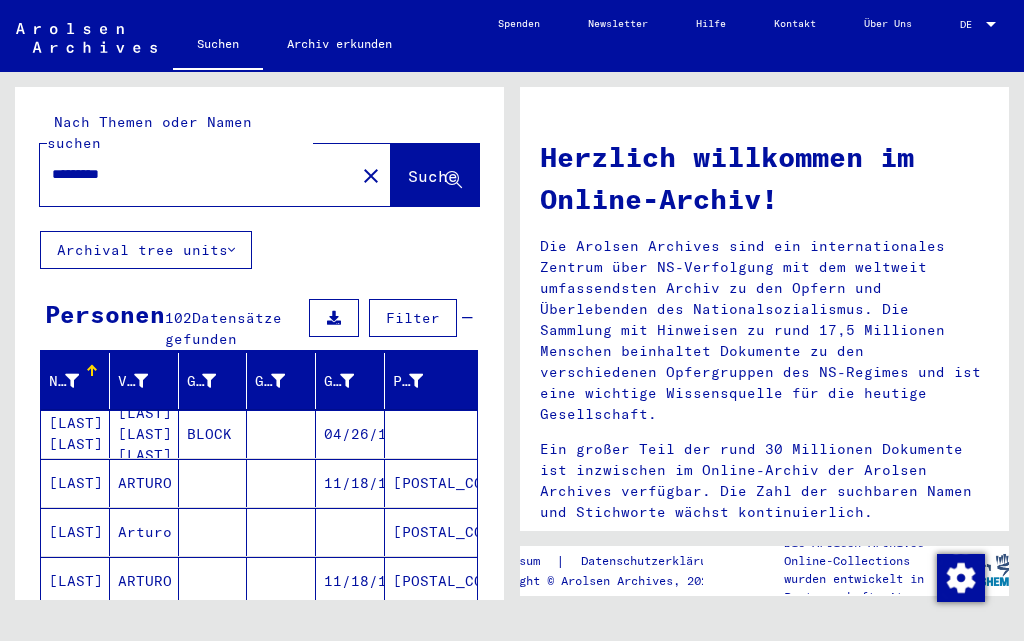 drag, startPoint x: 180, startPoint y: 153, endPoint x: 8, endPoint y: 174, distance: 173.27724 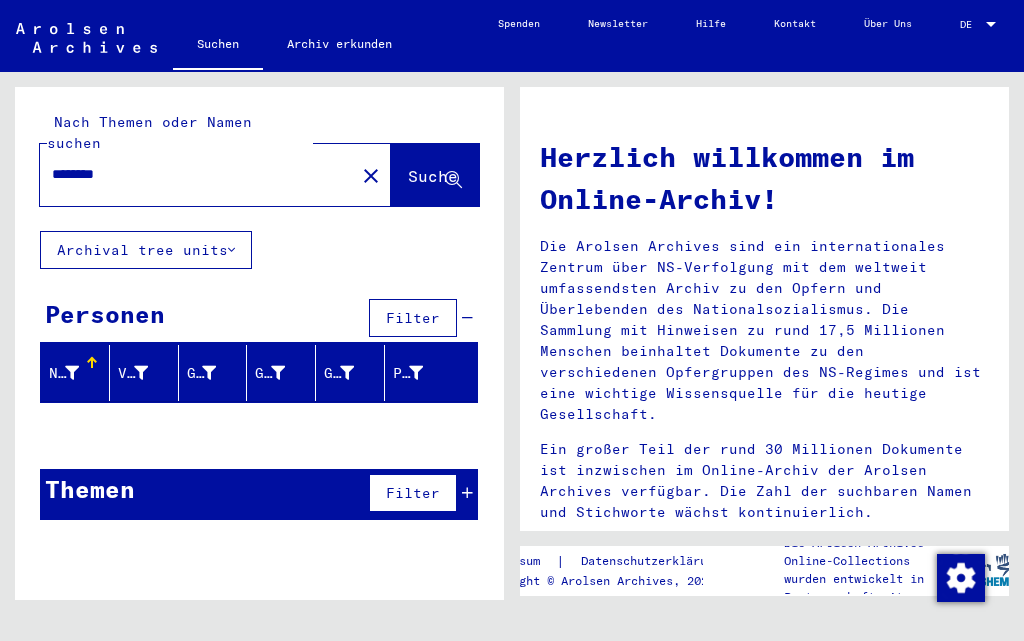 drag, startPoint x: 224, startPoint y: 150, endPoint x: 0, endPoint y: 171, distance: 224.98222 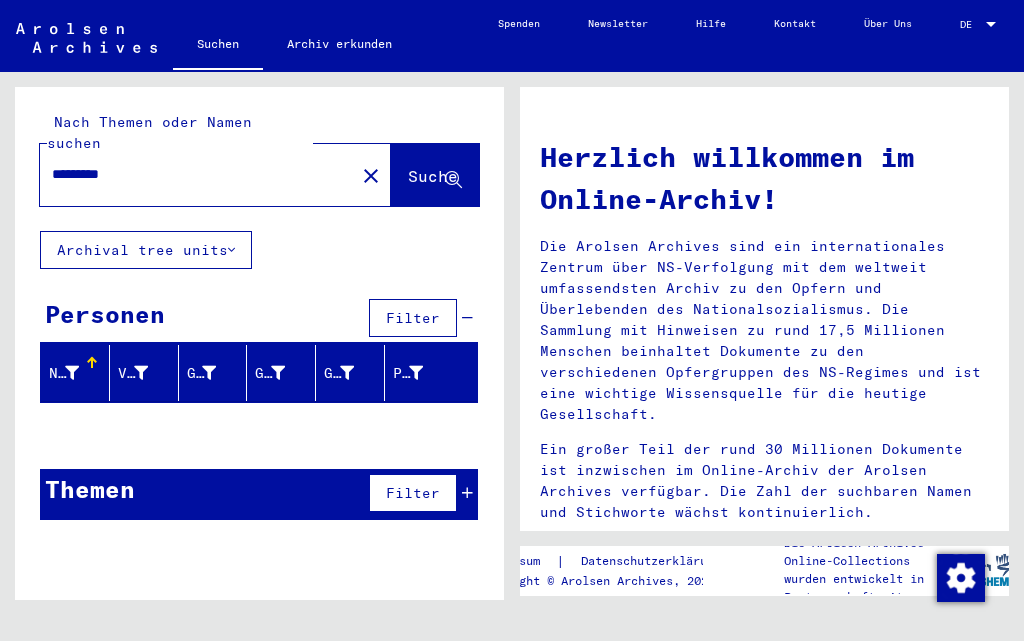 drag, startPoint x: 160, startPoint y: 155, endPoint x: 8, endPoint y: 158, distance: 152.0296 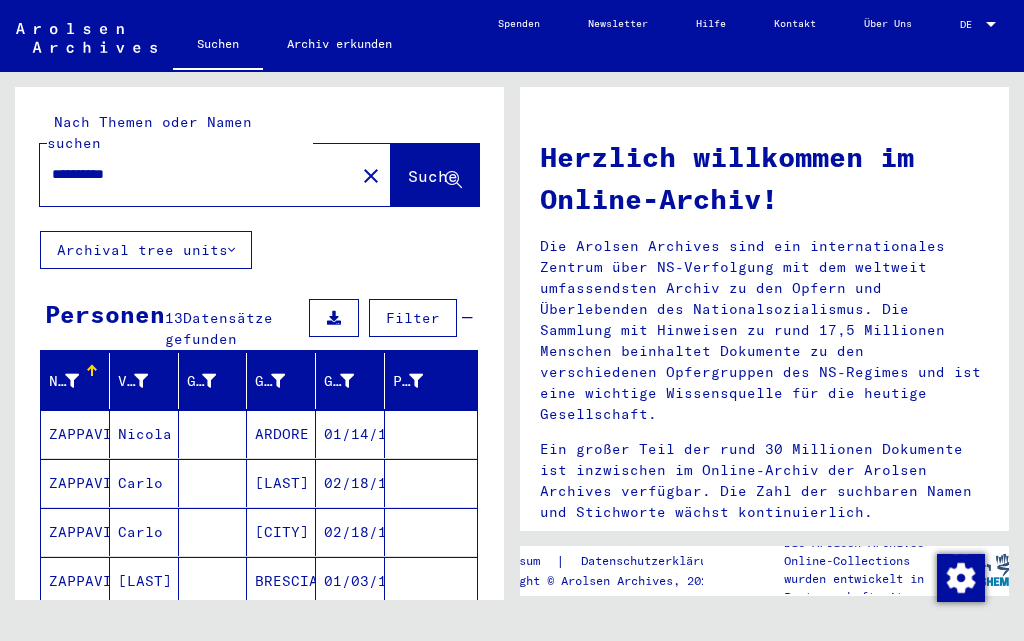 click on "ZAPPAVIGNA" at bounding box center [75, 483] 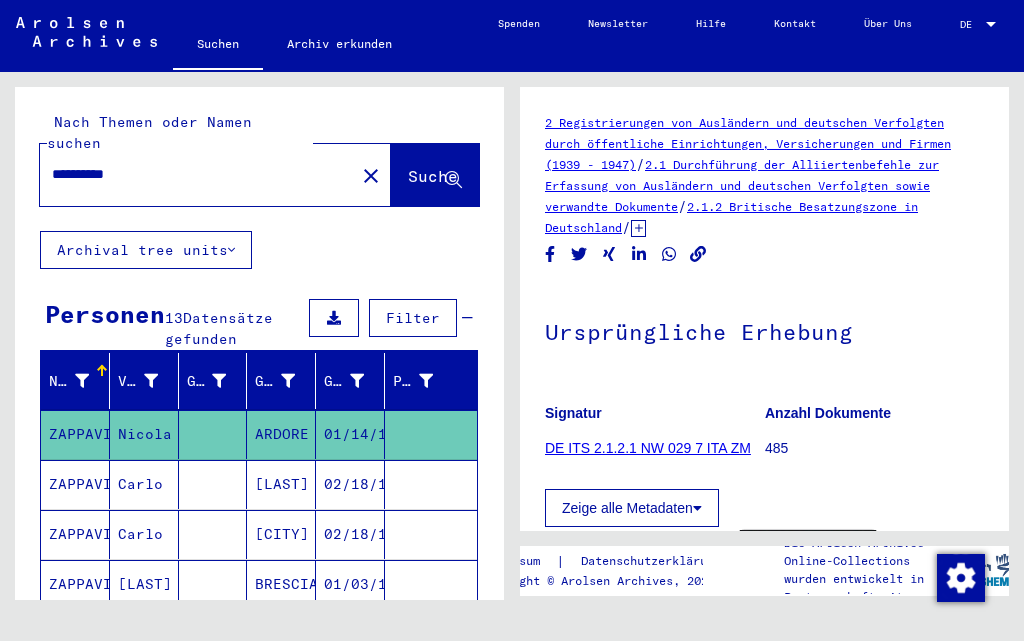 scroll, scrollTop: 300, scrollLeft: 0, axis: vertical 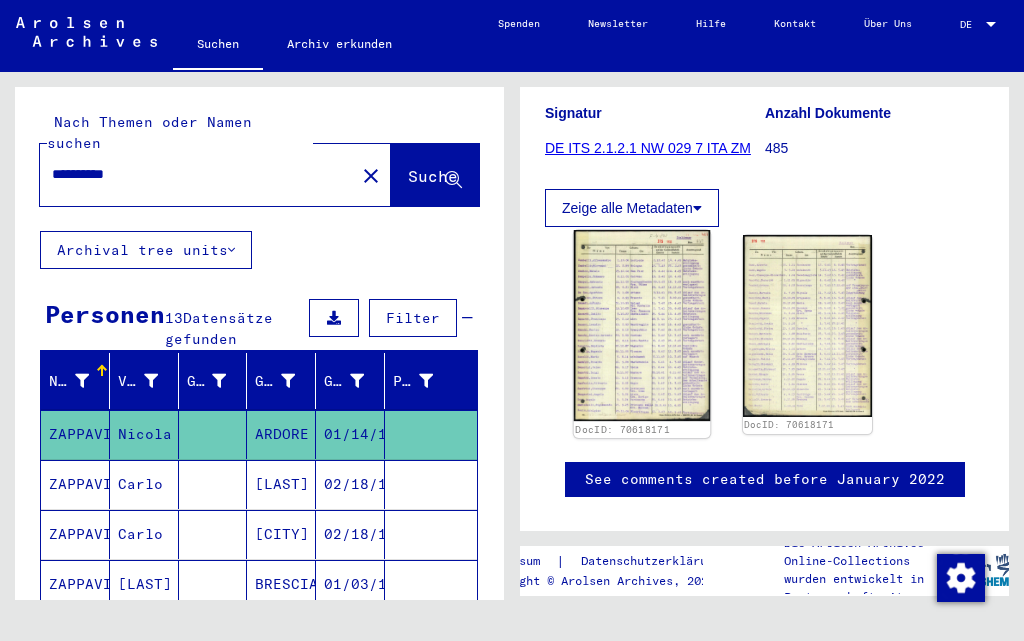 click 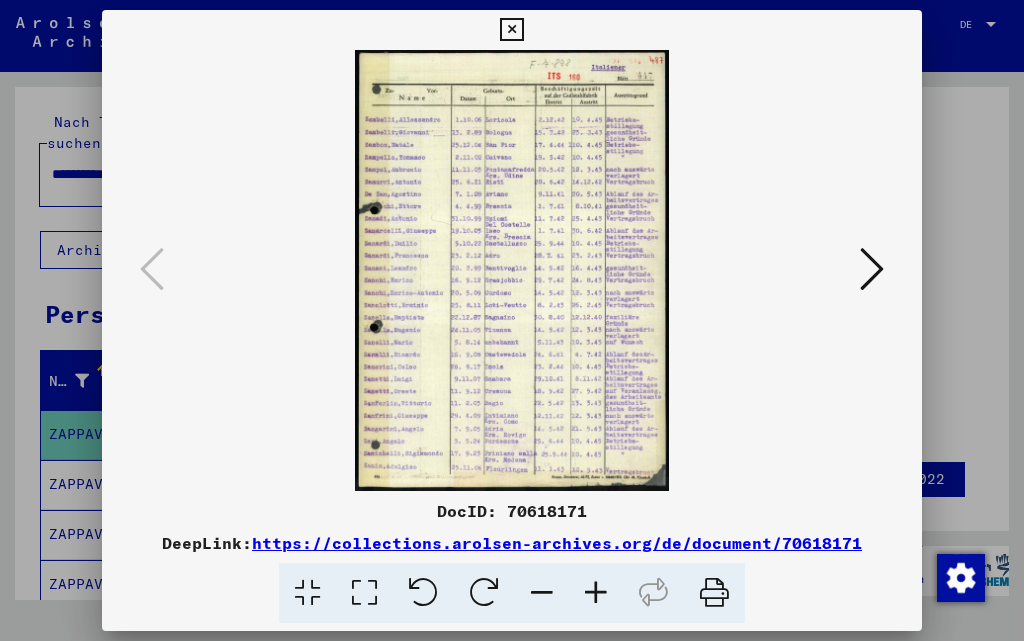 click at bounding box center [596, 593] 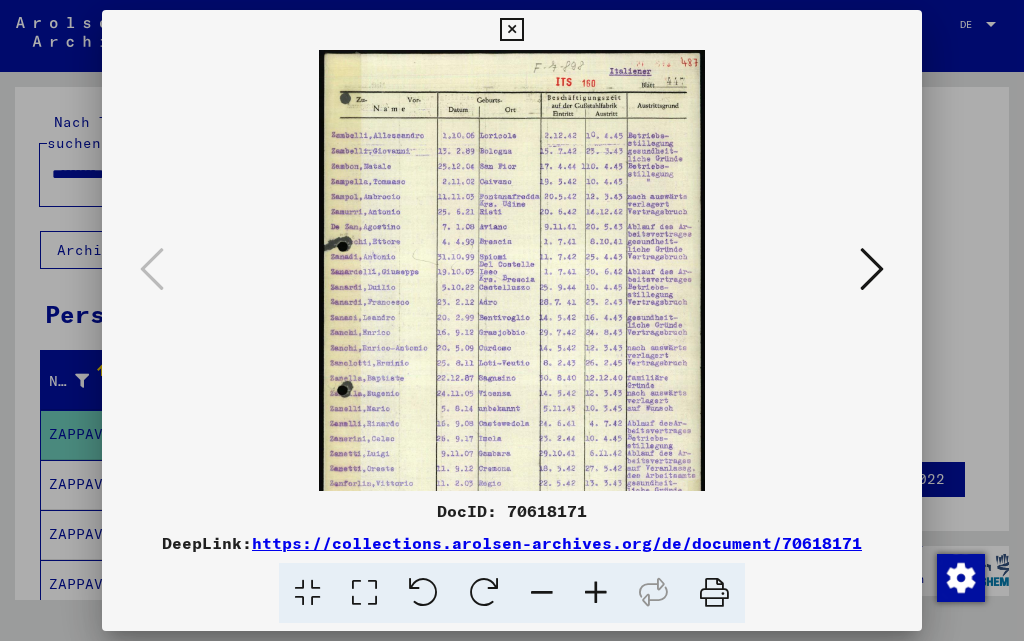 click at bounding box center [596, 593] 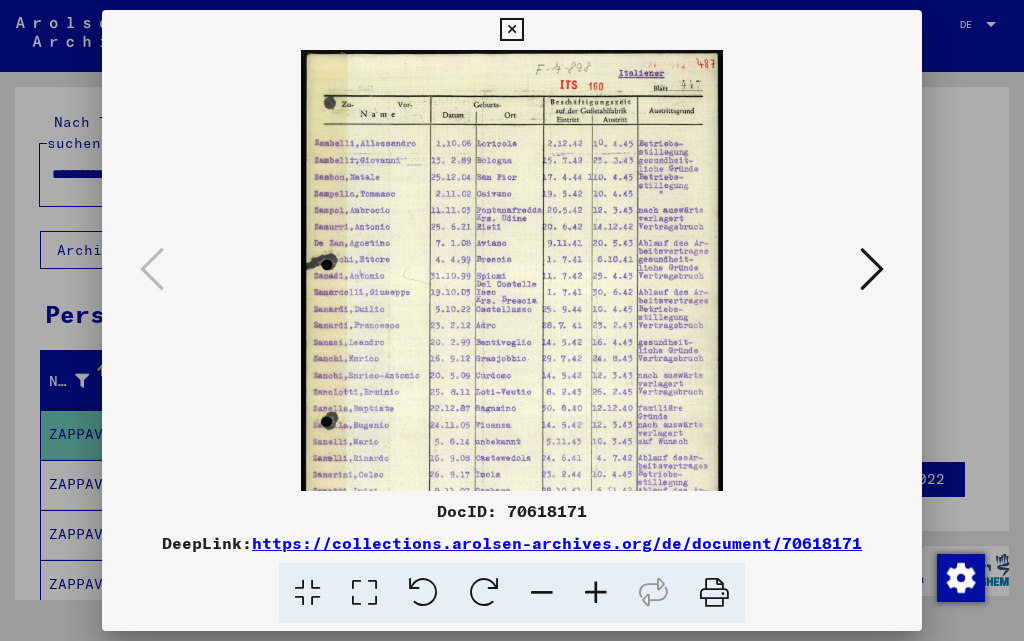 click at bounding box center [596, 593] 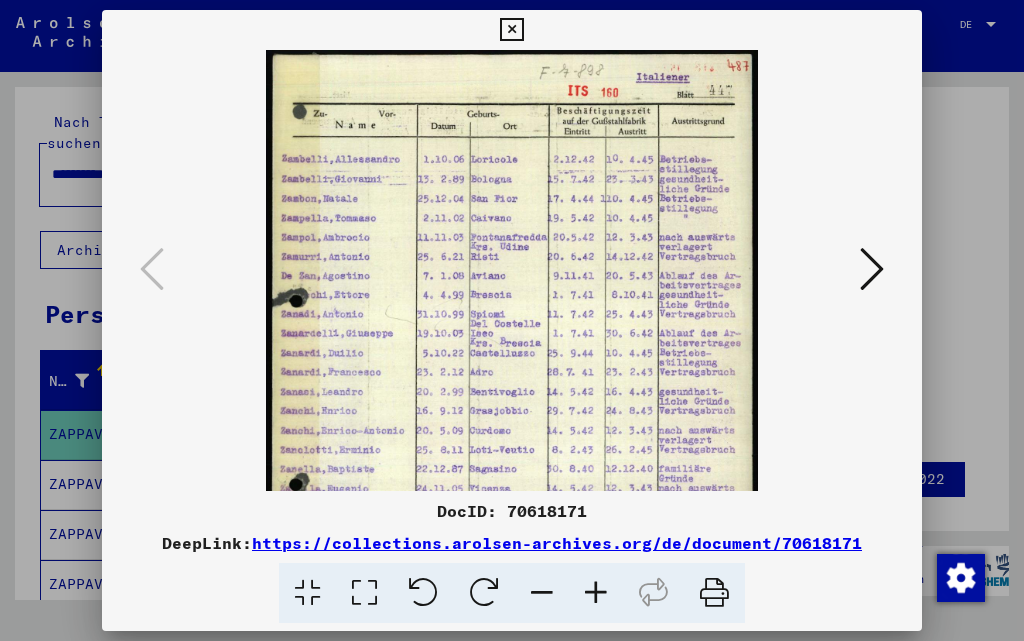 click at bounding box center (596, 593) 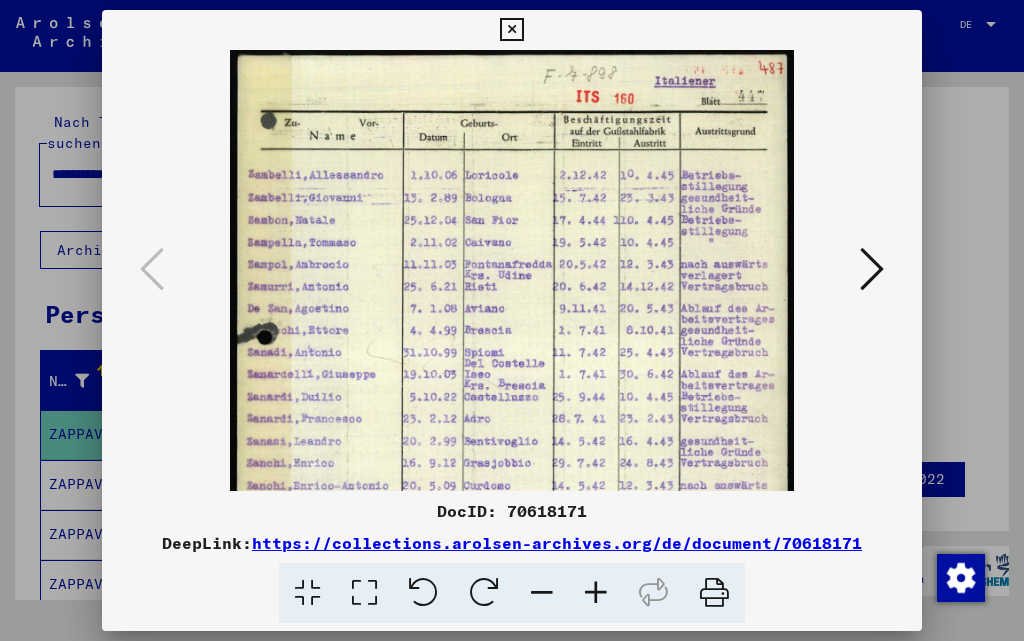 click at bounding box center (596, 593) 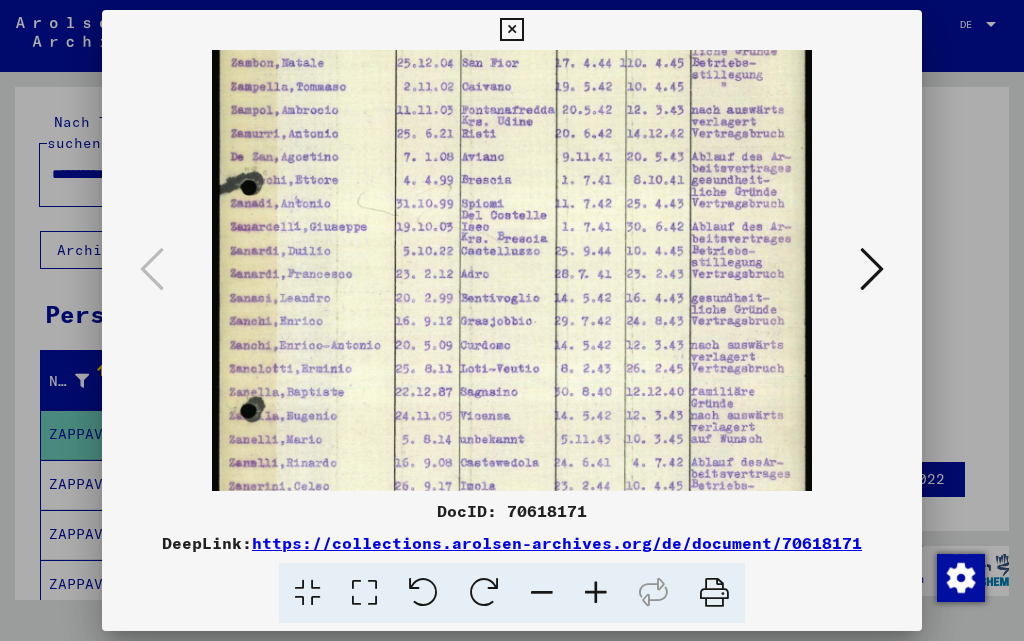 scroll, scrollTop: 176, scrollLeft: 0, axis: vertical 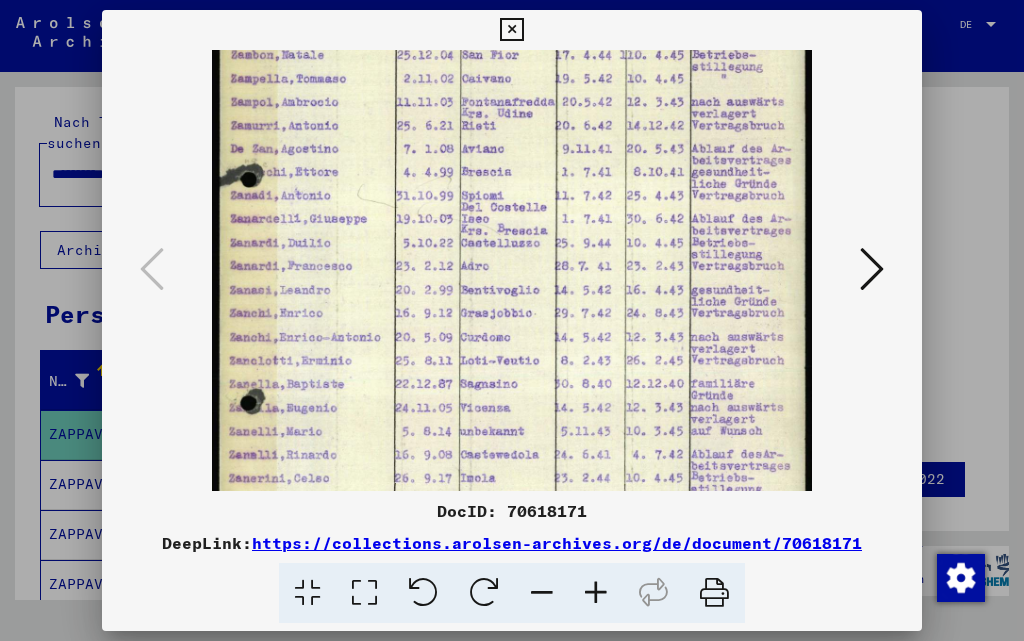 drag, startPoint x: 519, startPoint y: 439, endPoint x: 578, endPoint y: 263, distance: 185.62596 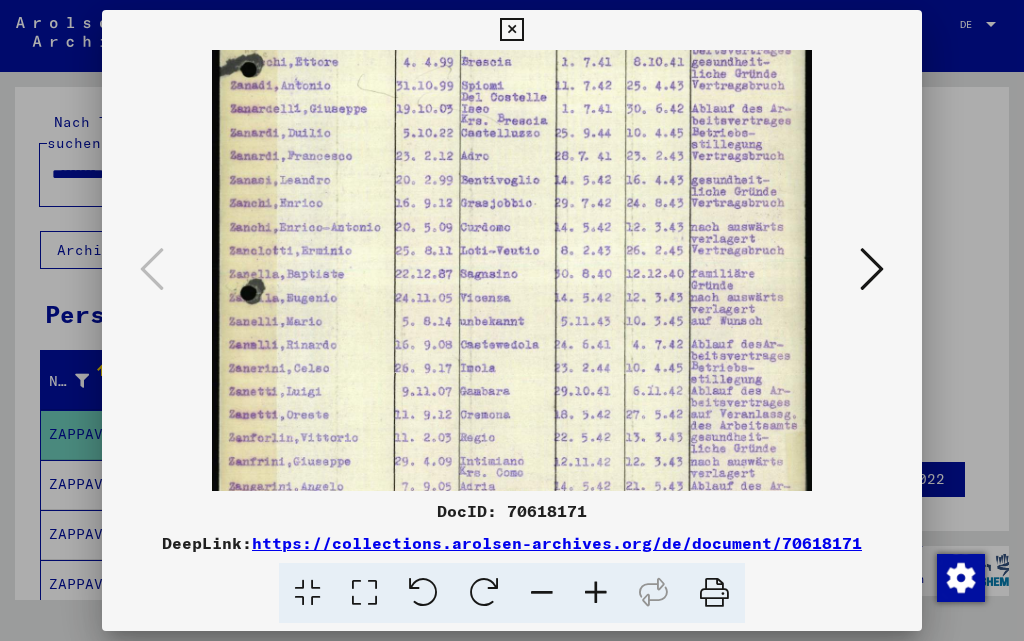 scroll, scrollTop: 297, scrollLeft: 0, axis: vertical 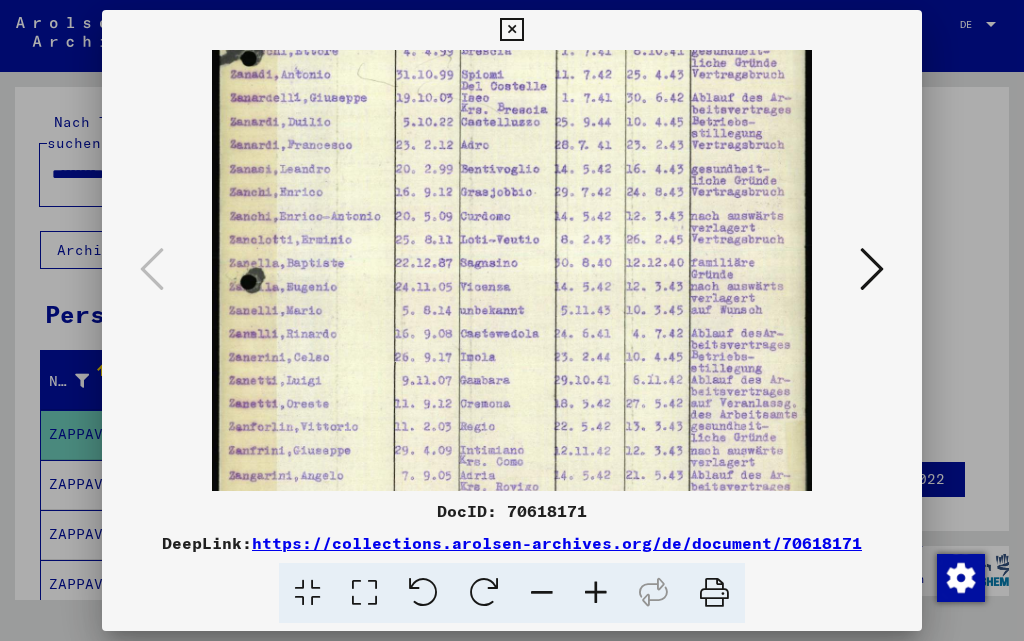 drag, startPoint x: 523, startPoint y: 429, endPoint x: 564, endPoint y: 308, distance: 127.75758 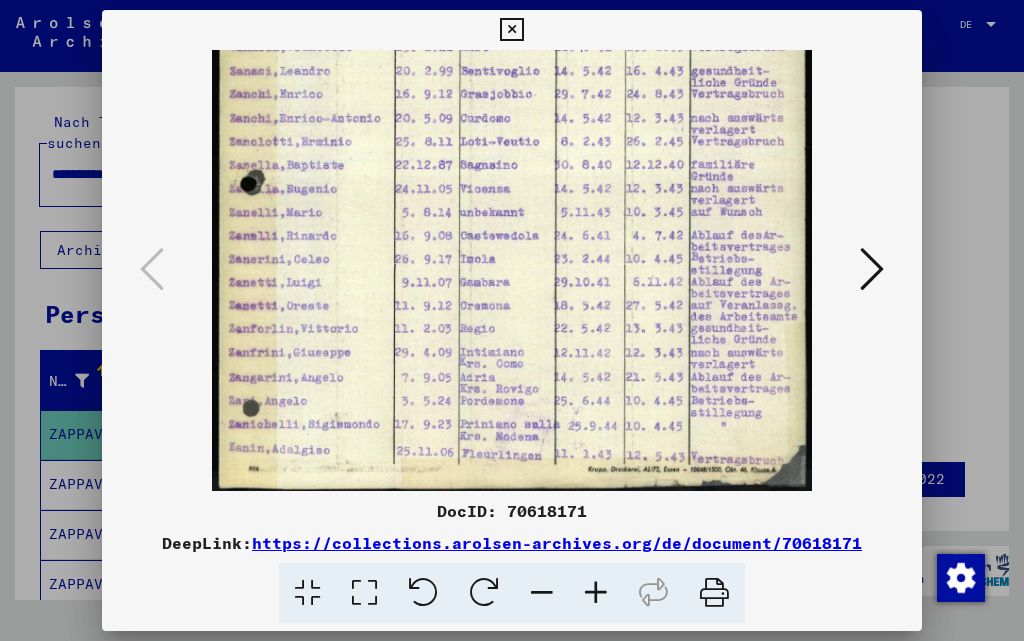 scroll, scrollTop: 400, scrollLeft: 0, axis: vertical 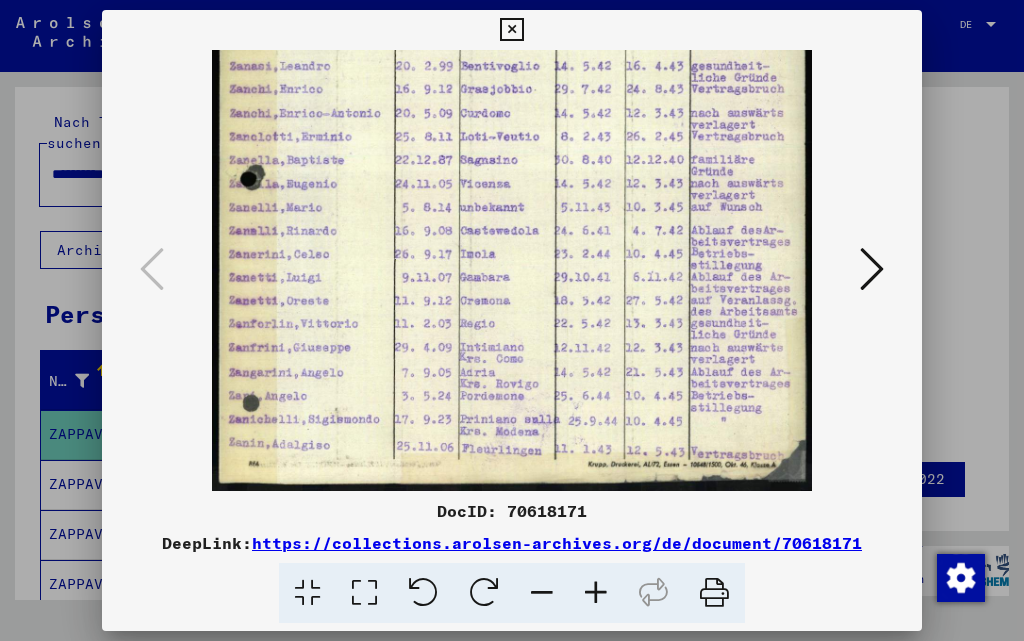 drag, startPoint x: 474, startPoint y: 304, endPoint x: 491, endPoint y: 215, distance: 90.60905 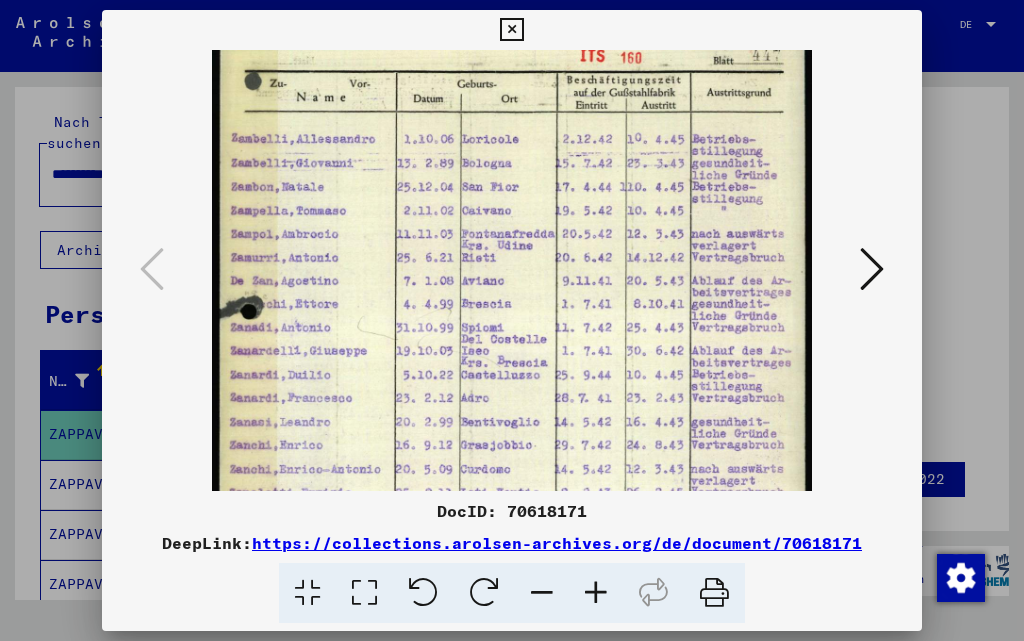 scroll, scrollTop: 58, scrollLeft: 0, axis: vertical 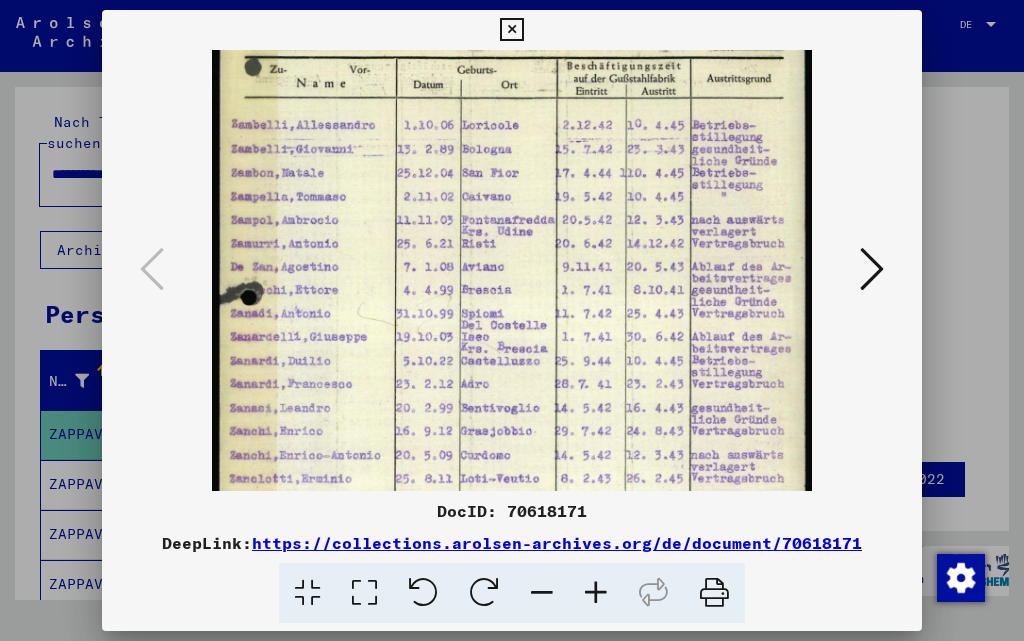 drag, startPoint x: 503, startPoint y: 122, endPoint x: 483, endPoint y: 464, distance: 342.5843 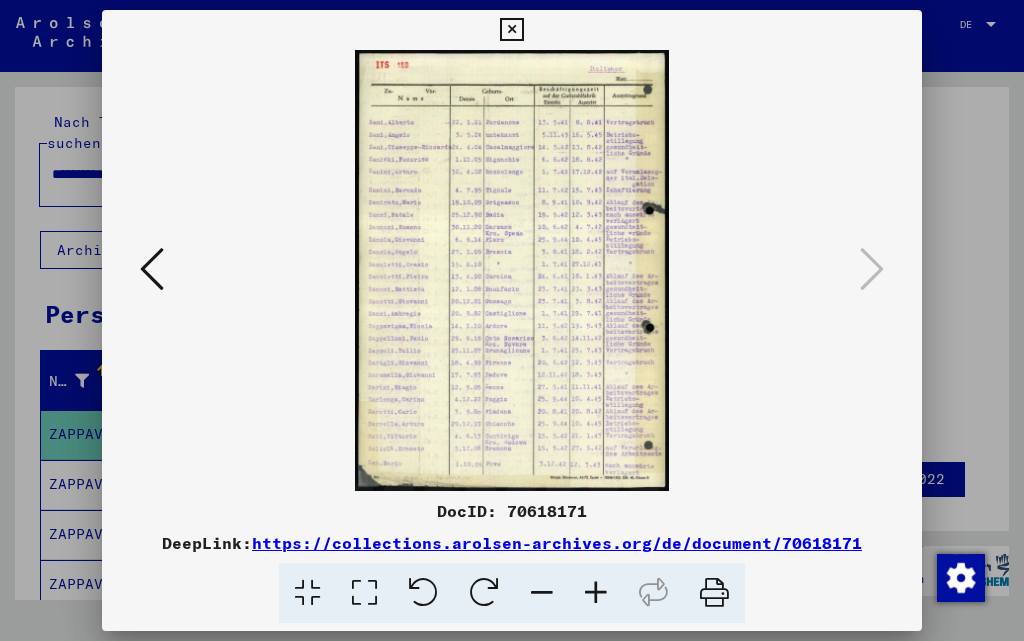 scroll, scrollTop: 0, scrollLeft: 0, axis: both 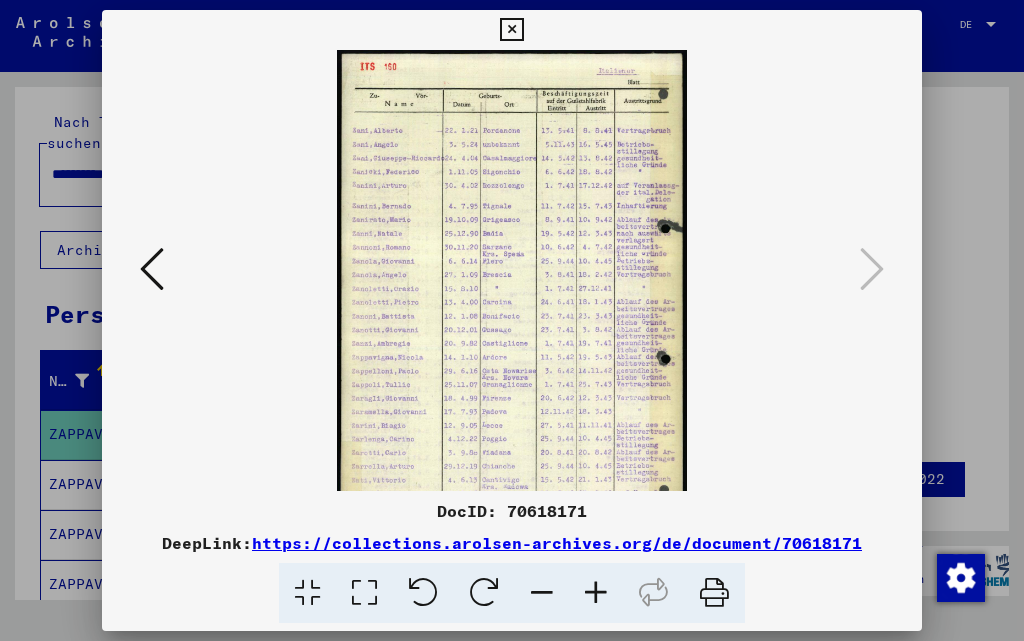click at bounding box center (596, 593) 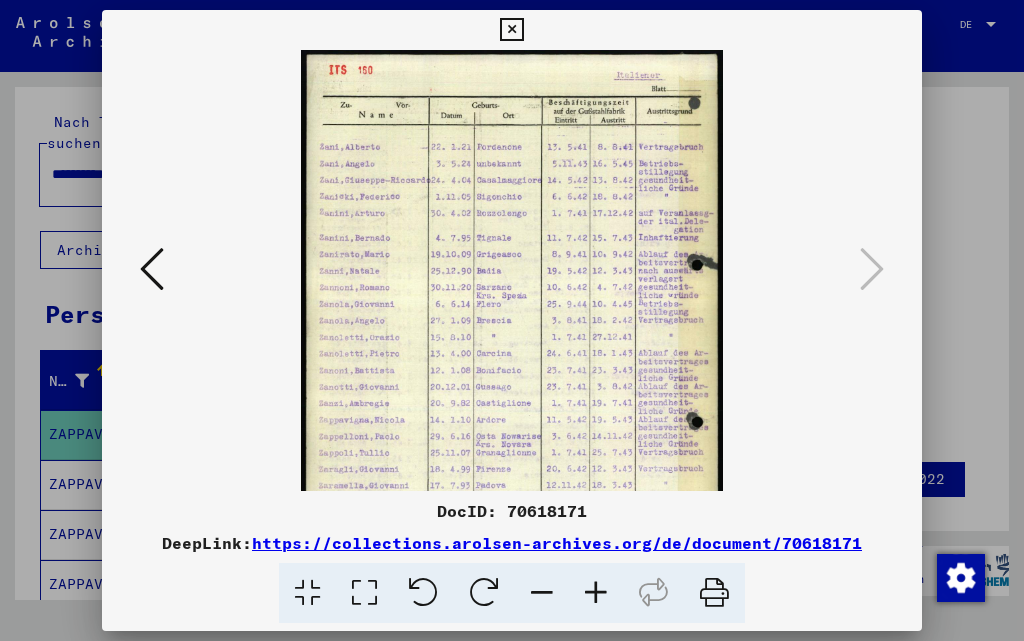 click at bounding box center [596, 593] 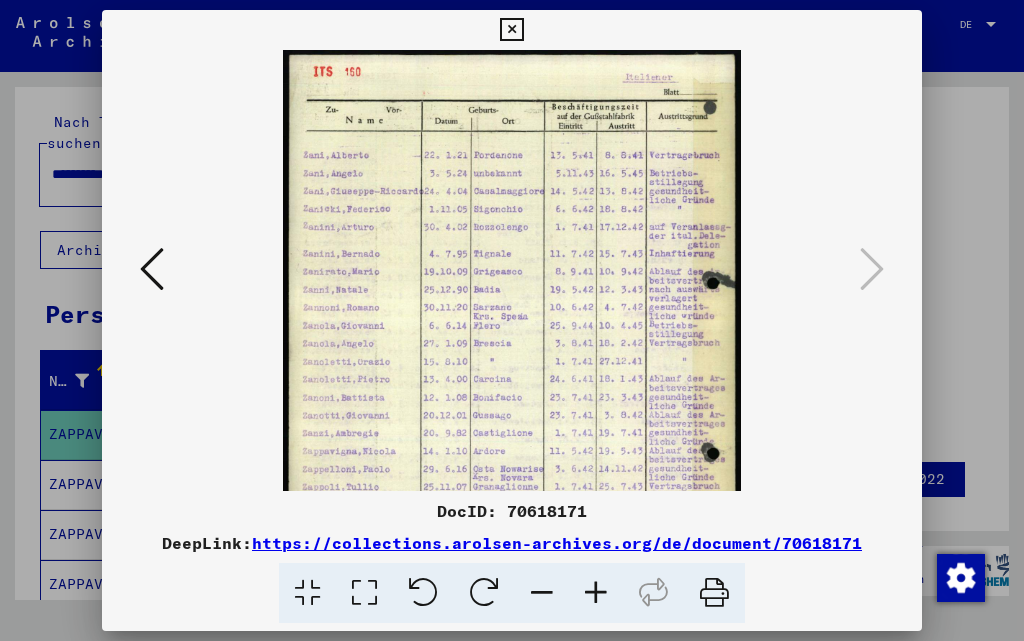 click at bounding box center (596, 593) 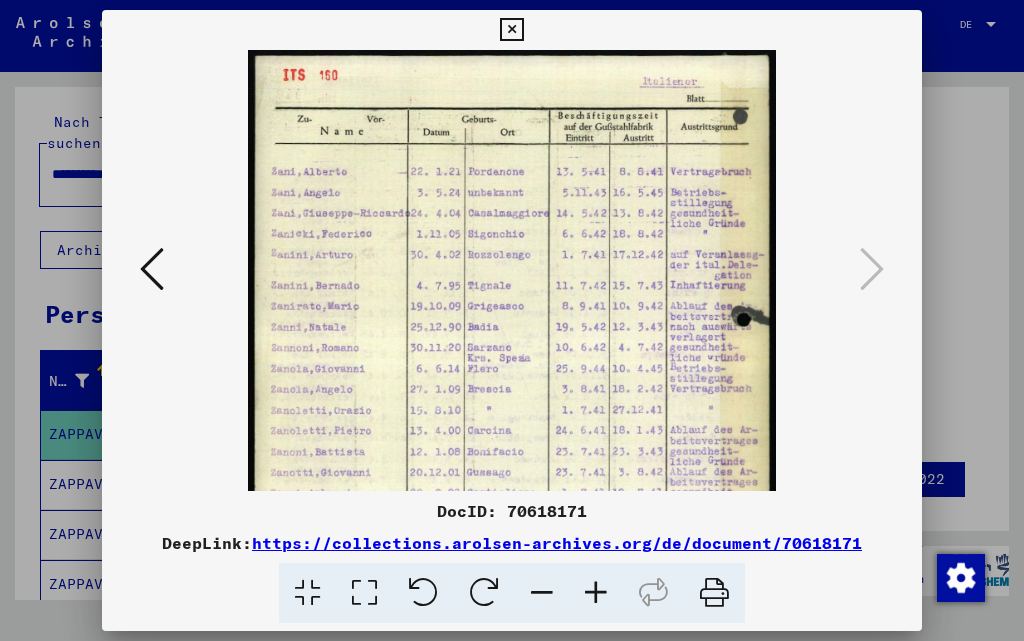 click at bounding box center (596, 593) 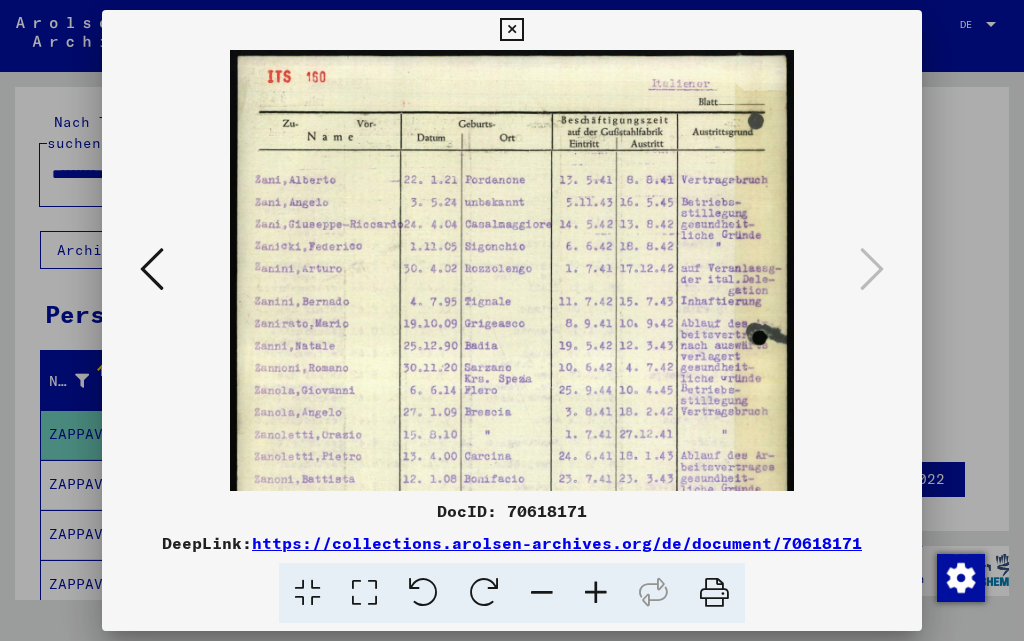 click at bounding box center (596, 593) 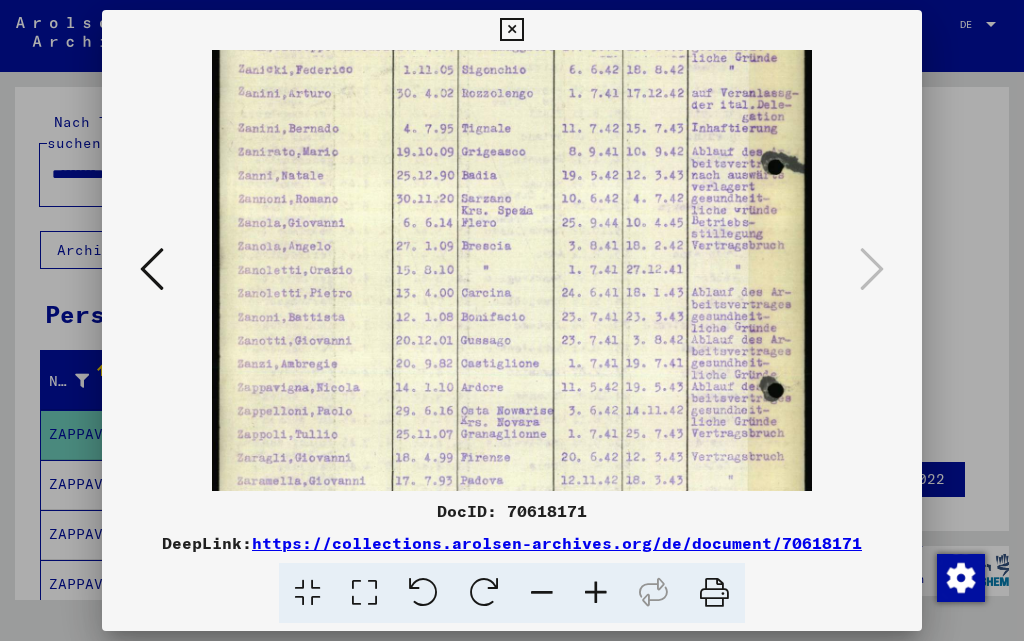scroll, scrollTop: 227, scrollLeft: 0, axis: vertical 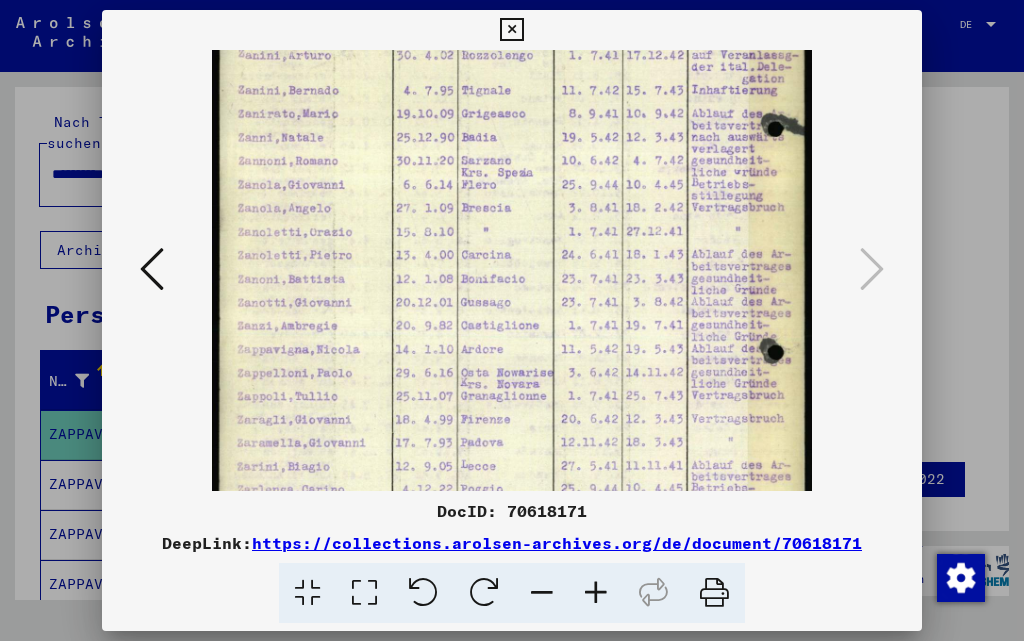 drag, startPoint x: 548, startPoint y: 429, endPoint x: 565, endPoint y: 202, distance: 227.63568 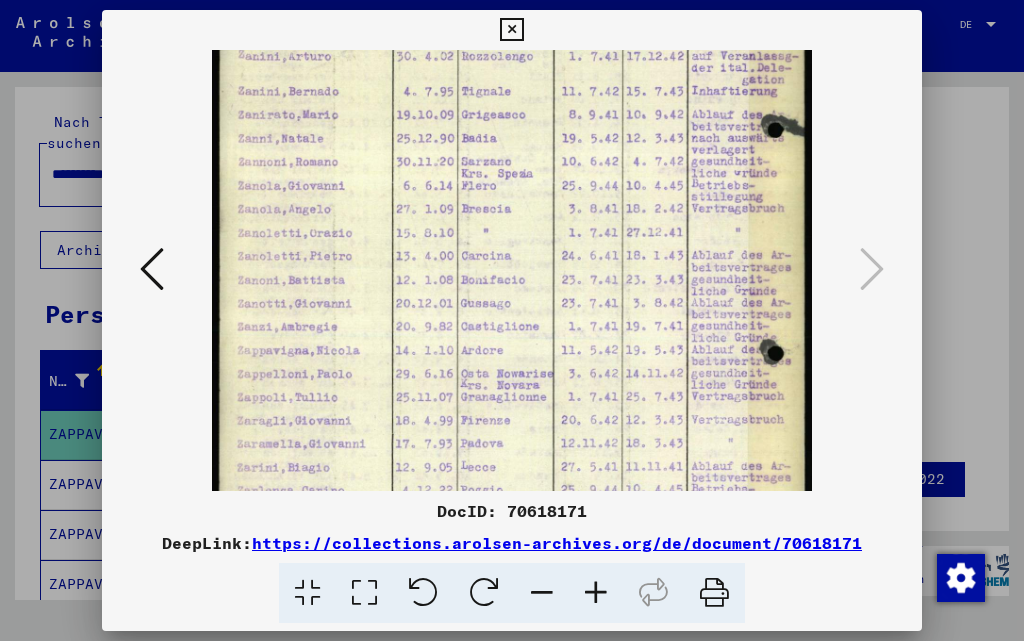 drag, startPoint x: 666, startPoint y: 413, endPoint x: 601, endPoint y: 414, distance: 65.00769 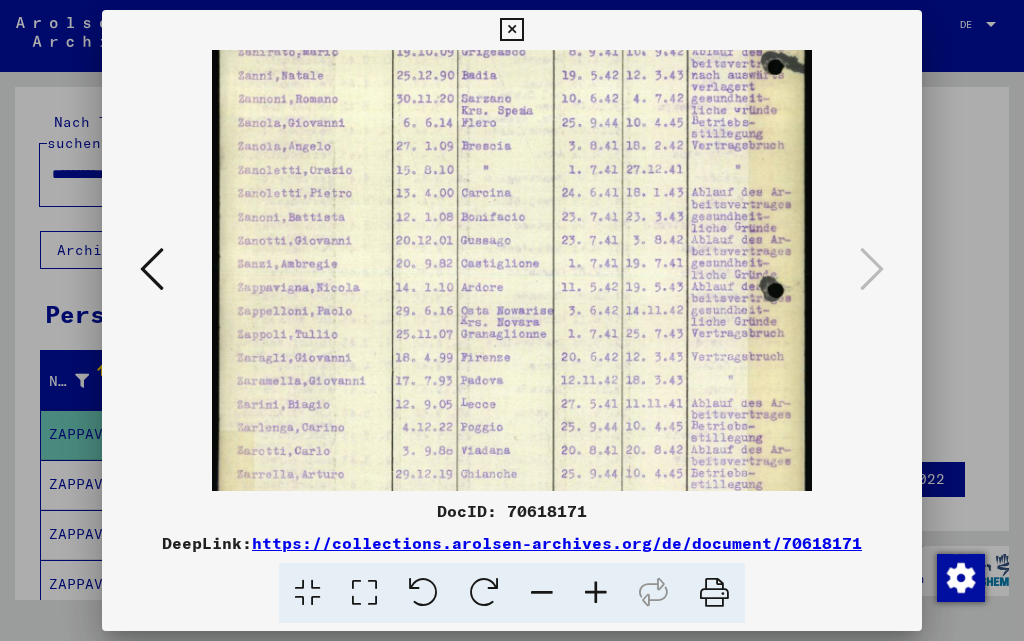 scroll, scrollTop: 290, scrollLeft: 0, axis: vertical 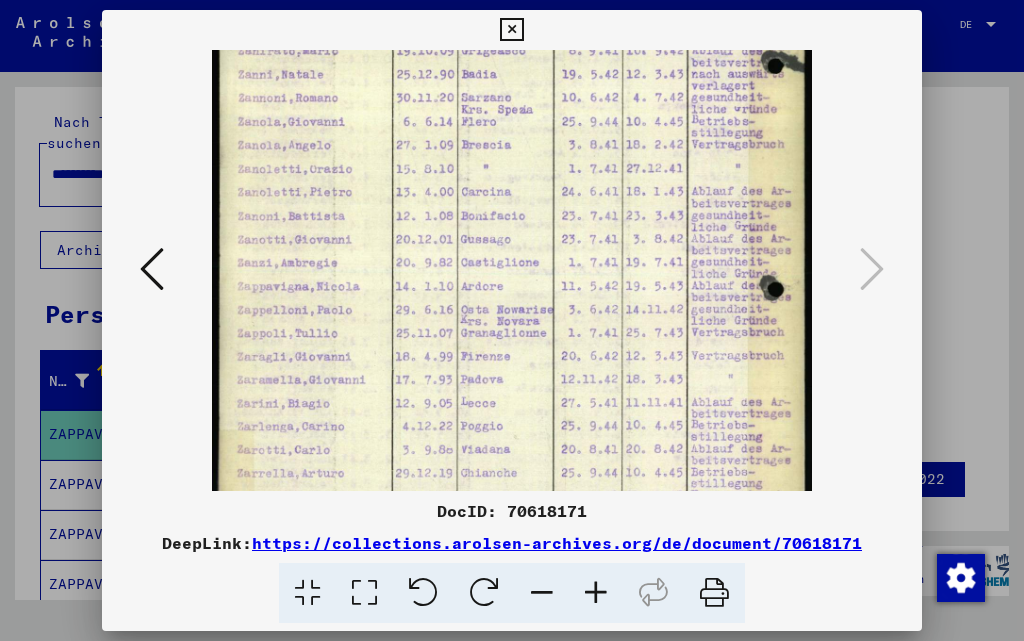 drag, startPoint x: 655, startPoint y: 381, endPoint x: 651, endPoint y: 317, distance: 64.12488 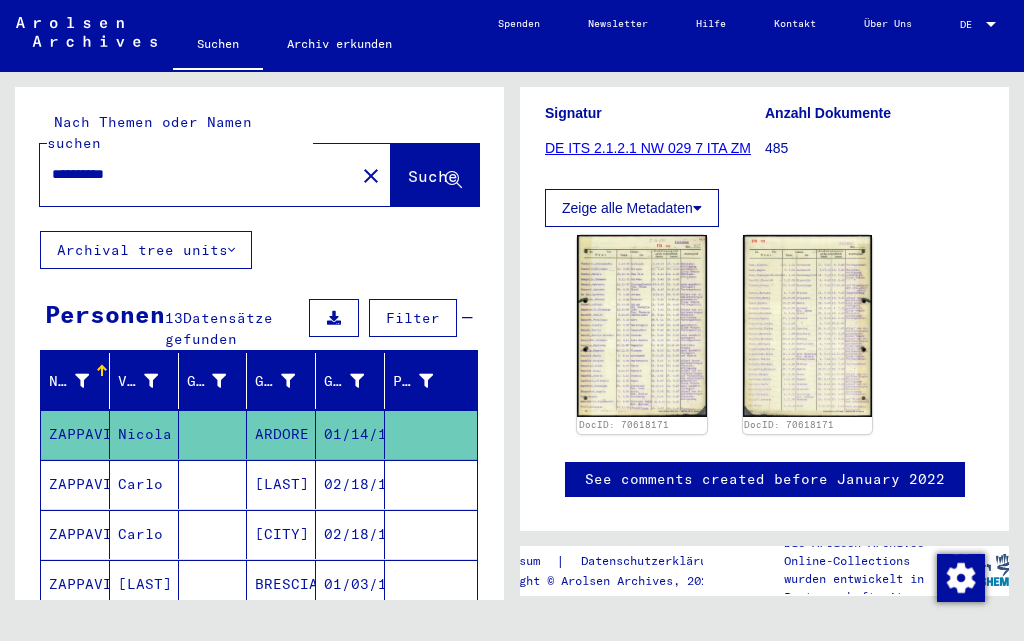 drag, startPoint x: 174, startPoint y: 146, endPoint x: 0, endPoint y: 147, distance: 174.00287 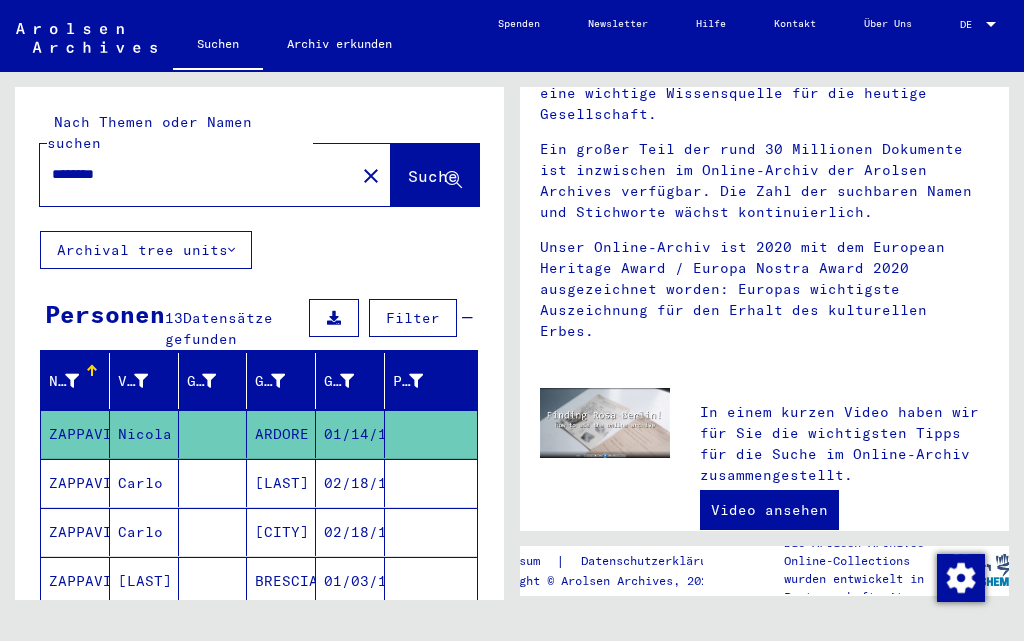 scroll, scrollTop: 0, scrollLeft: 0, axis: both 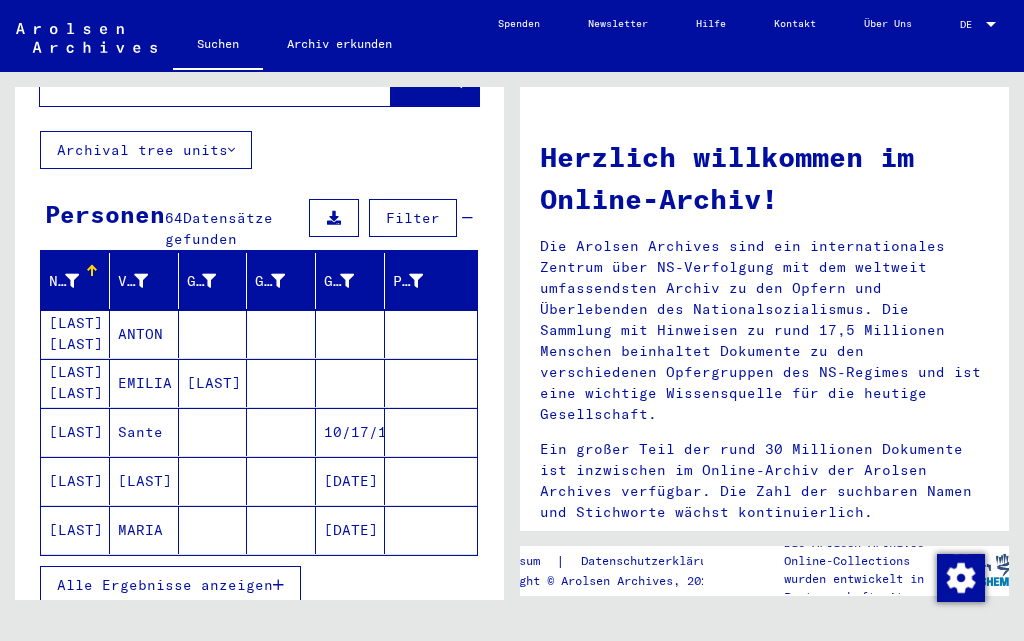 click on "Alle Ergebnisse anzeigen" at bounding box center [170, 585] 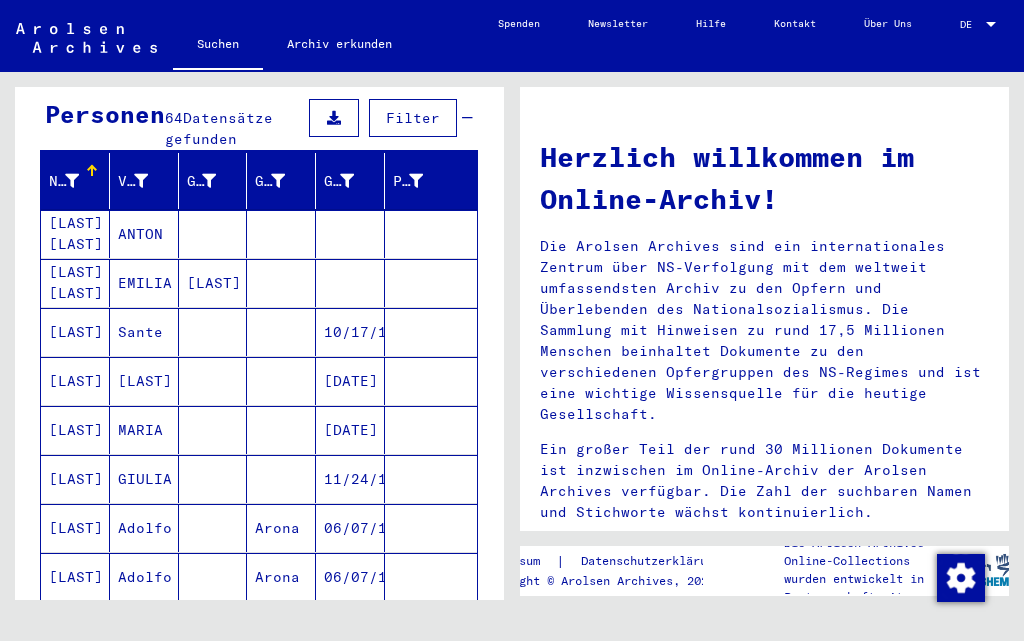 scroll, scrollTop: 0, scrollLeft: 0, axis: both 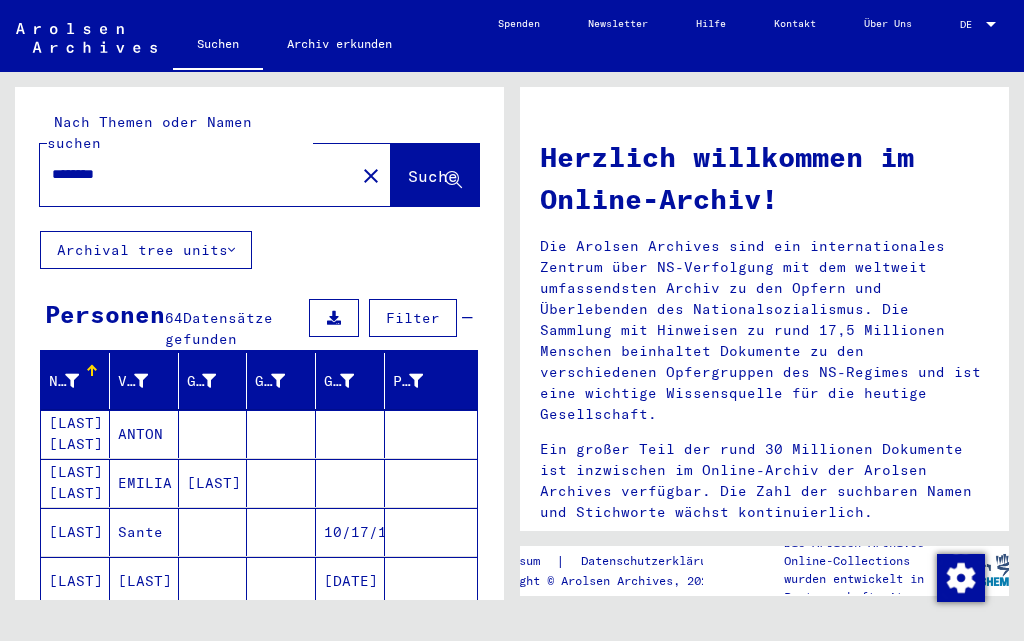 click on "********" at bounding box center [191, 174] 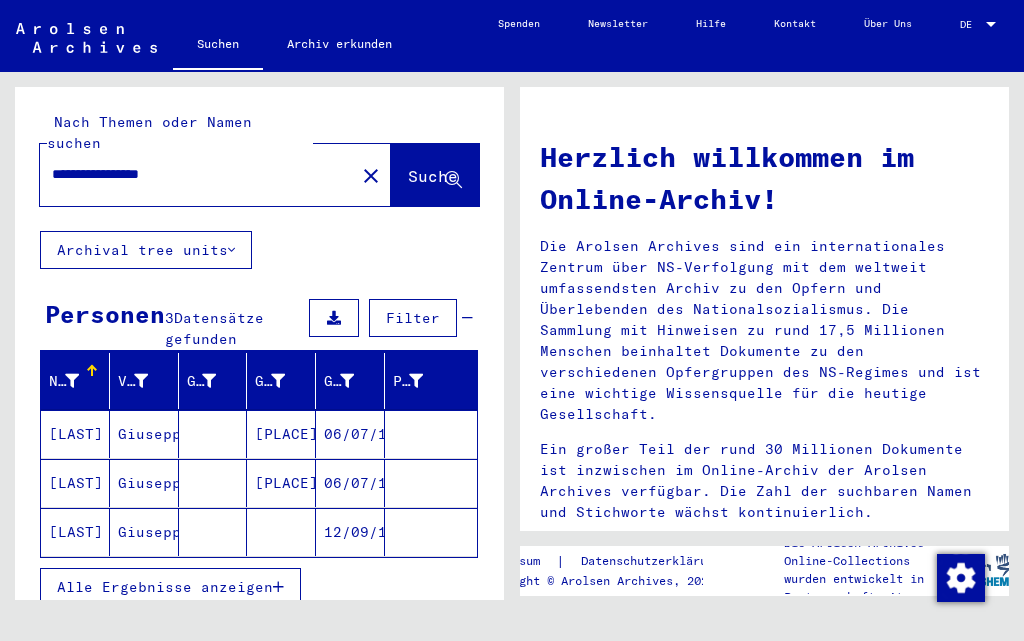 click on "Alle Ergebnisse anzeigen" at bounding box center (165, 587) 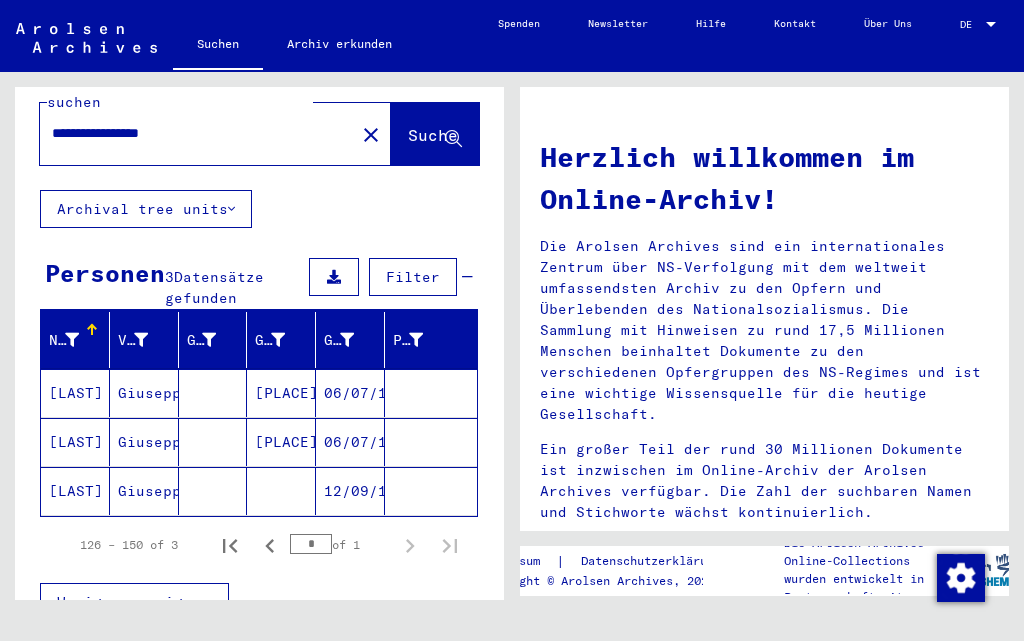 scroll, scrollTop: 0, scrollLeft: 0, axis: both 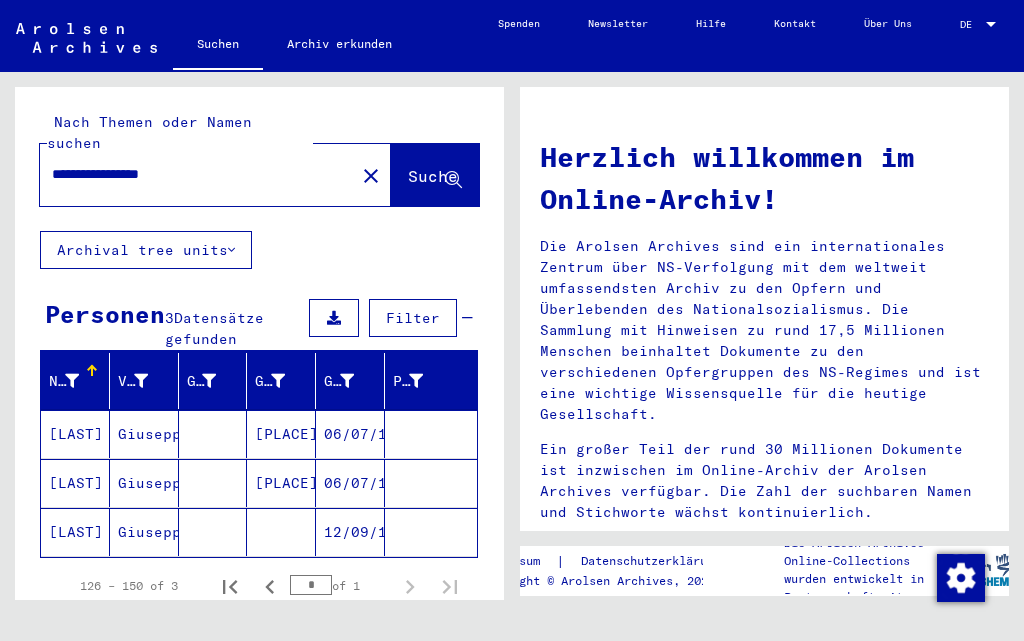 click on "**********" at bounding box center (191, 174) 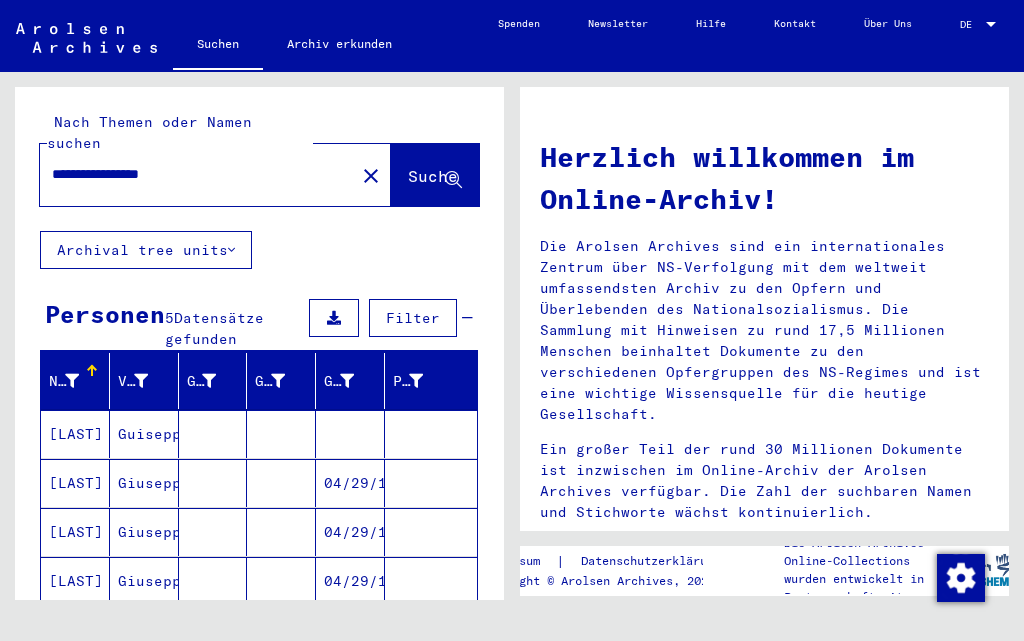 scroll, scrollTop: 100, scrollLeft: 0, axis: vertical 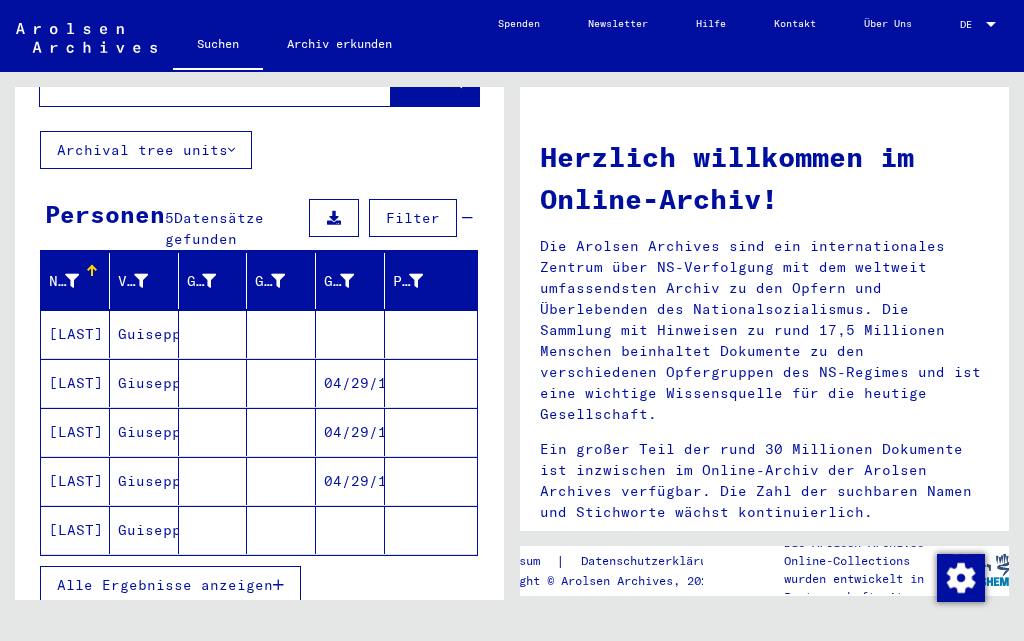 click on "Alle Ergebnisse anzeigen" at bounding box center [165, 585] 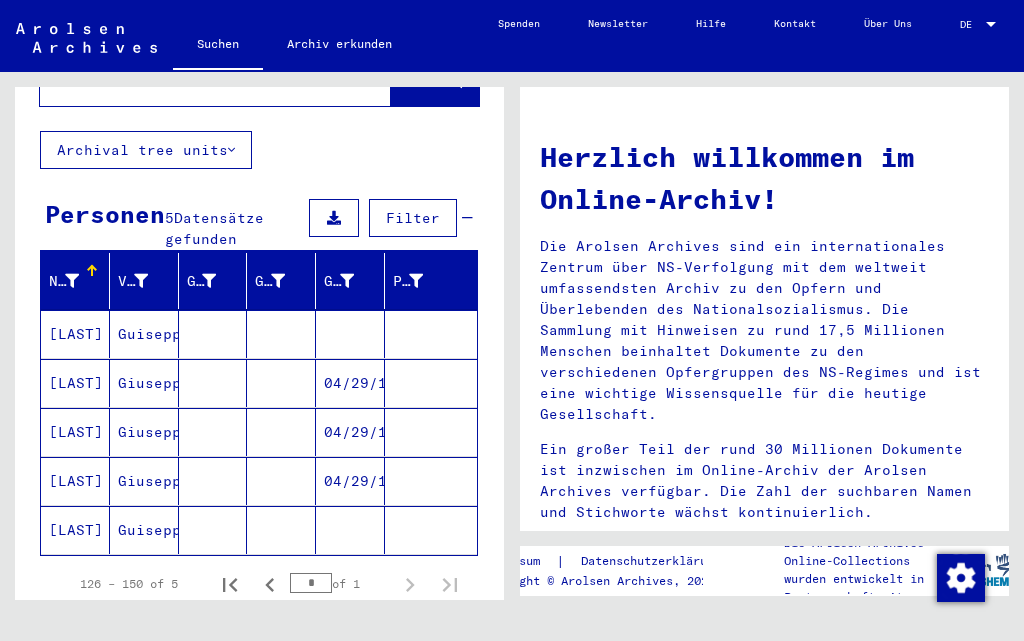 click on "[LAST]" at bounding box center (75, 383) 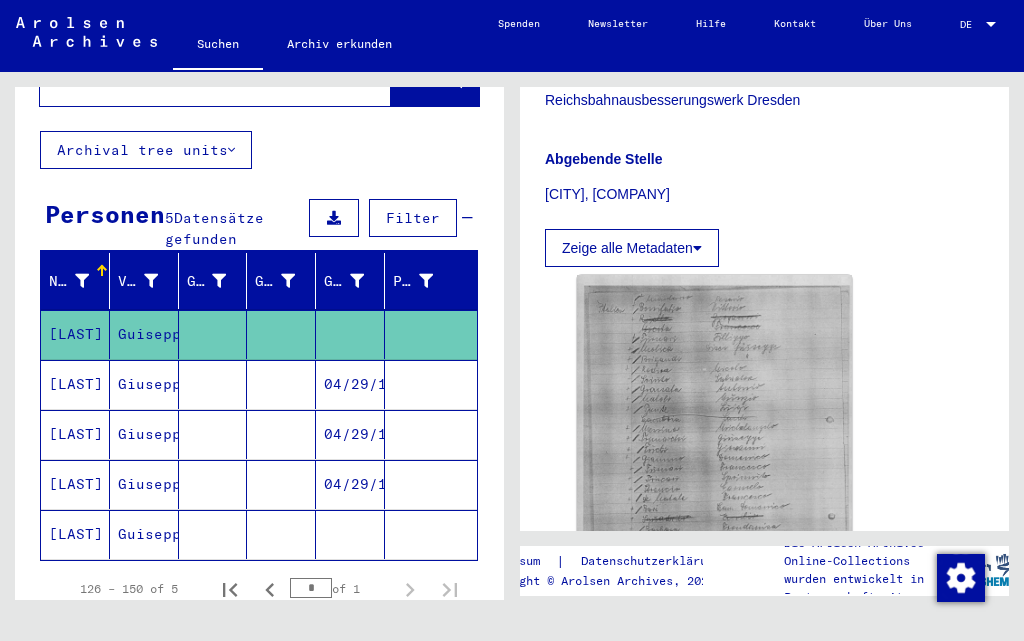 scroll, scrollTop: 600, scrollLeft: 0, axis: vertical 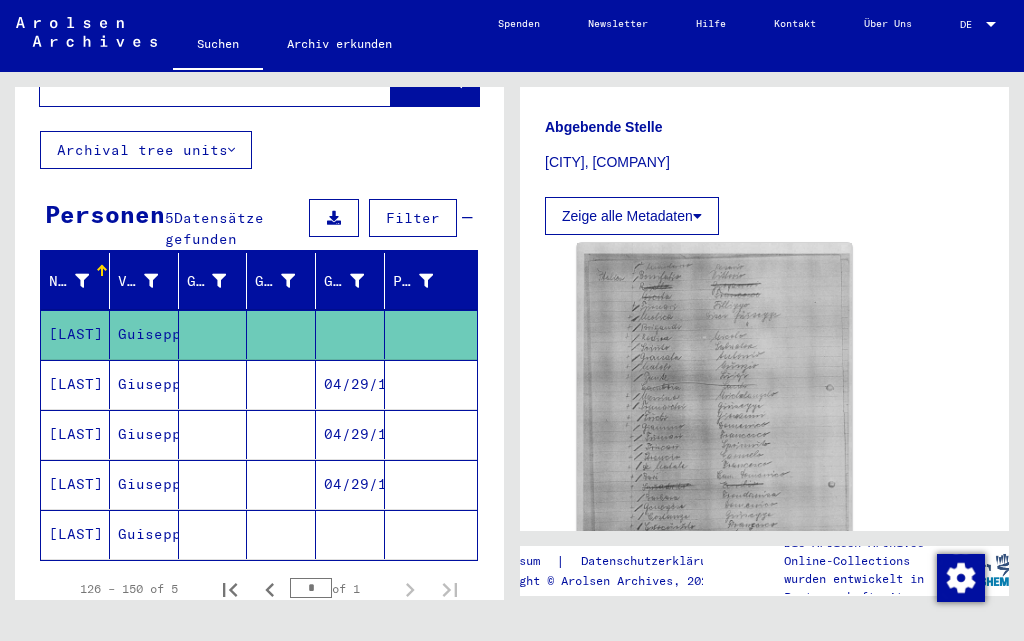 click on "[LAST]" 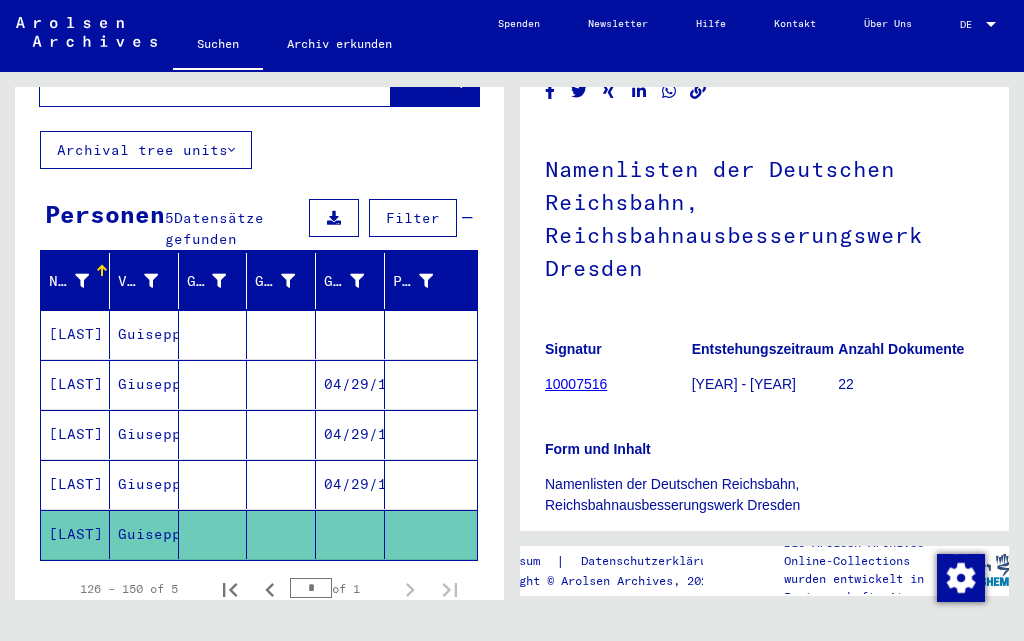 scroll, scrollTop: 400, scrollLeft: 0, axis: vertical 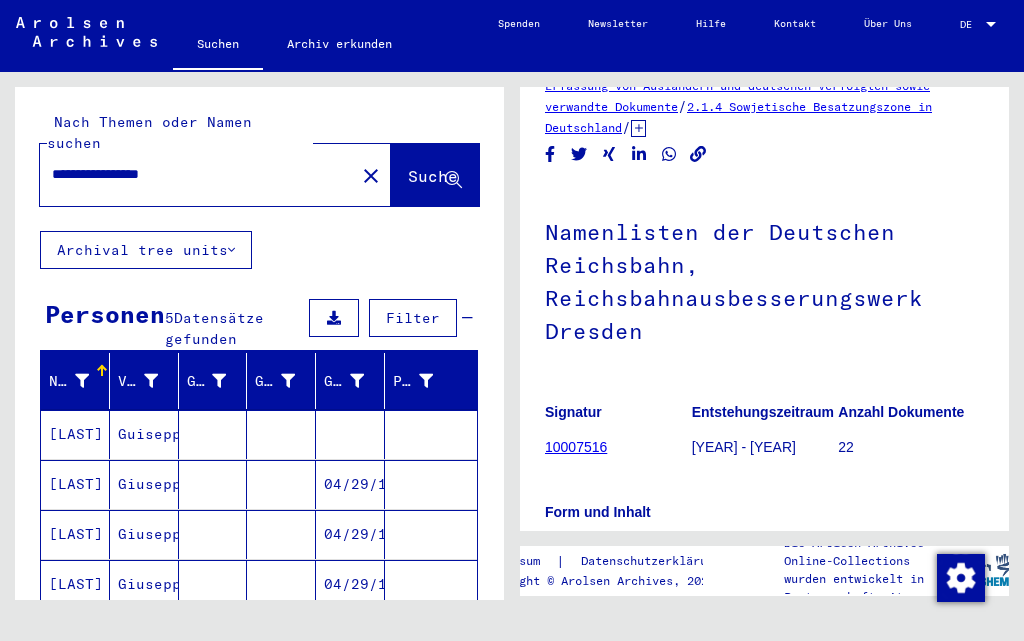 drag, startPoint x: 264, startPoint y: 145, endPoint x: 0, endPoint y: 172, distance: 265.37708 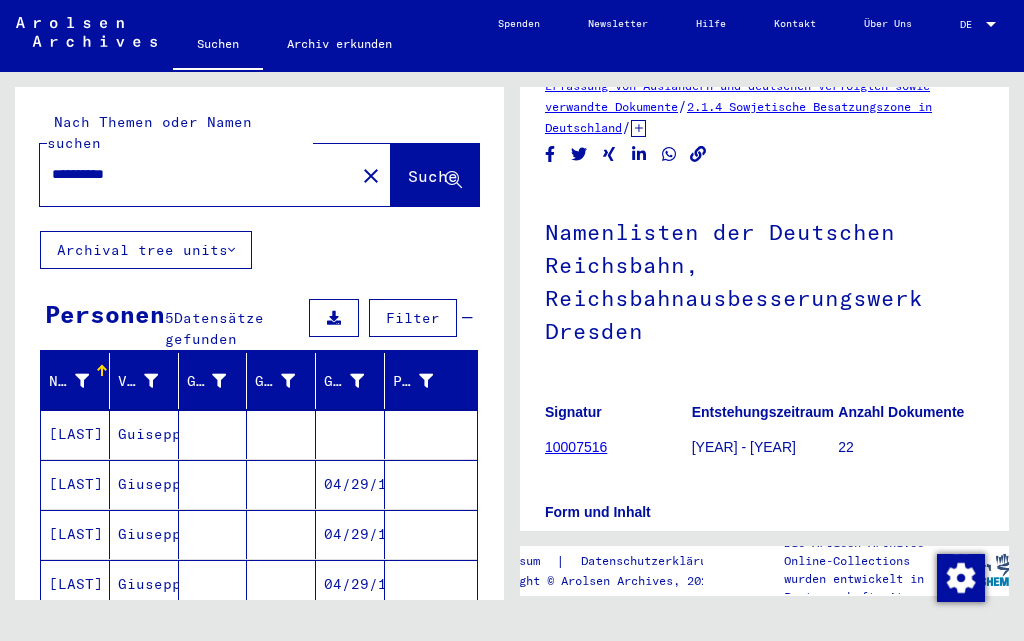 scroll, scrollTop: 0, scrollLeft: 0, axis: both 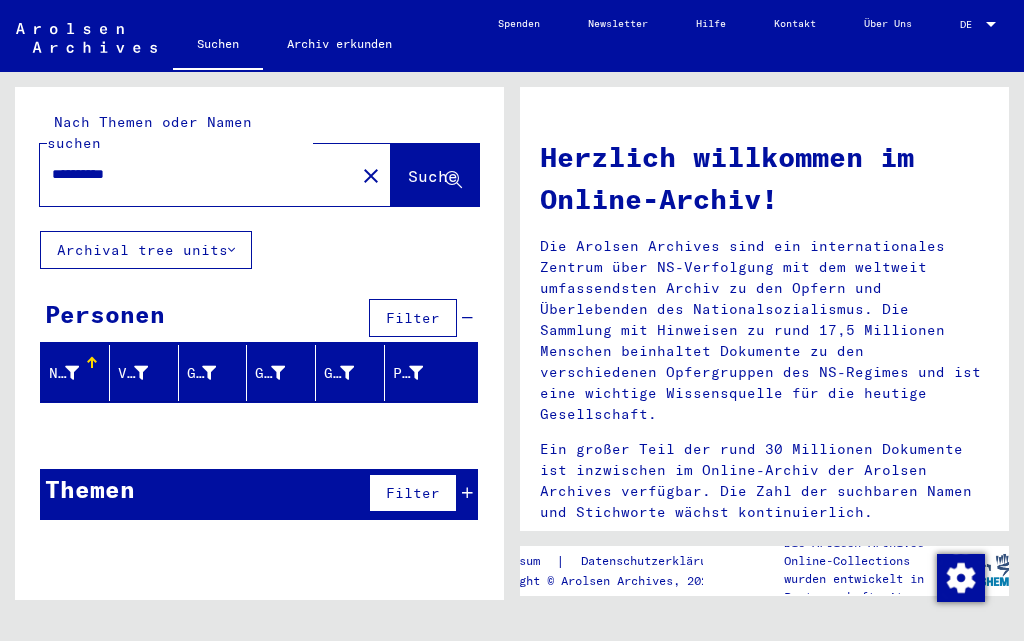 click on "**********" at bounding box center [191, 174] 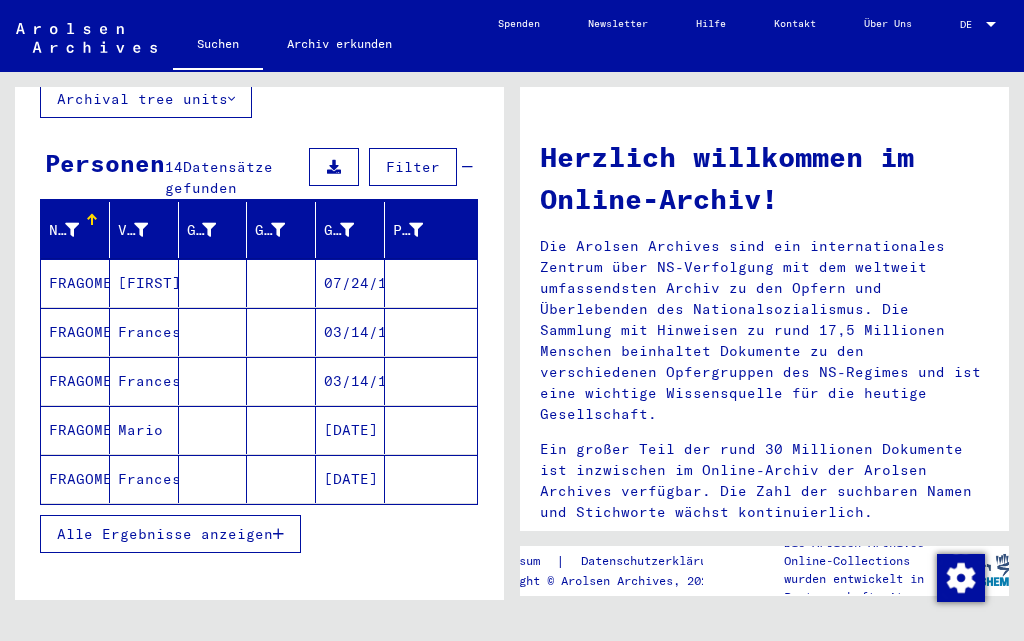 scroll, scrollTop: 200, scrollLeft: 0, axis: vertical 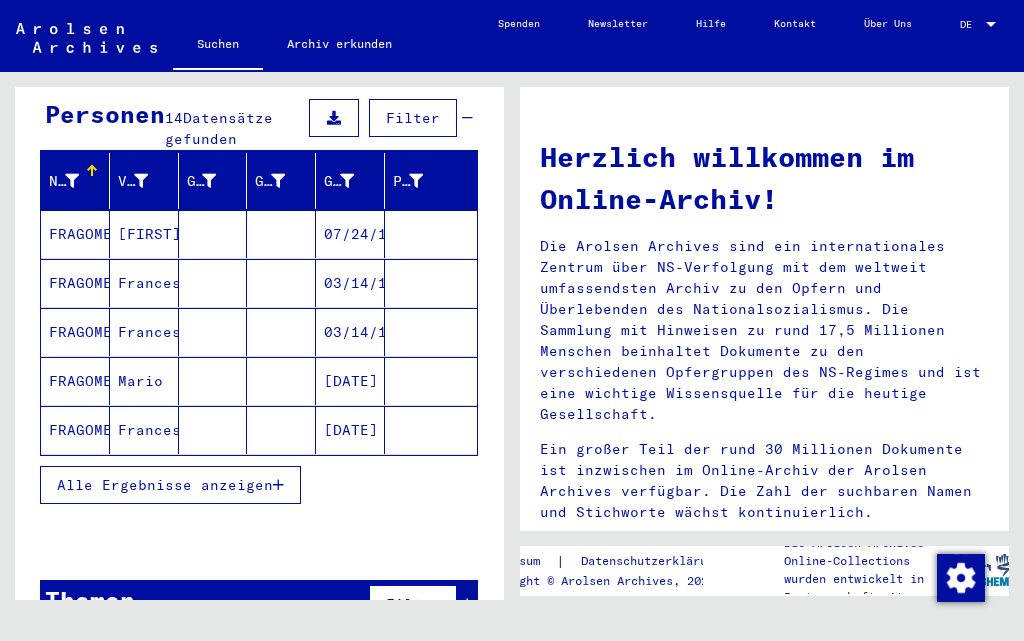 click at bounding box center (278, 485) 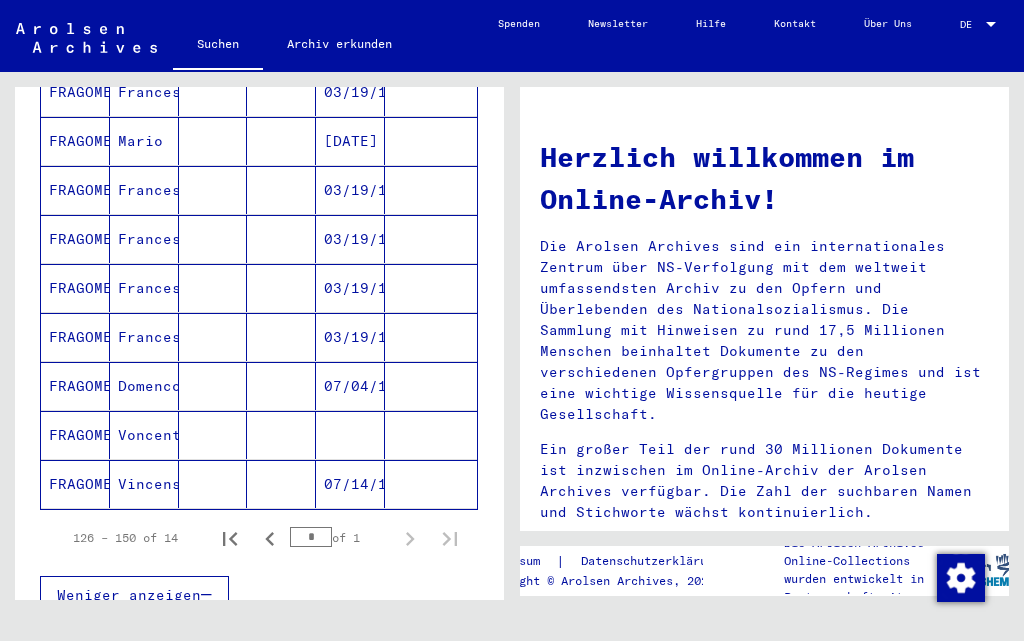 scroll, scrollTop: 600, scrollLeft: 0, axis: vertical 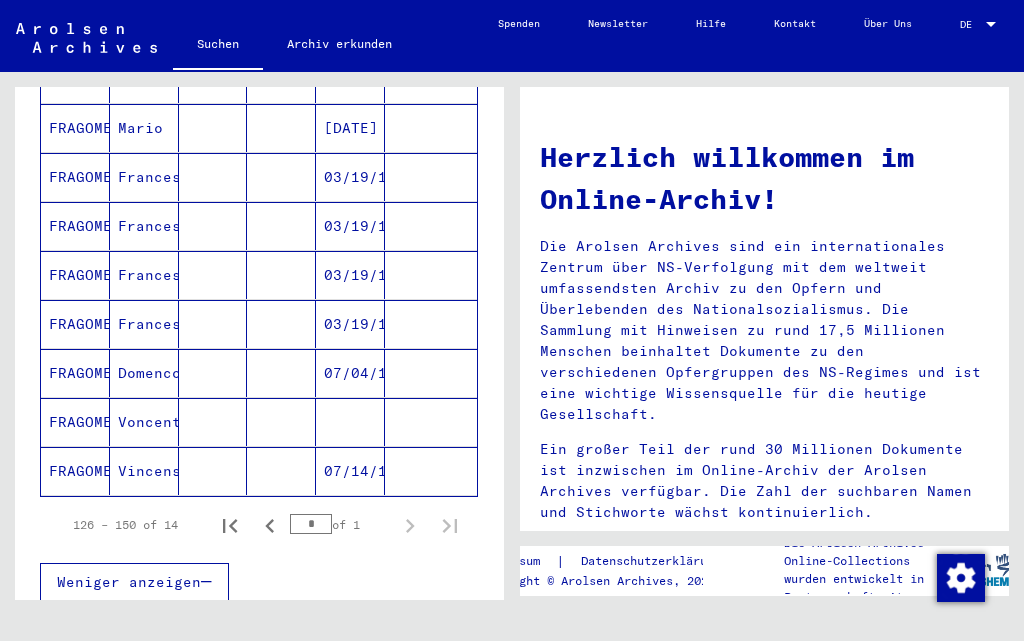 click on "FRAGOMENI" at bounding box center (75, 471) 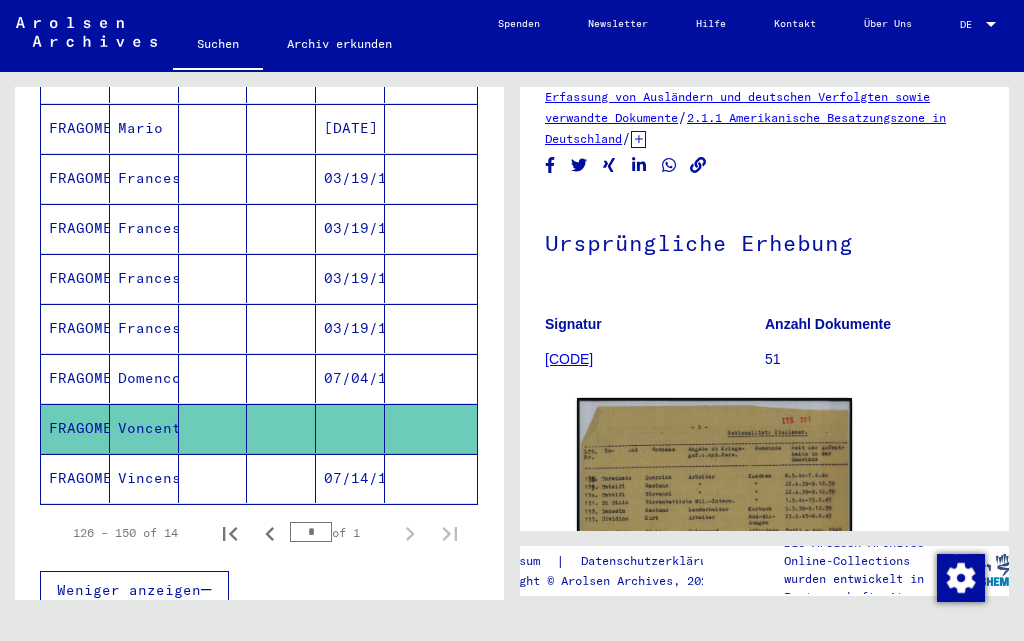 scroll, scrollTop: 200, scrollLeft: 0, axis: vertical 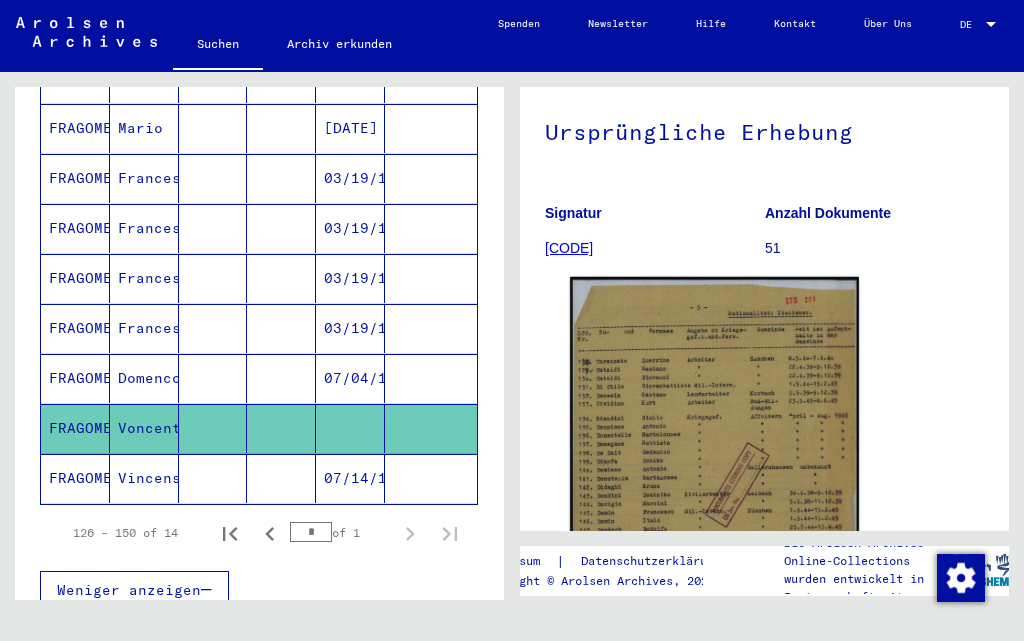 click 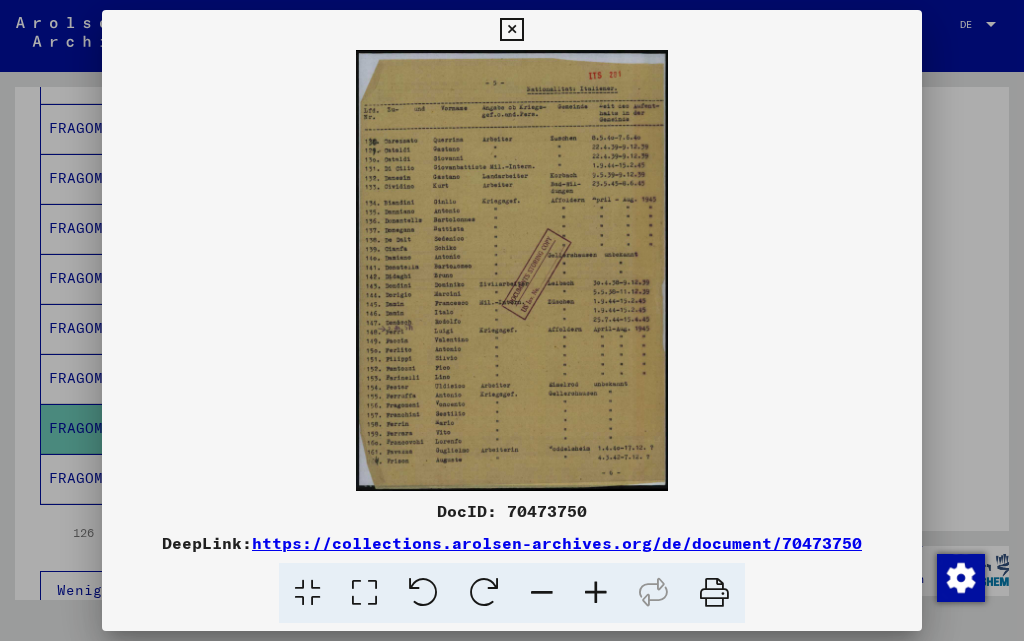 click at bounding box center [596, 593] 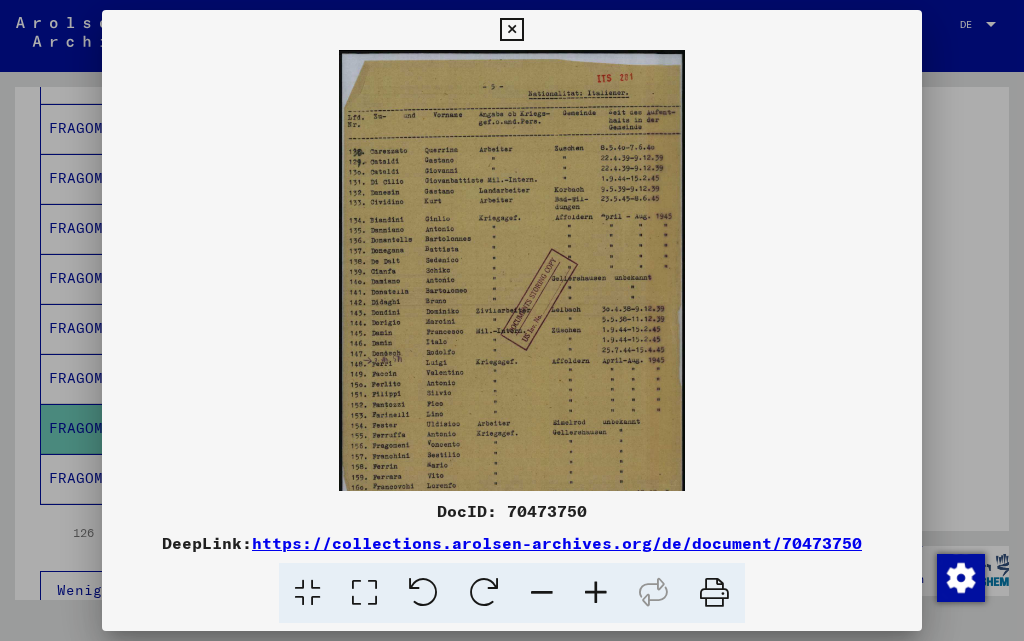 click at bounding box center (596, 593) 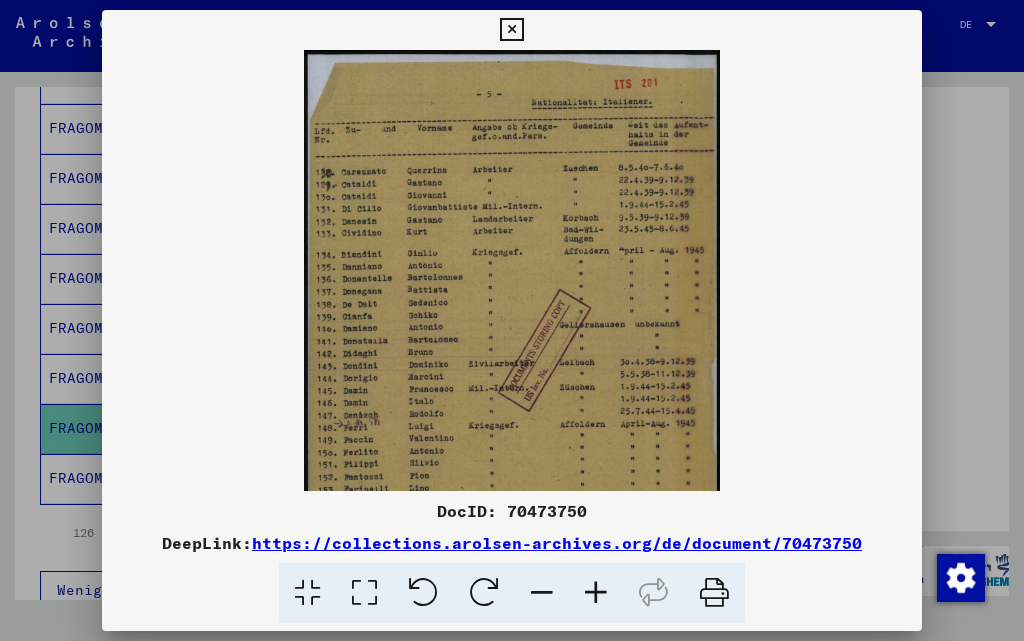 click at bounding box center [596, 593] 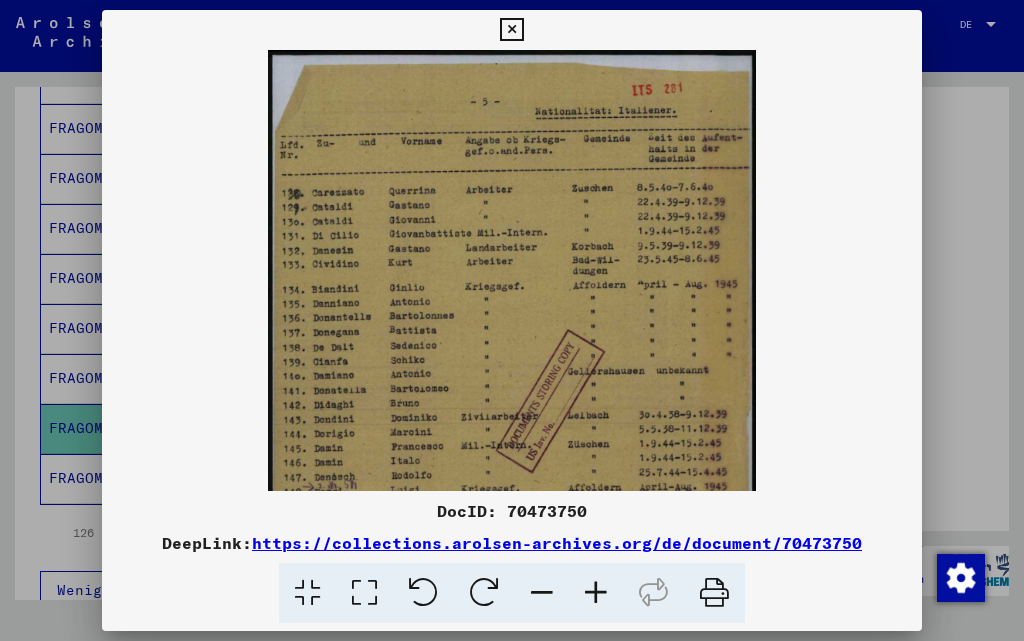 click at bounding box center [596, 593] 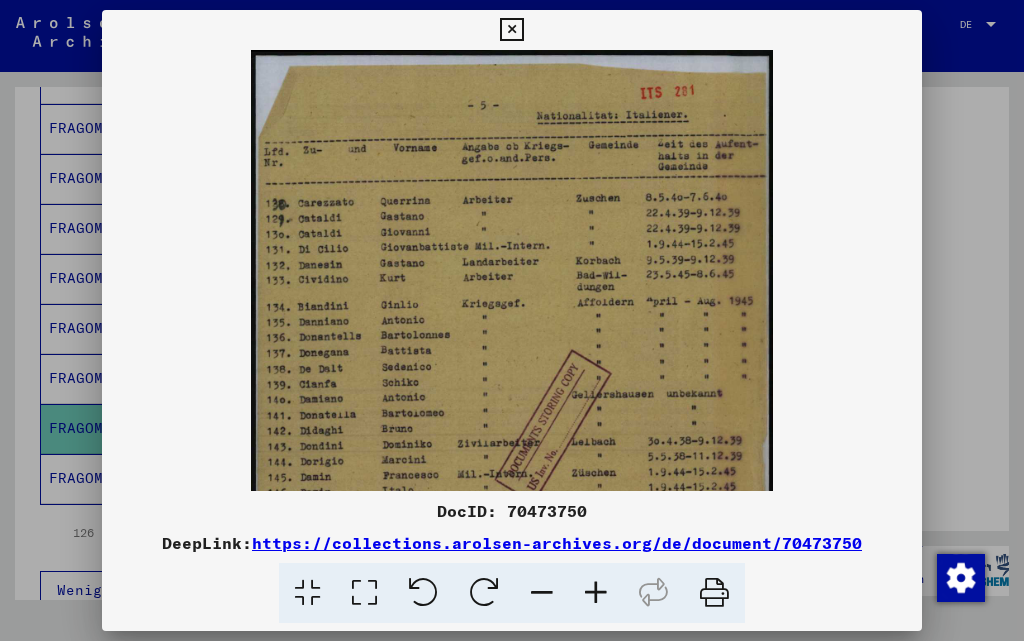 click at bounding box center [596, 593] 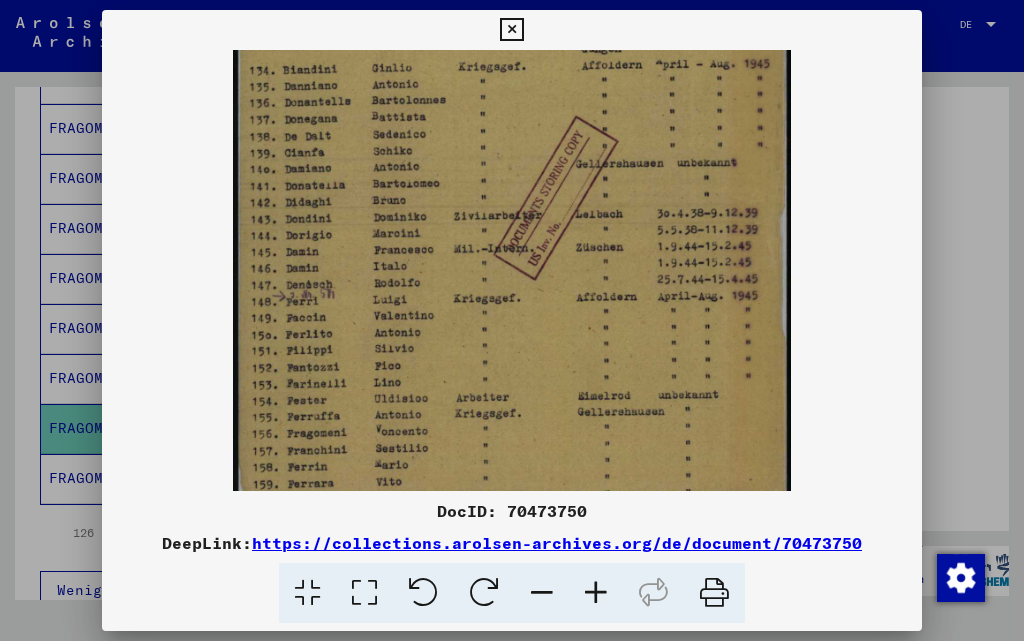 scroll, scrollTop: 262, scrollLeft: 0, axis: vertical 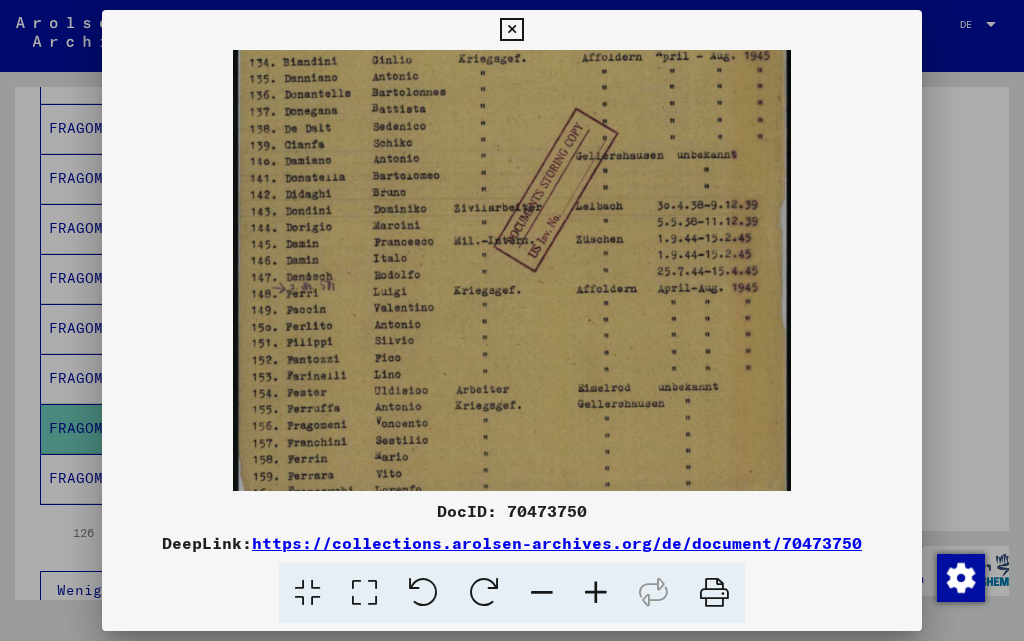 drag, startPoint x: 580, startPoint y: 432, endPoint x: 586, endPoint y: 170, distance: 262.0687 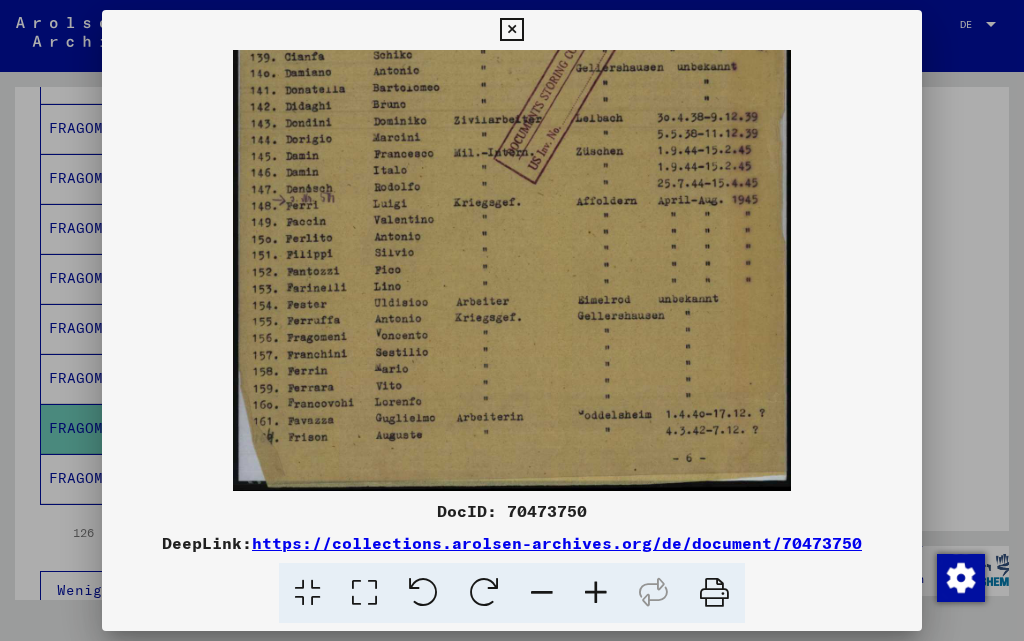 scroll, scrollTop: 343, scrollLeft: 0, axis: vertical 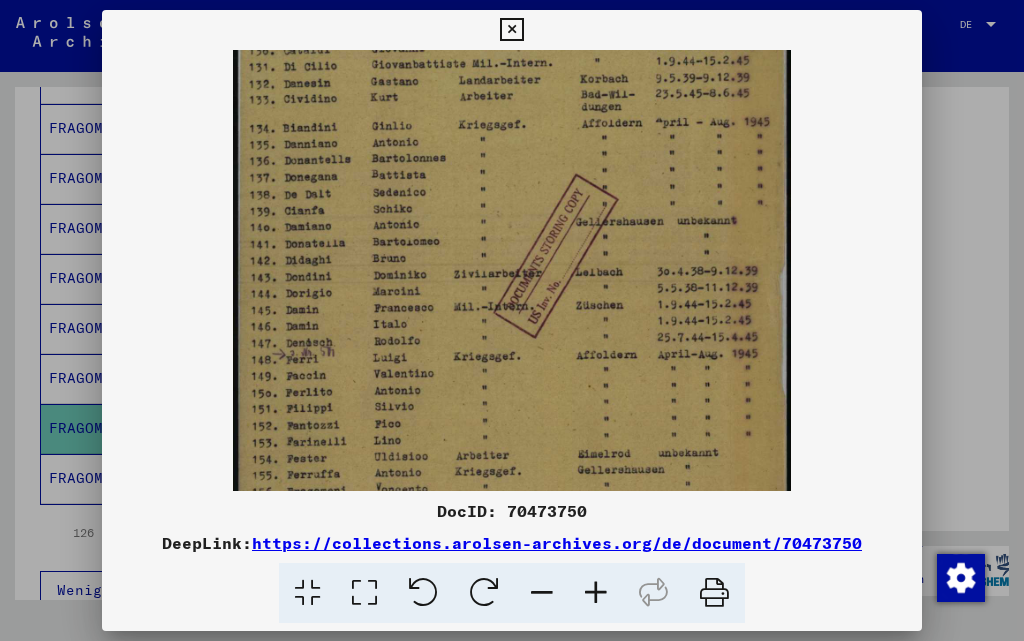 drag, startPoint x: 526, startPoint y: 454, endPoint x: 496, endPoint y: 493, distance: 49.20366 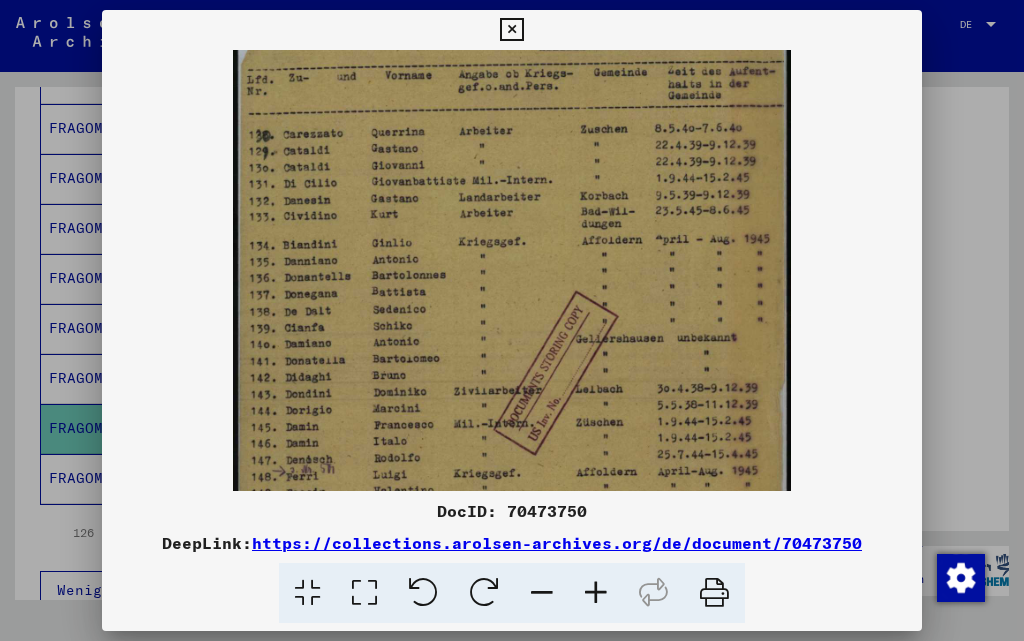 click at bounding box center [512, 366] 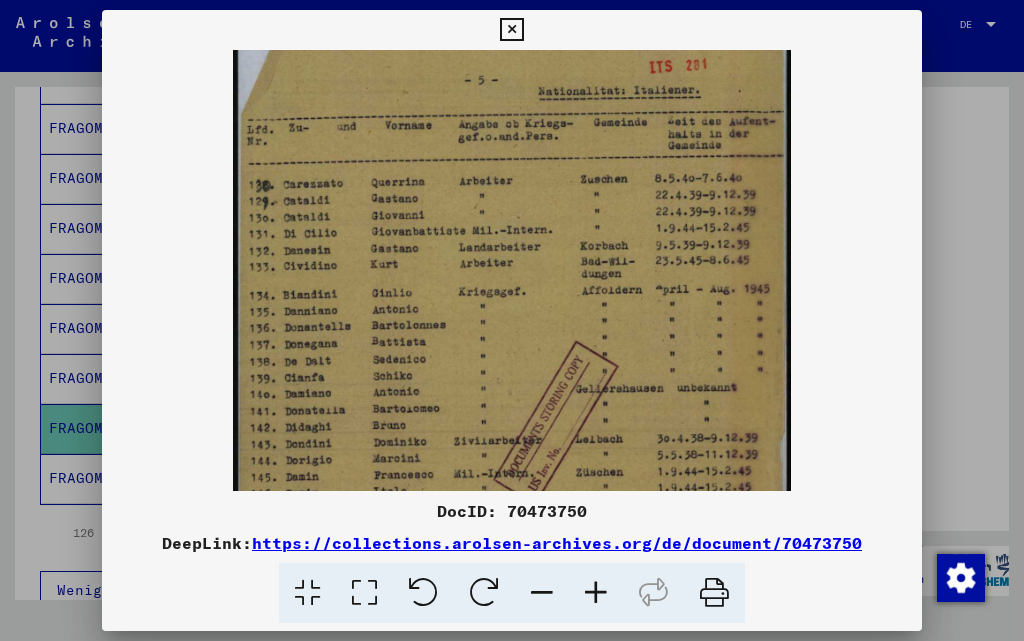 click at bounding box center (511, 30) 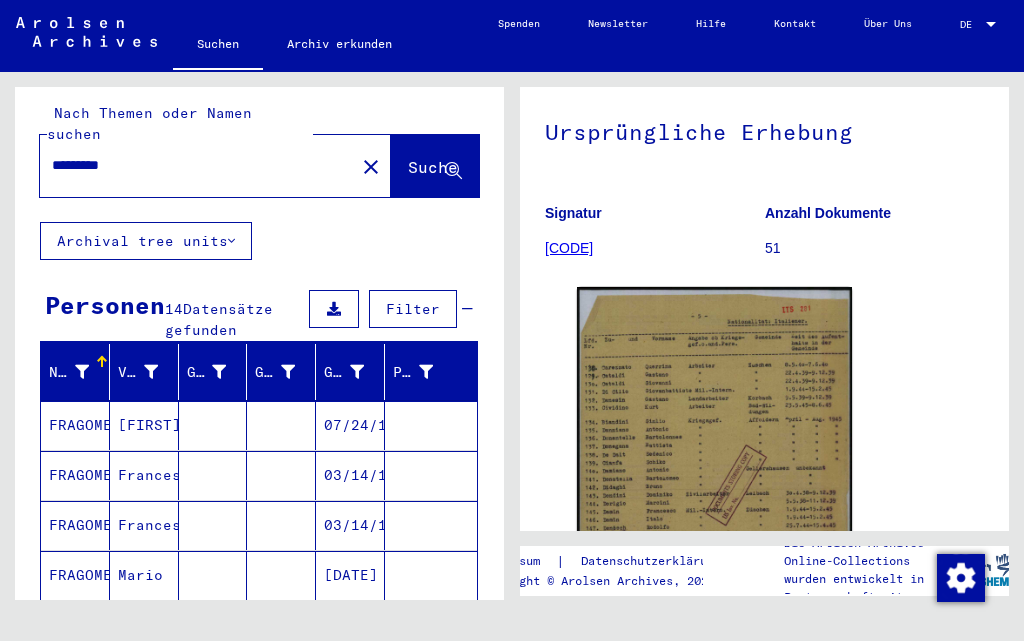 scroll, scrollTop: 0, scrollLeft: 0, axis: both 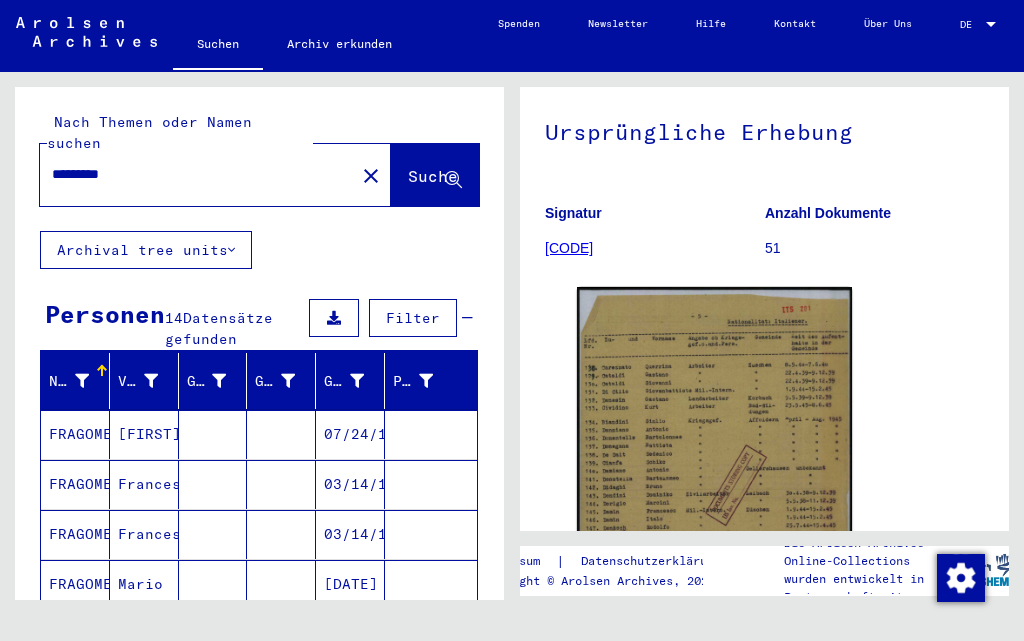 drag, startPoint x: 127, startPoint y: 152, endPoint x: 0, endPoint y: 149, distance: 127.03543 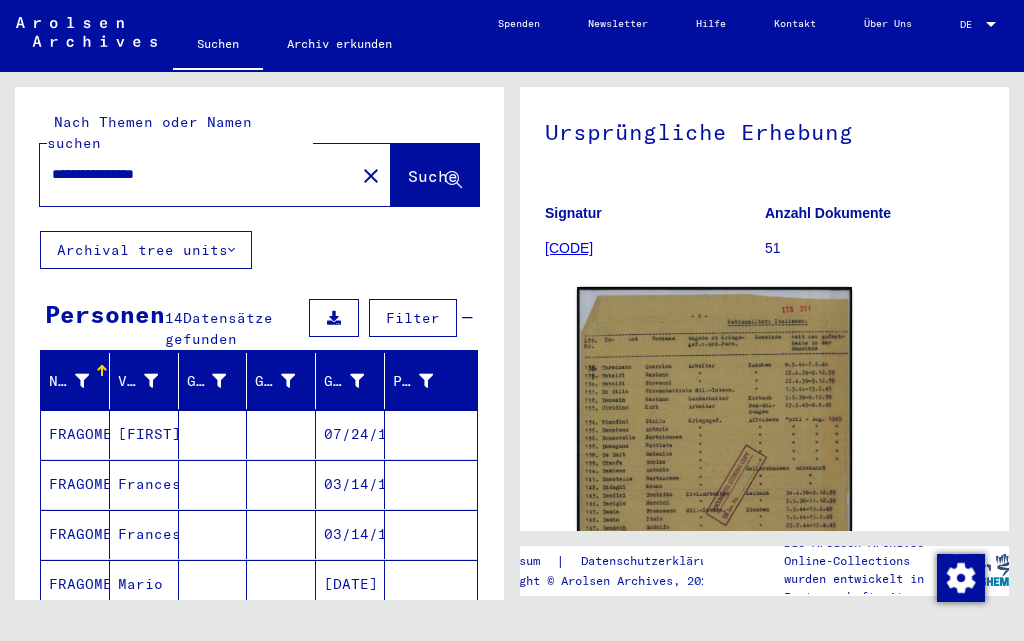 type on "**********" 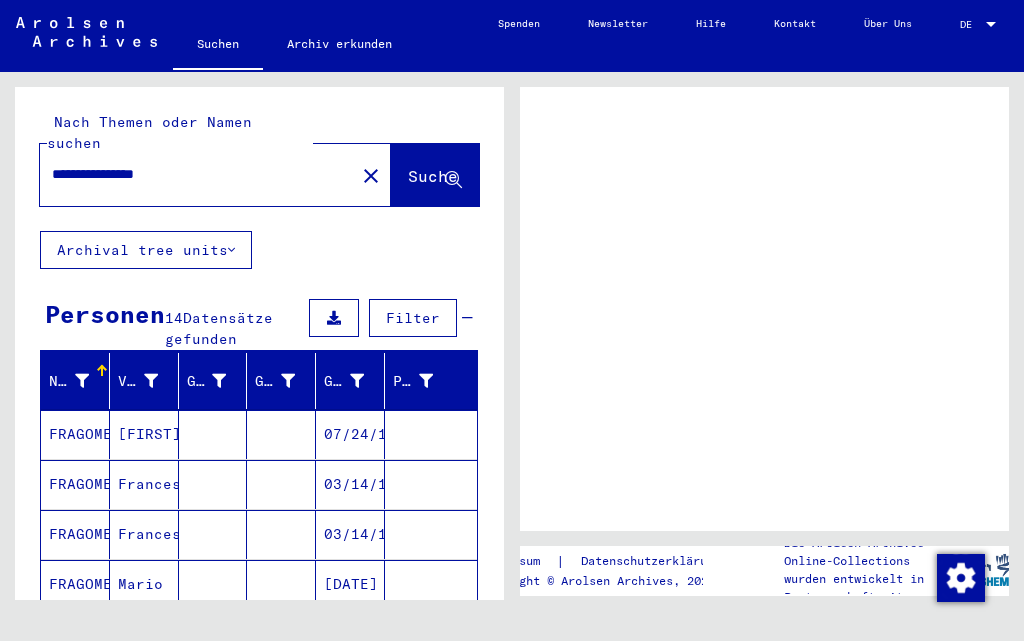 scroll, scrollTop: 0, scrollLeft: 0, axis: both 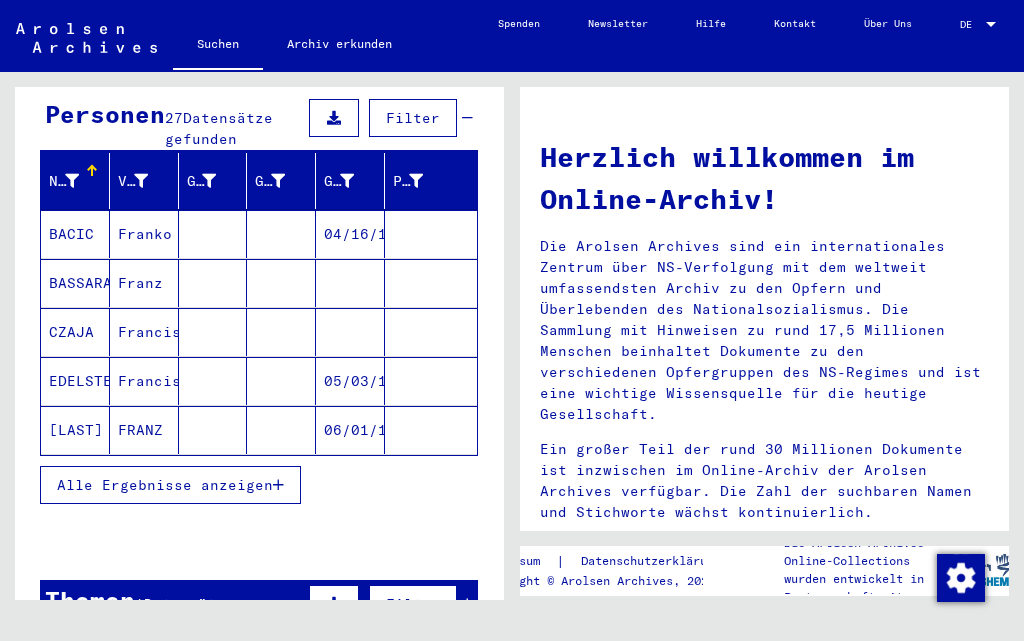 click on "Alle Ergebnisse anzeigen" at bounding box center [170, 485] 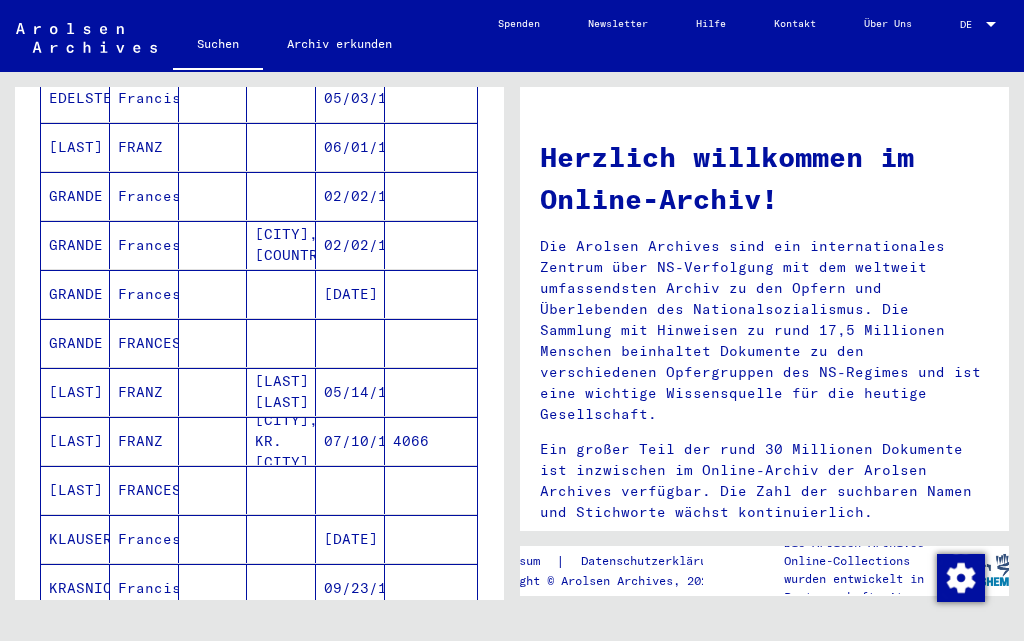 scroll, scrollTop: 500, scrollLeft: 0, axis: vertical 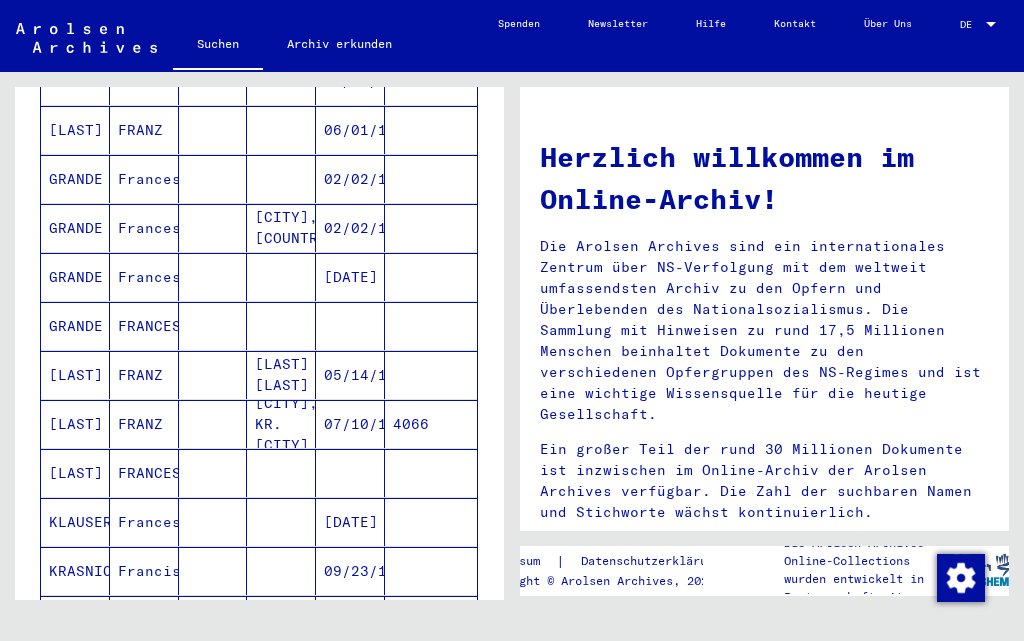 click on "GRANDE" at bounding box center [75, 375] 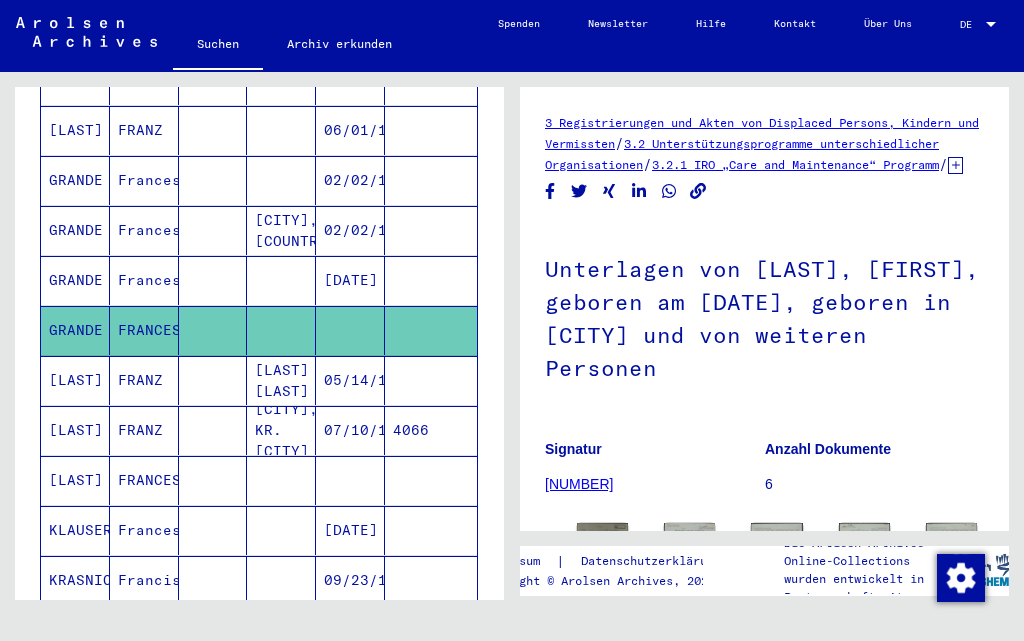 scroll, scrollTop: 0, scrollLeft: 0, axis: both 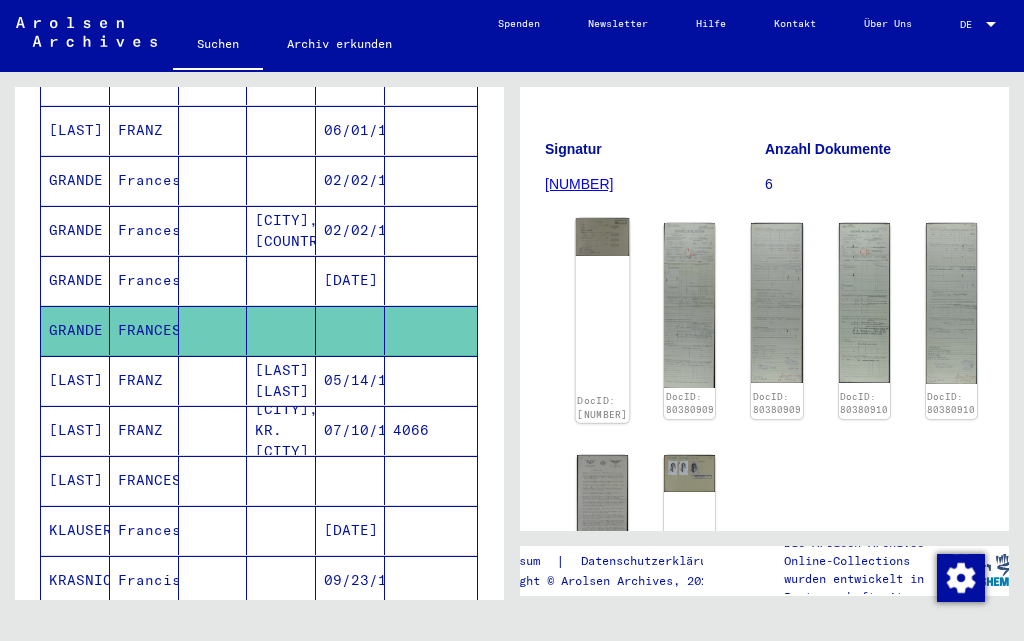 click on "DocID: [NUMBER]" 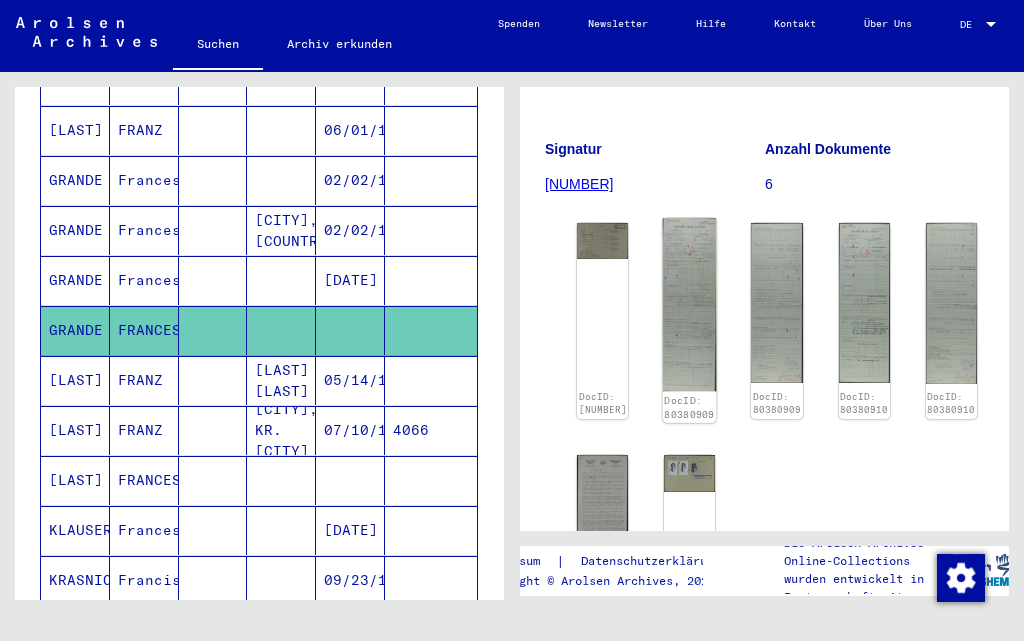 click 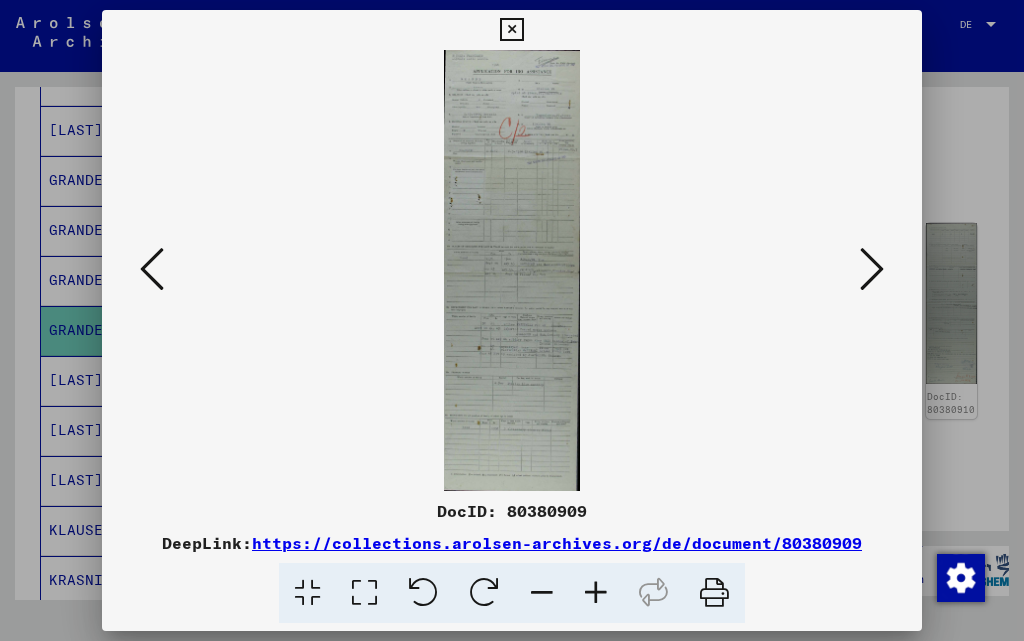click at bounding box center (596, 593) 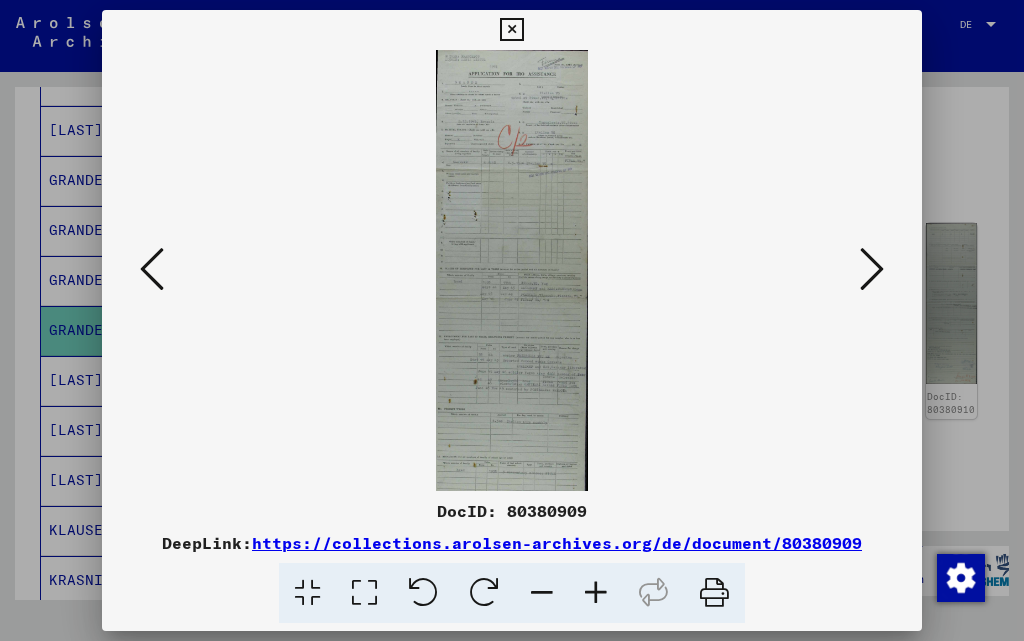 click at bounding box center [596, 593] 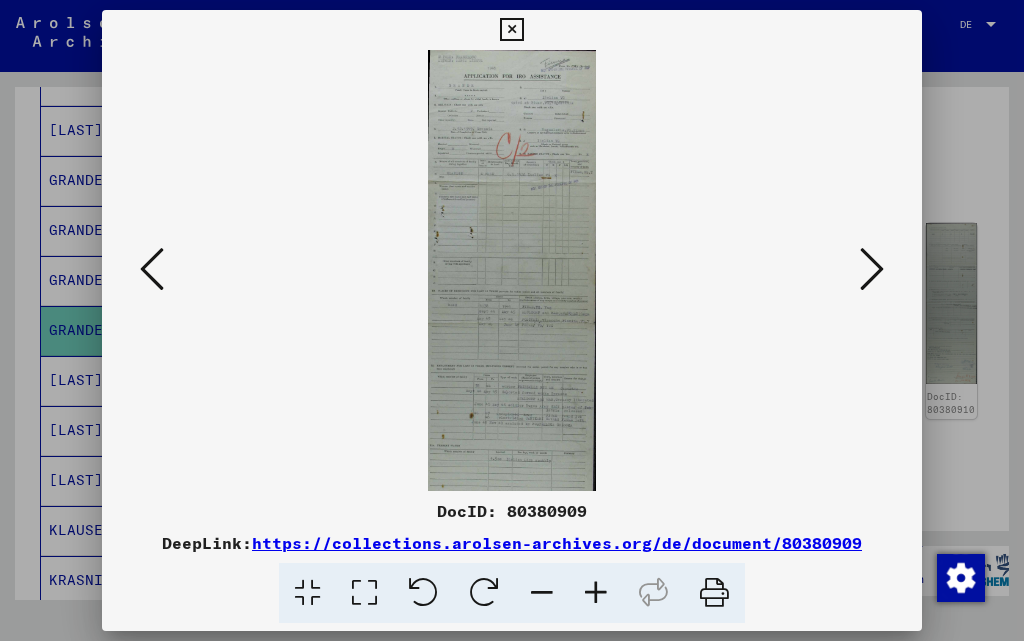 click at bounding box center (596, 593) 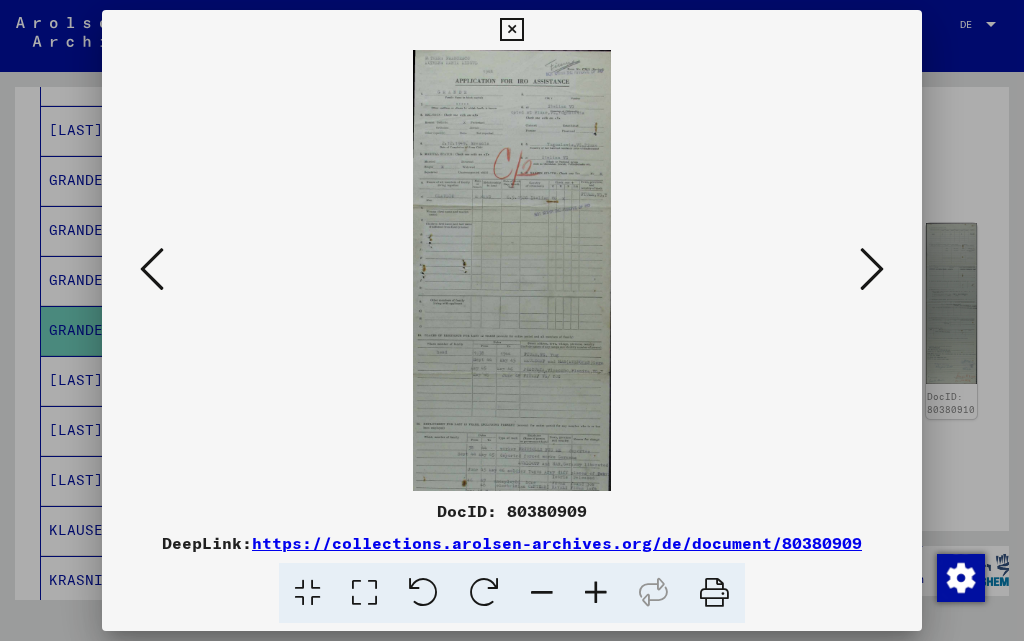click at bounding box center (596, 593) 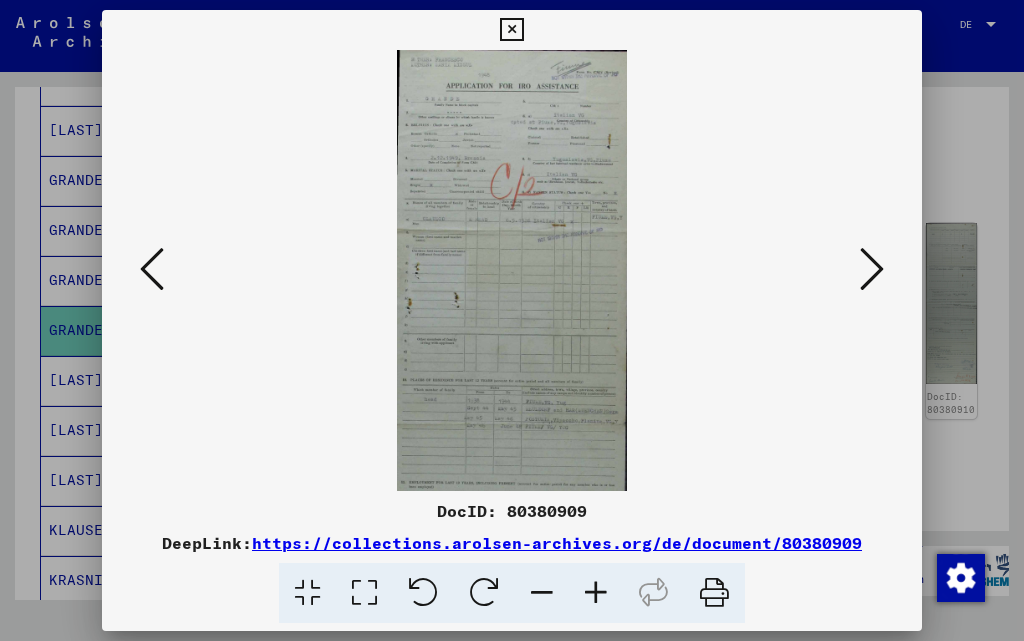 click at bounding box center [596, 593] 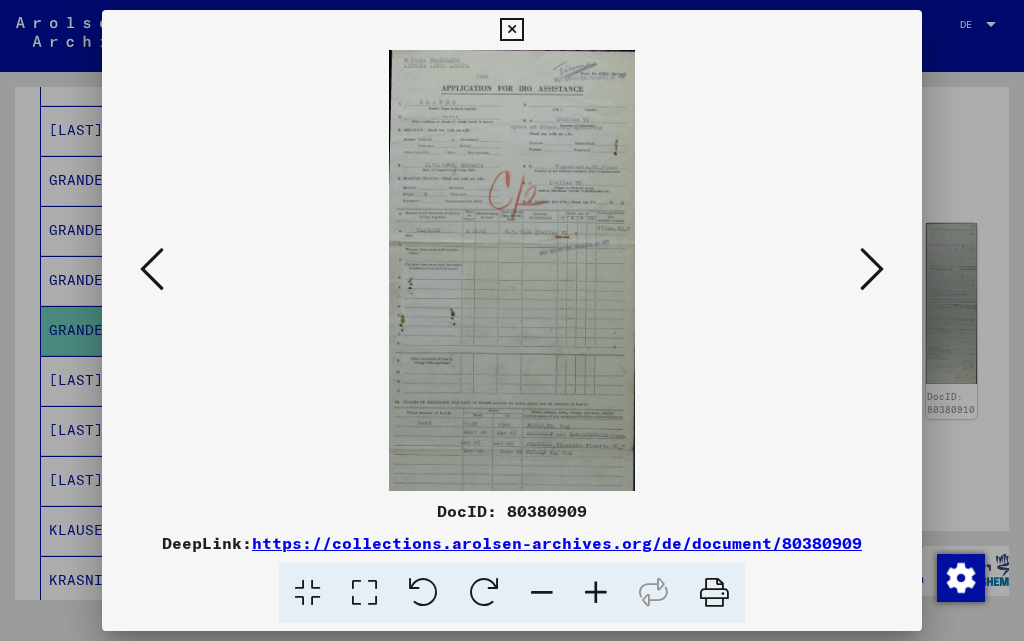 click at bounding box center [596, 593] 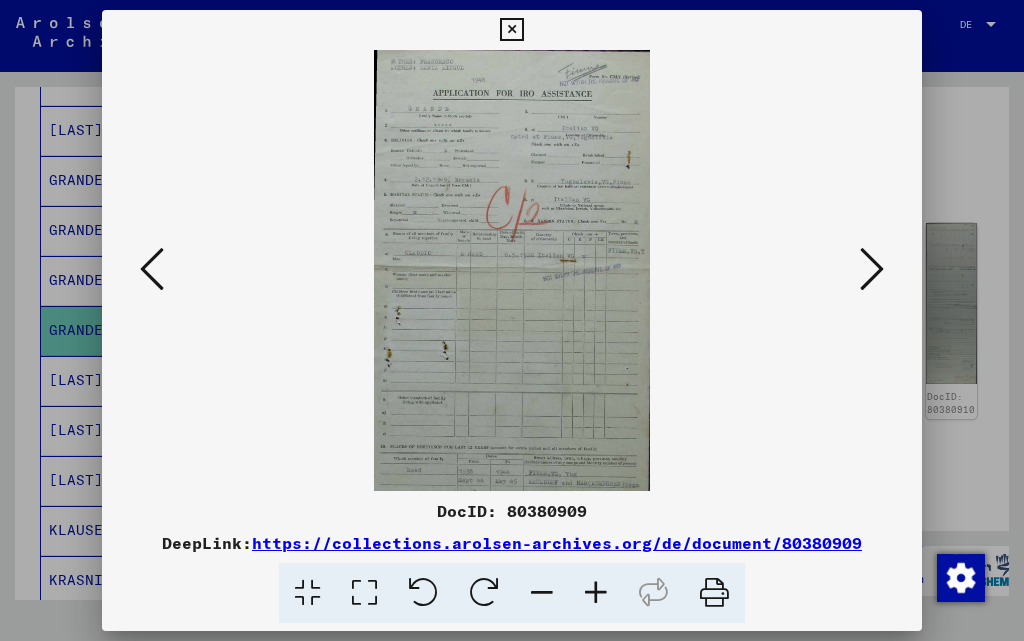 click at bounding box center [596, 593] 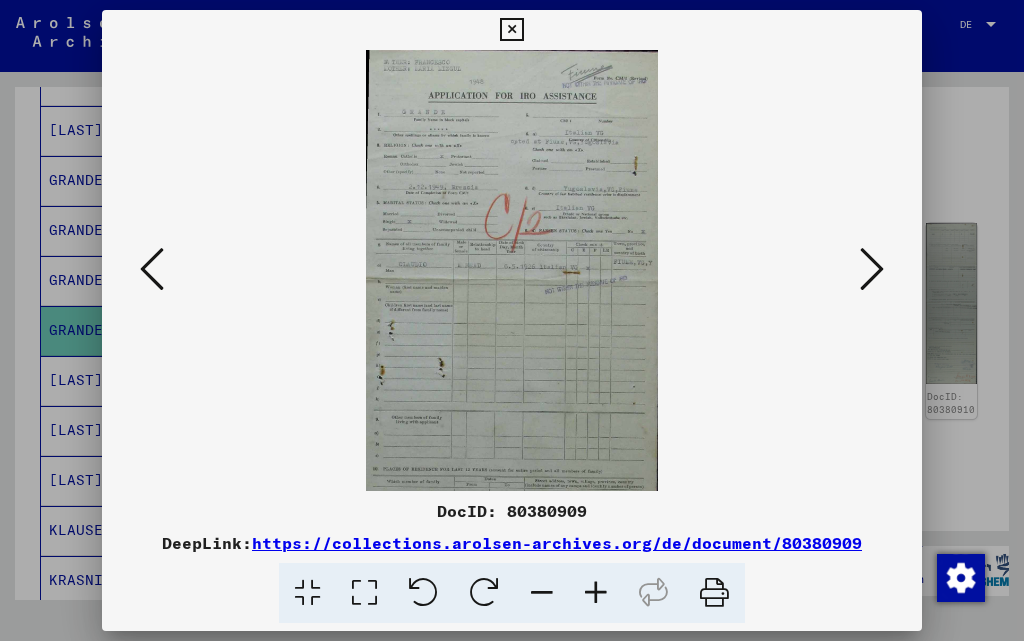 click at bounding box center (596, 593) 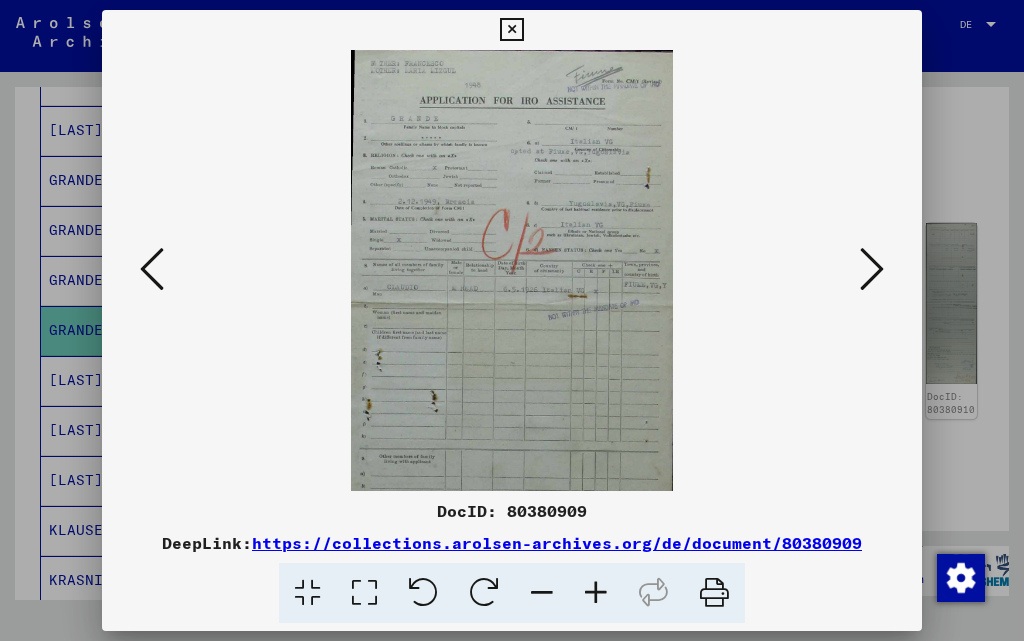 click at bounding box center (596, 593) 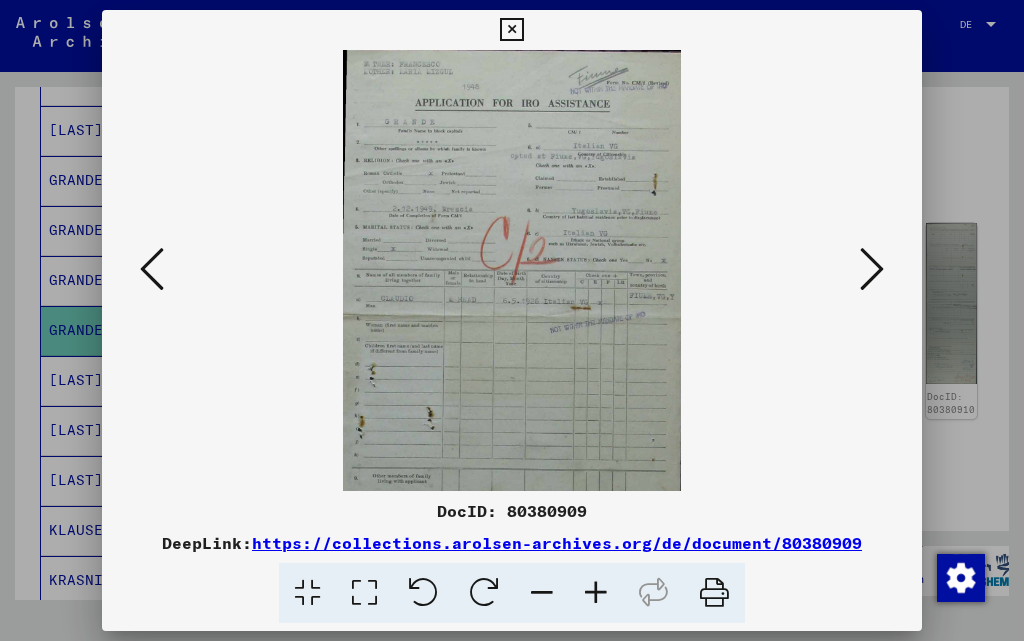 click at bounding box center (596, 593) 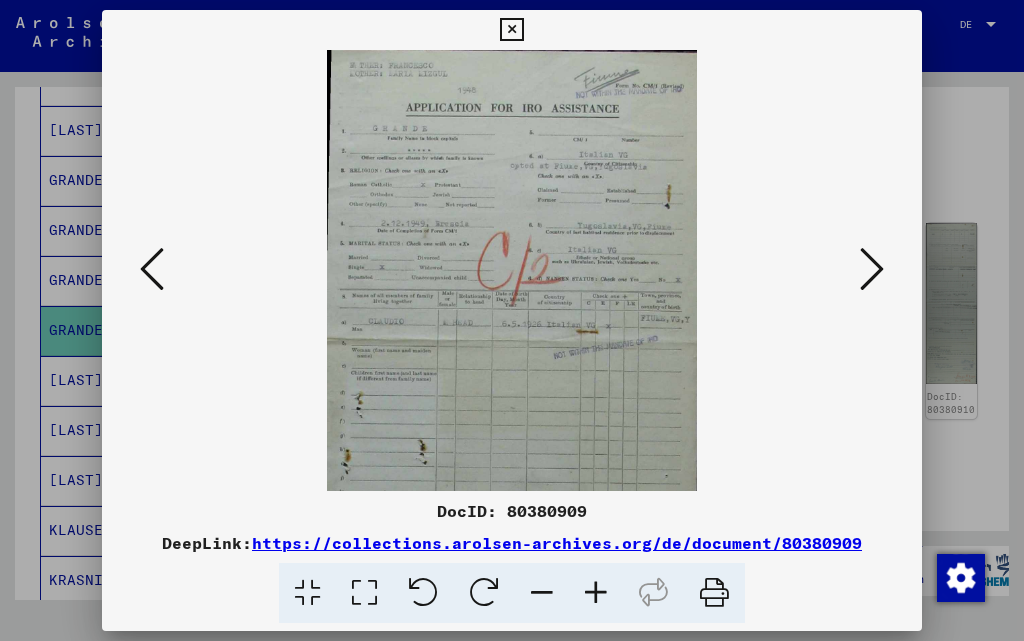 click at bounding box center (596, 593) 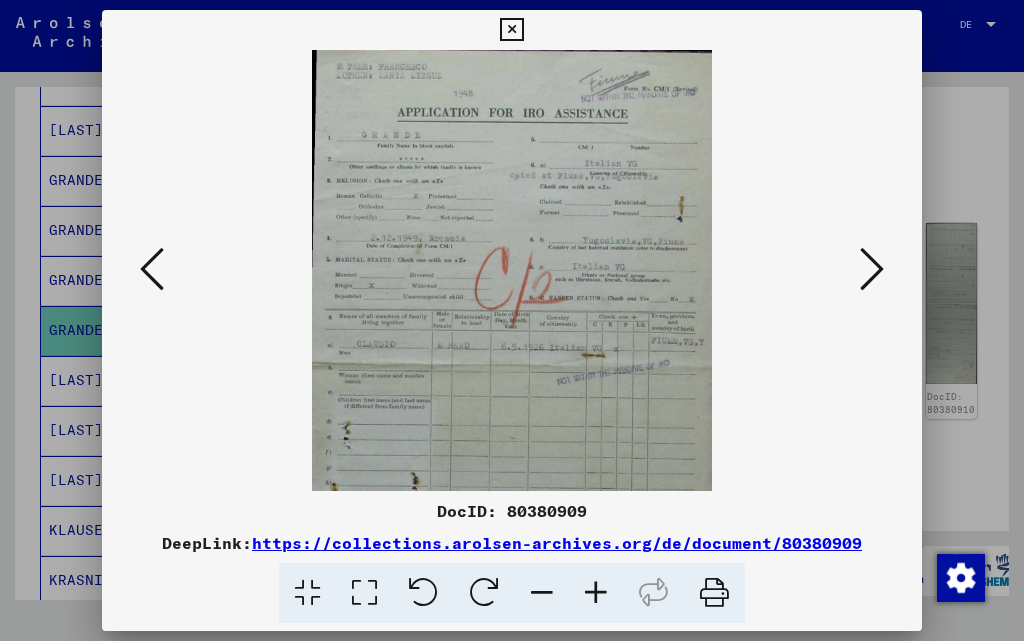 click at bounding box center [596, 593] 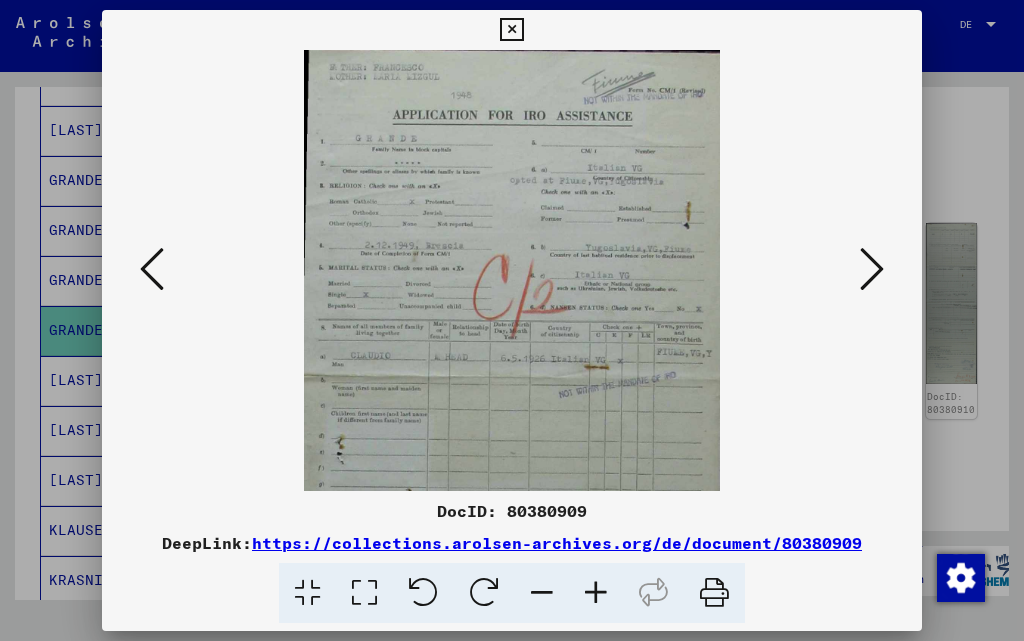 click at bounding box center [596, 593] 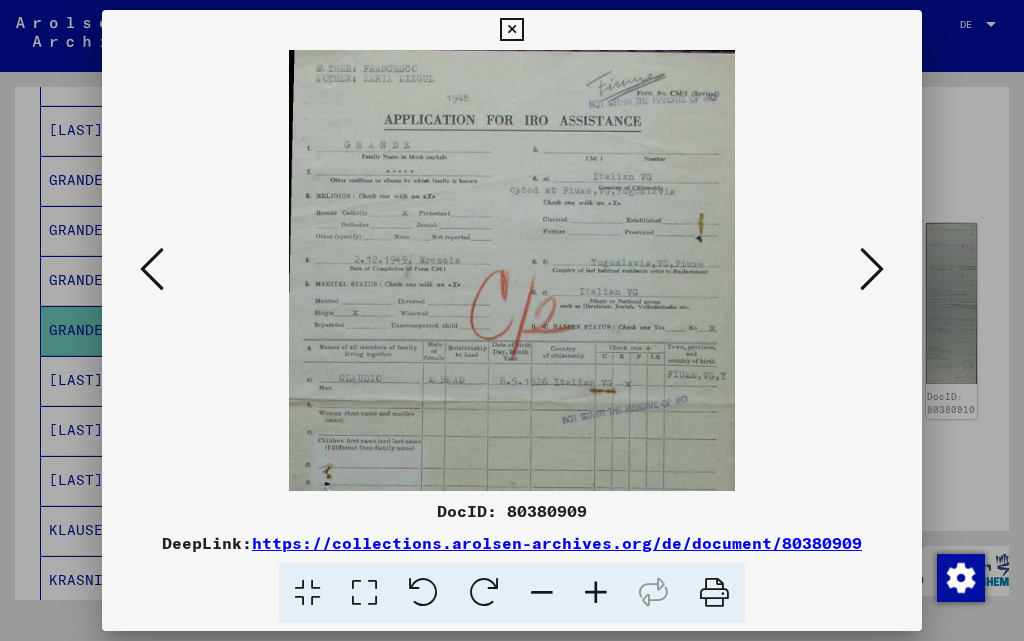 click at bounding box center (596, 593) 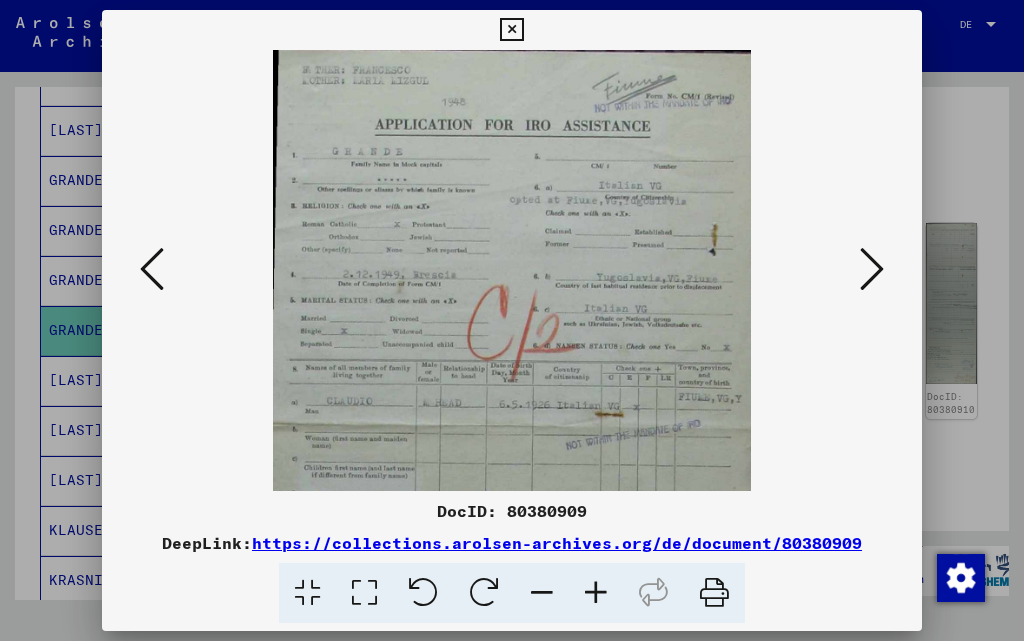 click at bounding box center (596, 593) 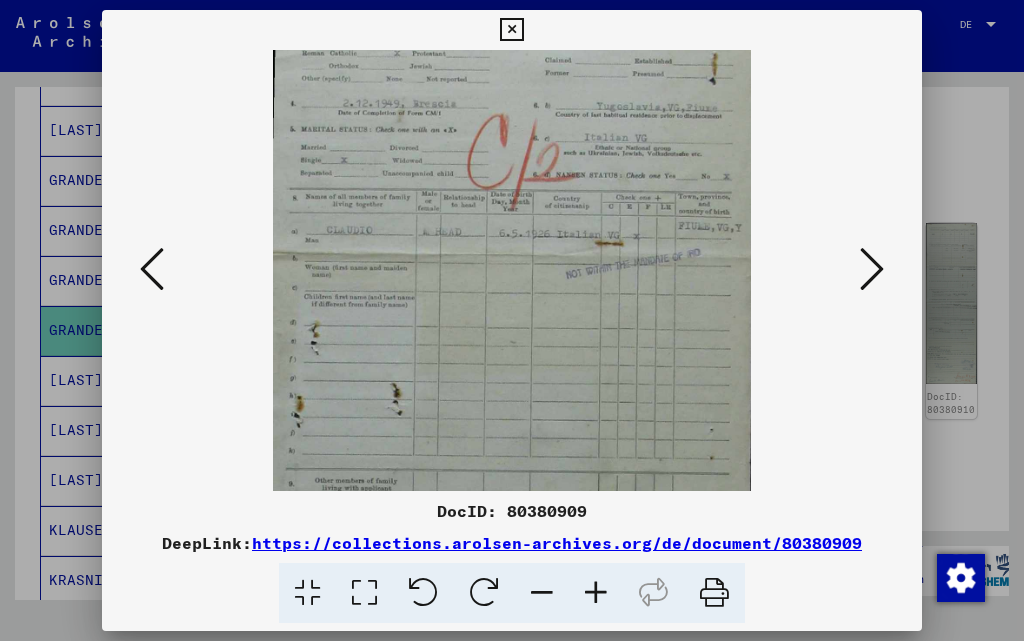 drag, startPoint x: 542, startPoint y: 393, endPoint x: 543, endPoint y: 221, distance: 172.00291 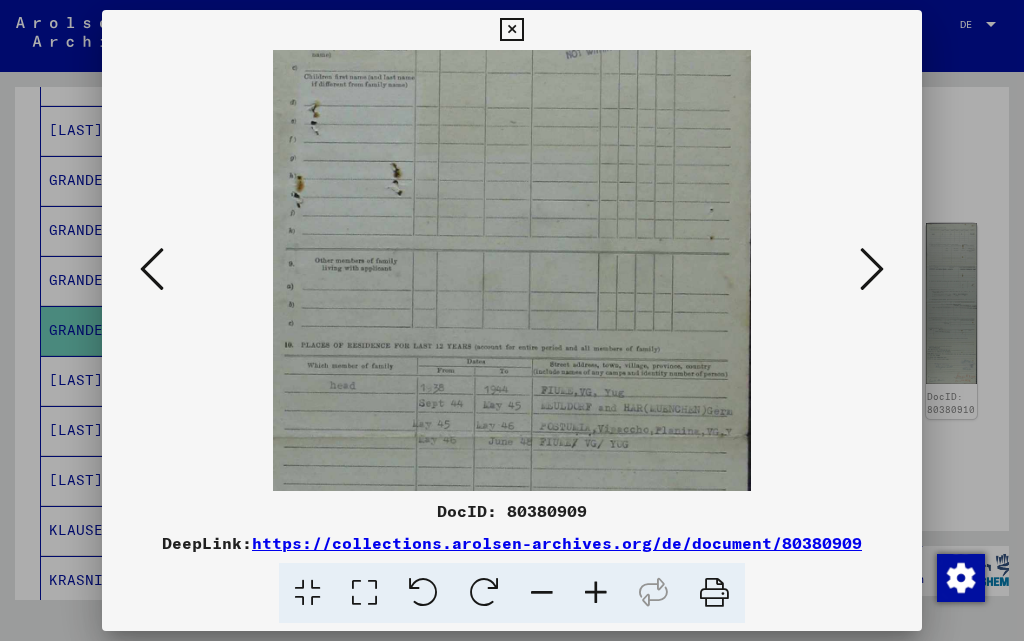 scroll, scrollTop: 476, scrollLeft: 0, axis: vertical 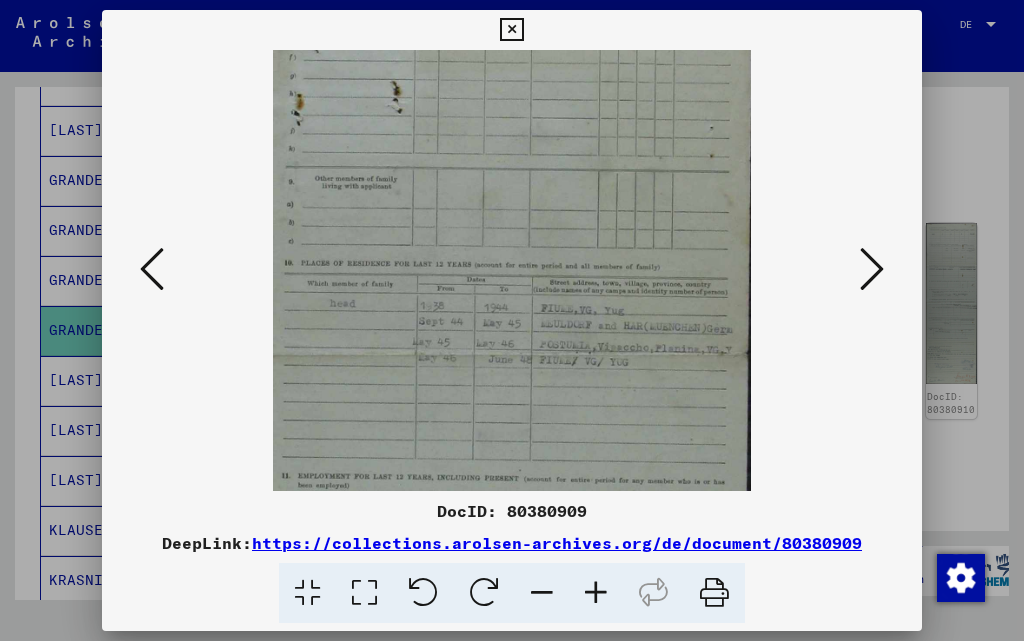 drag, startPoint x: 478, startPoint y: 454, endPoint x: 536, endPoint y: 150, distance: 309.48343 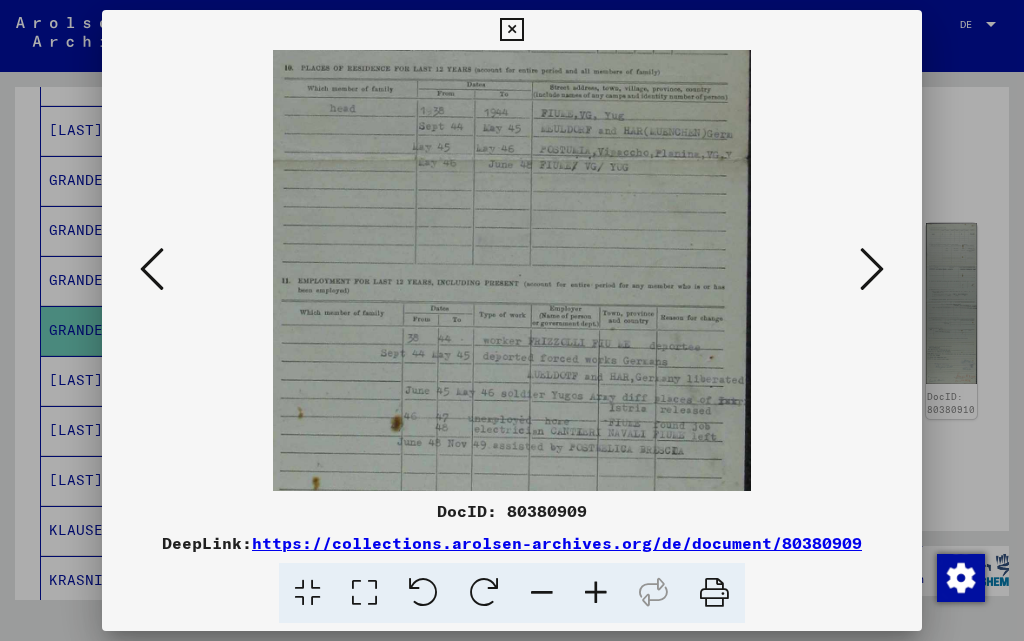 scroll, scrollTop: 673, scrollLeft: 0, axis: vertical 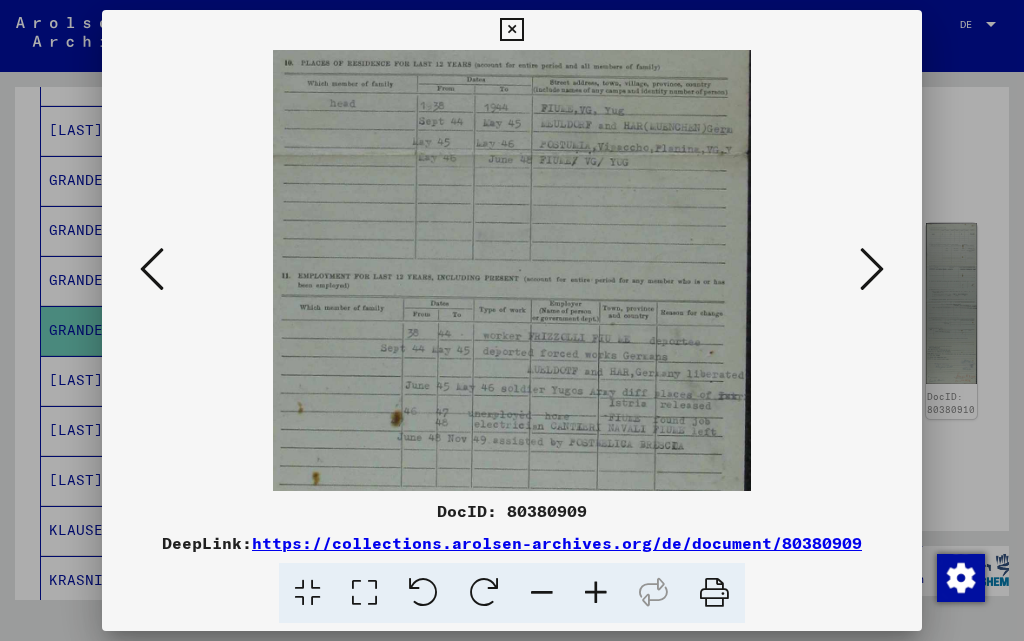 drag, startPoint x: 563, startPoint y: 419, endPoint x: 594, endPoint y: 222, distance: 199.42416 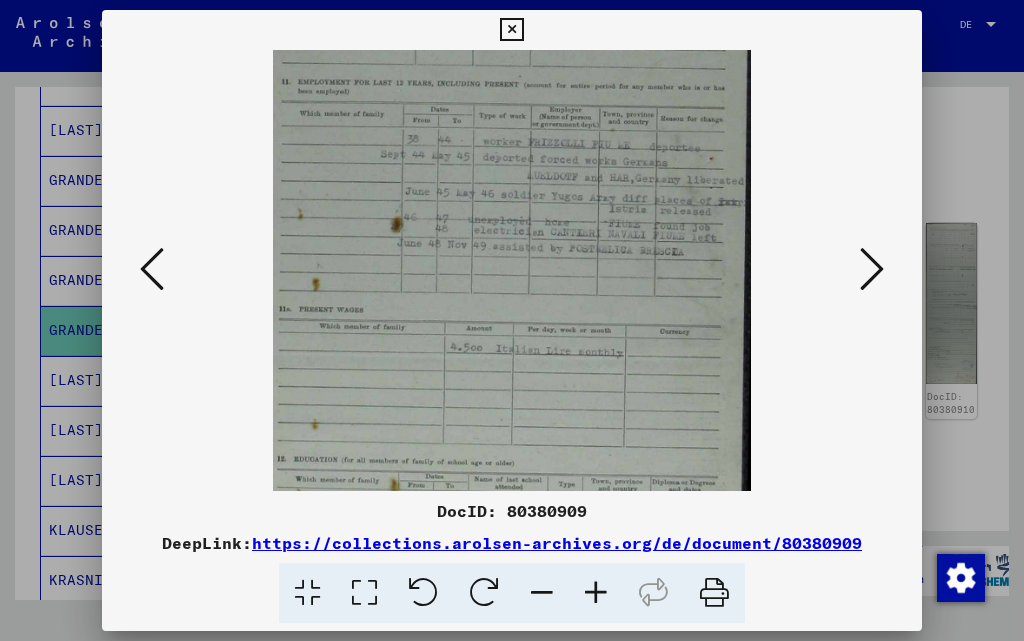 scroll, scrollTop: 875, scrollLeft: 0, axis: vertical 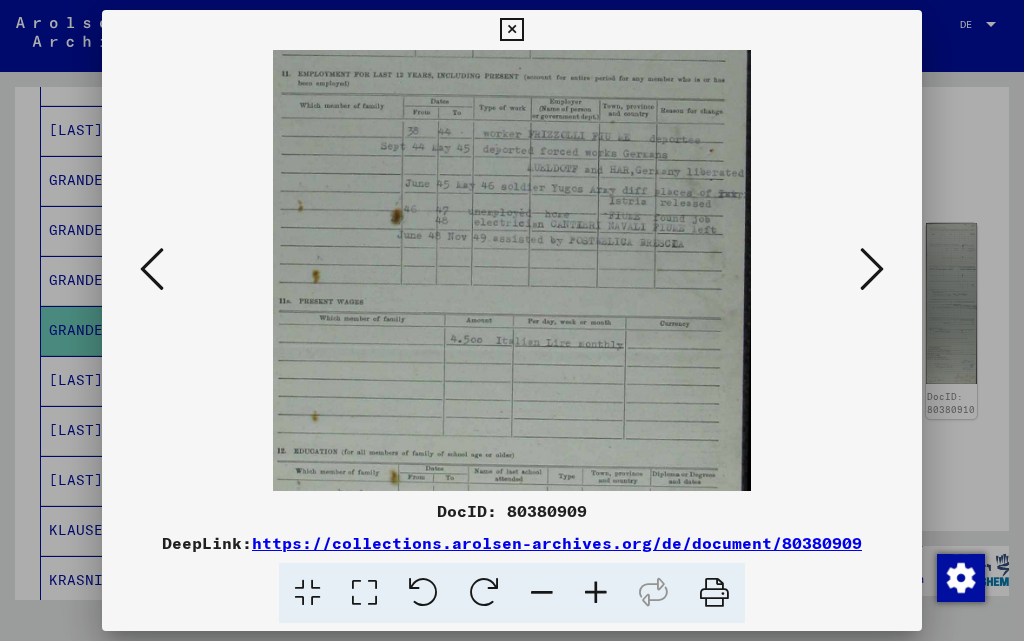 drag, startPoint x: 566, startPoint y: 471, endPoint x: 600, endPoint y: 269, distance: 204.8414 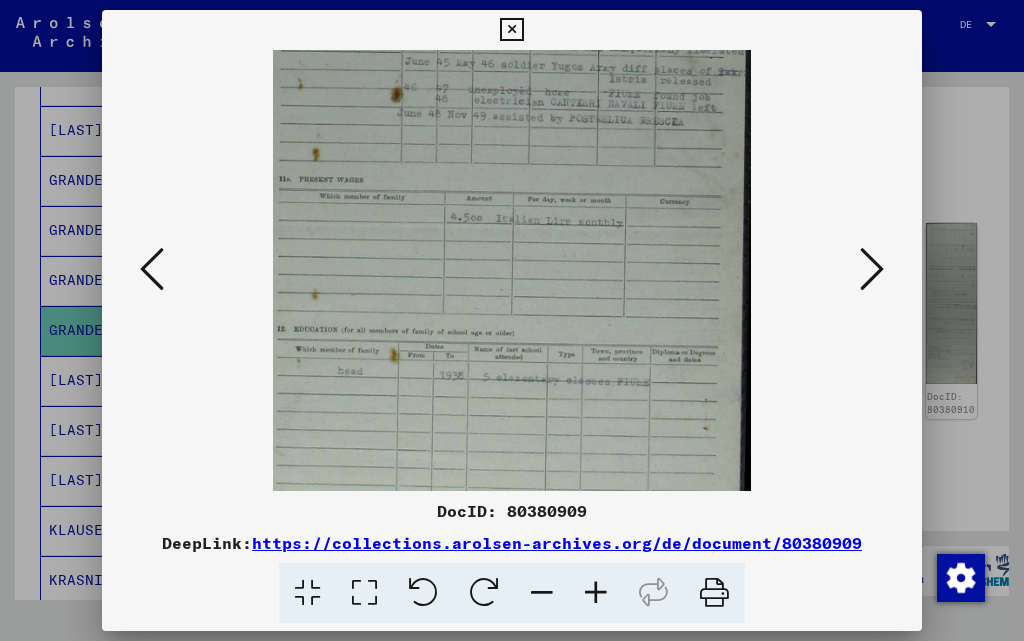 scroll, scrollTop: 1004, scrollLeft: 0, axis: vertical 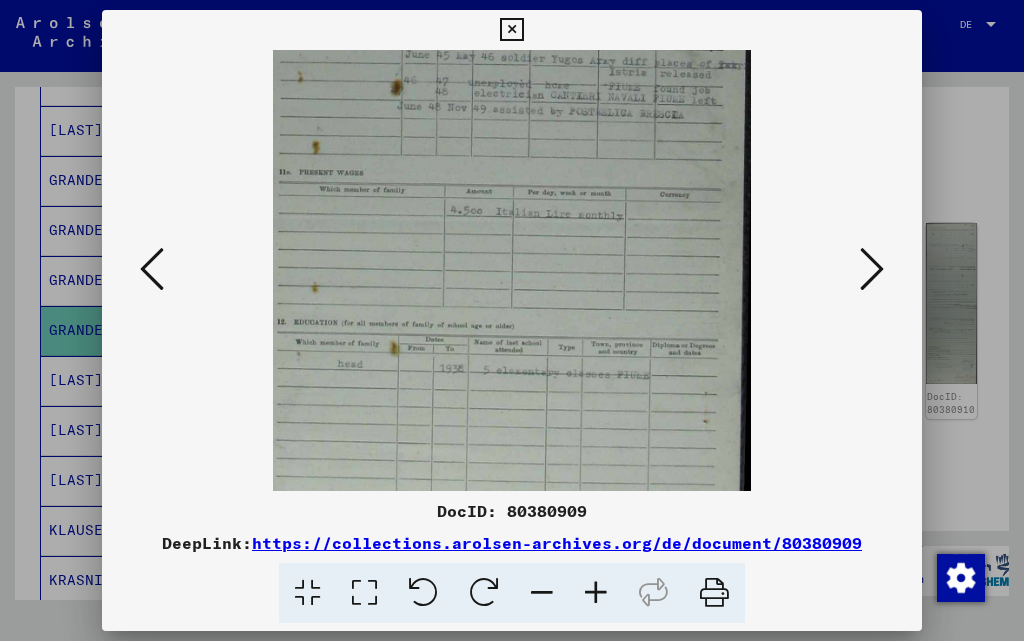 drag, startPoint x: 569, startPoint y: 438, endPoint x: 602, endPoint y: 309, distance: 133.15405 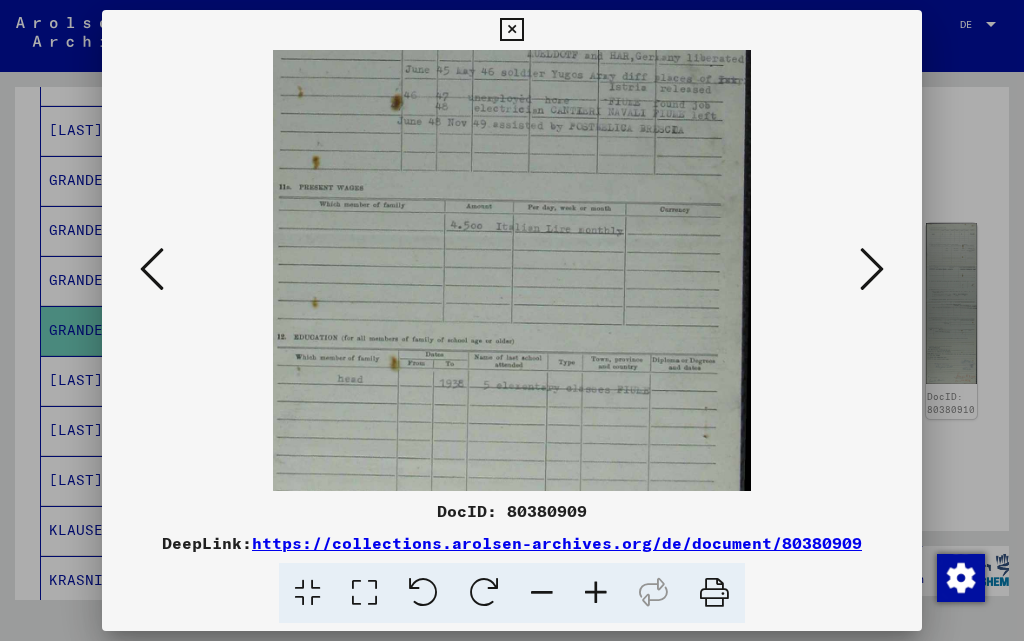 drag, startPoint x: 576, startPoint y: 444, endPoint x: 604, endPoint y: 360, distance: 88.54378 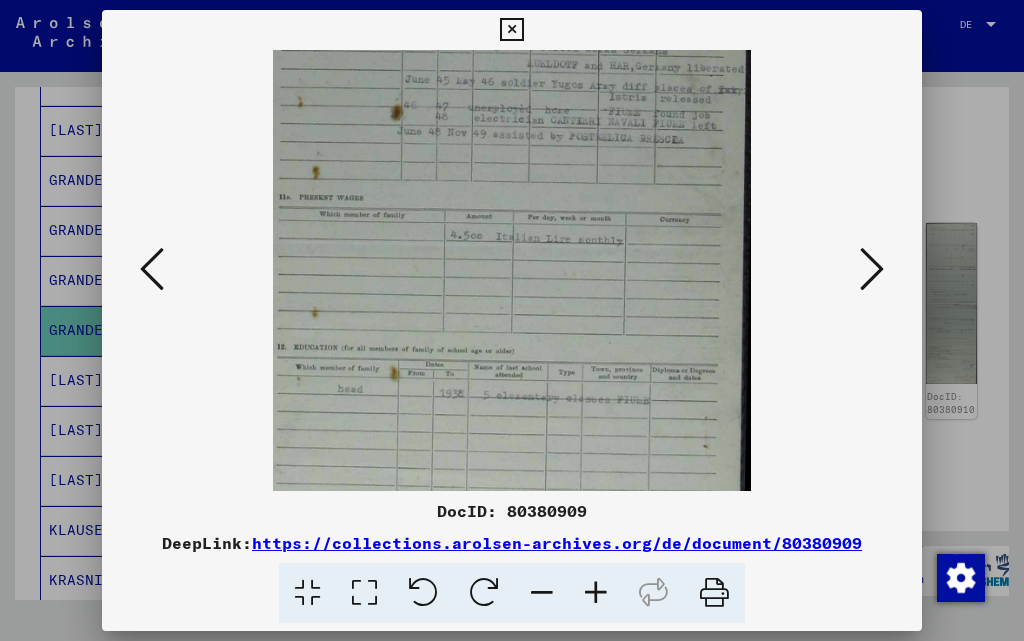 click at bounding box center (872, 269) 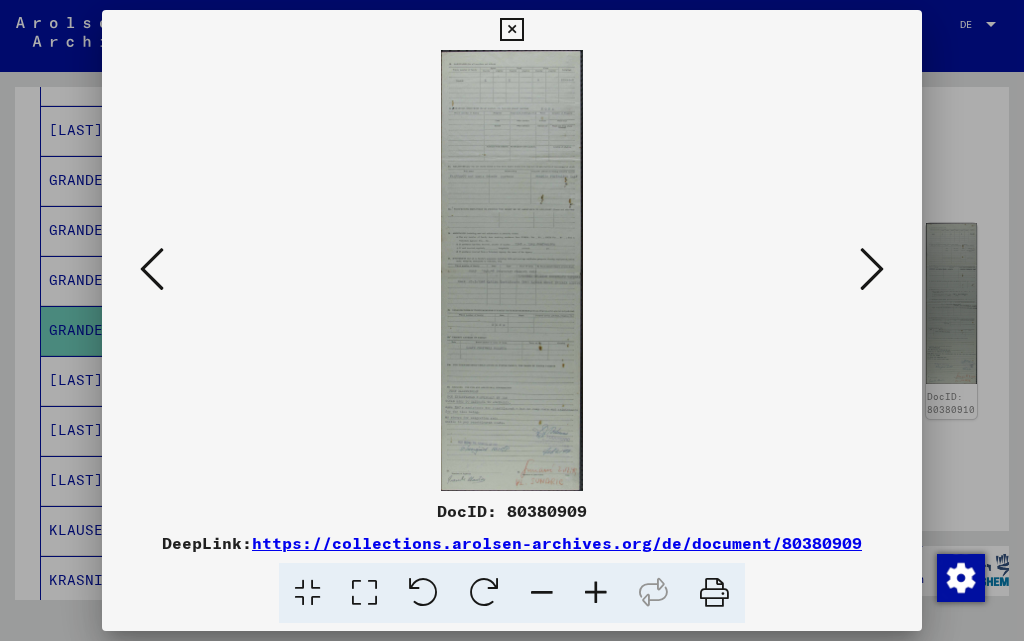 scroll, scrollTop: 0, scrollLeft: 0, axis: both 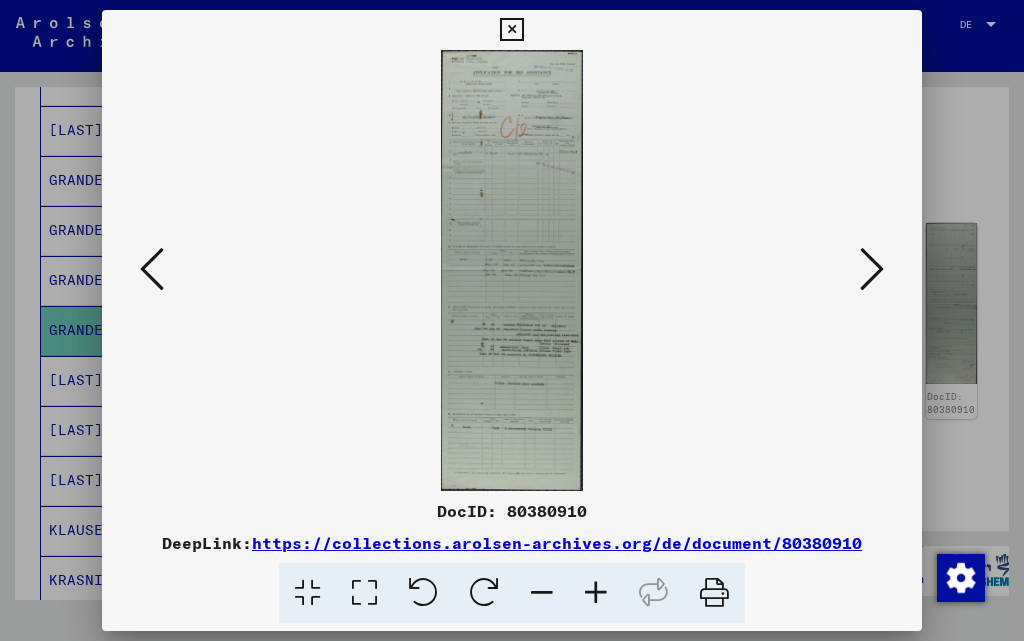 click at bounding box center (872, 269) 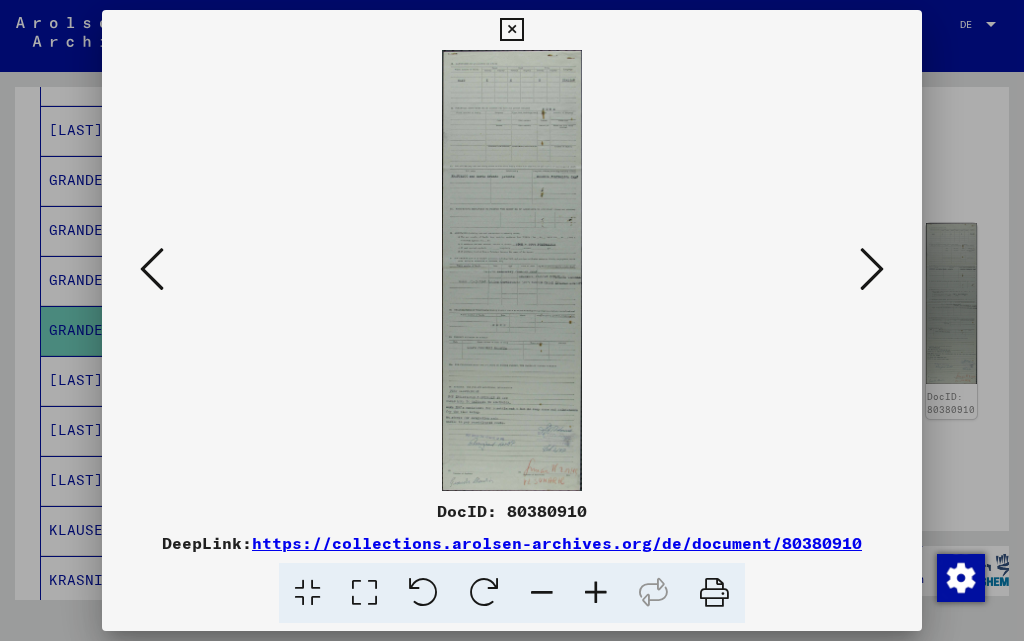 click at bounding box center [511, 30] 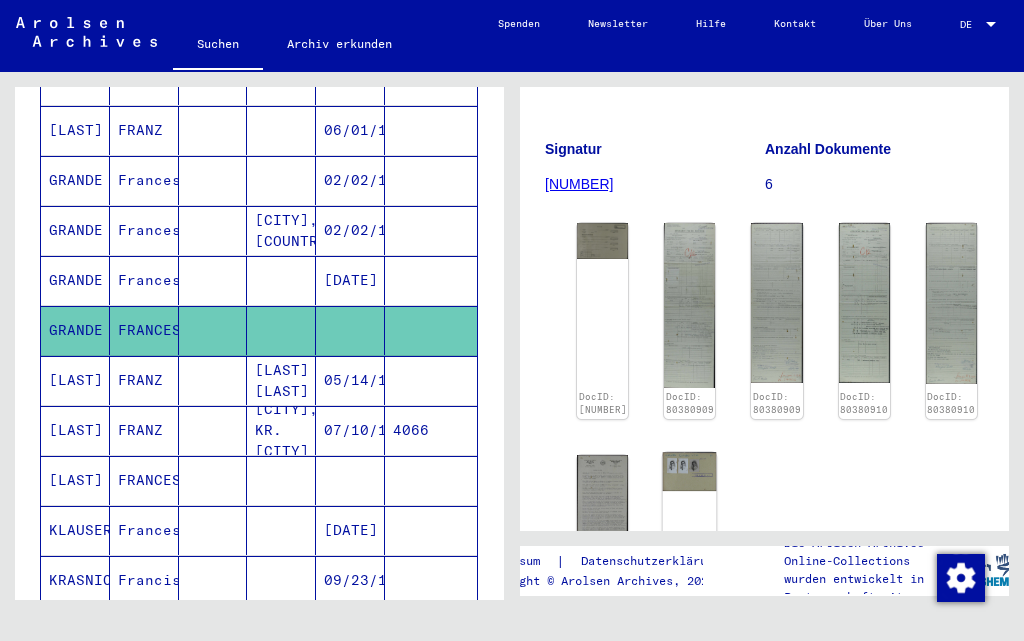 click 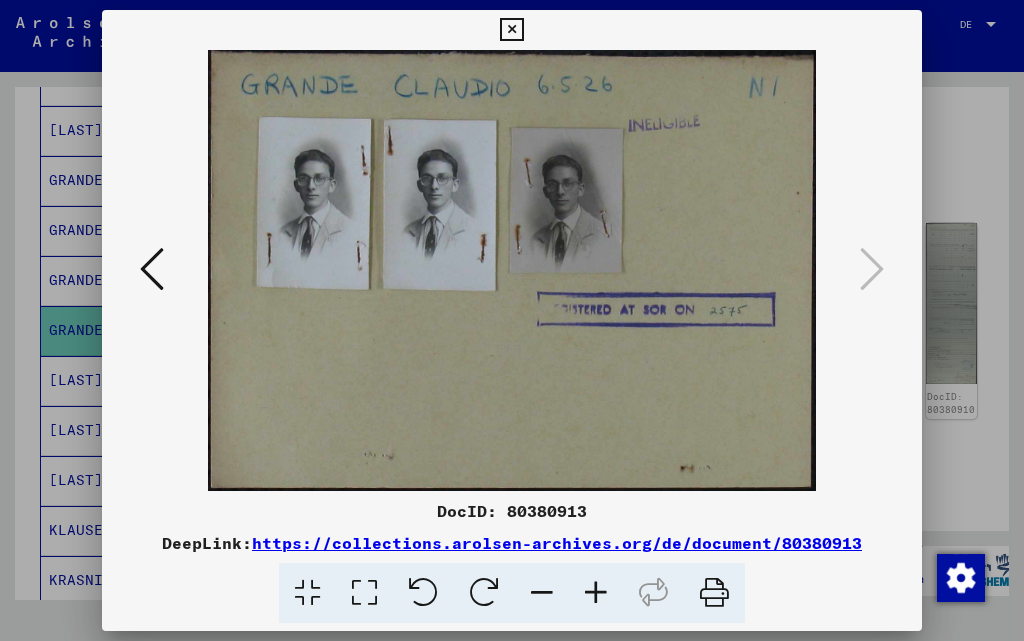 click at bounding box center [511, 30] 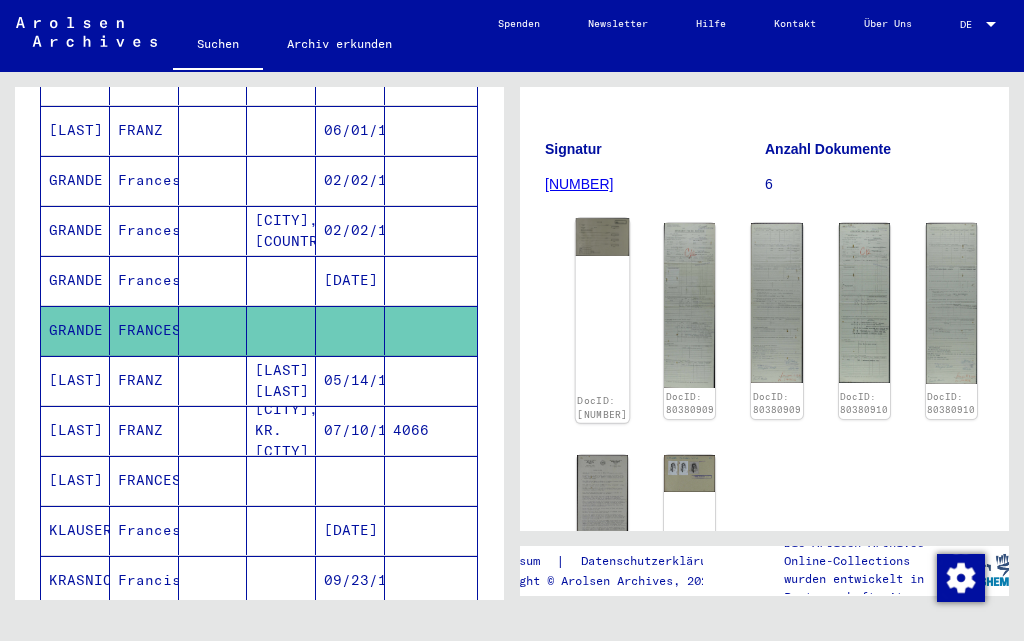 click 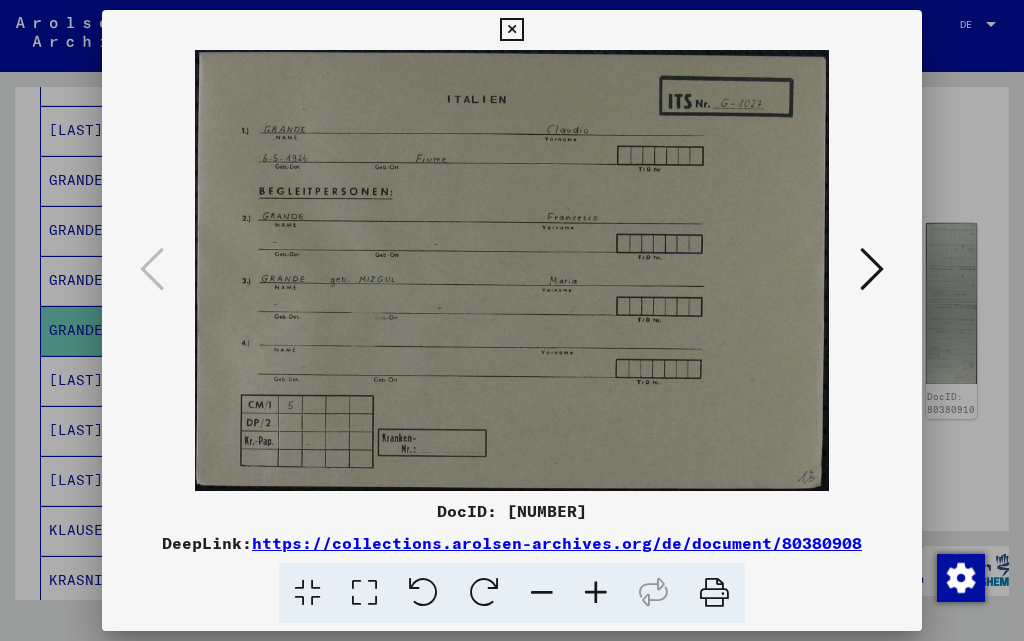 click at bounding box center [511, 30] 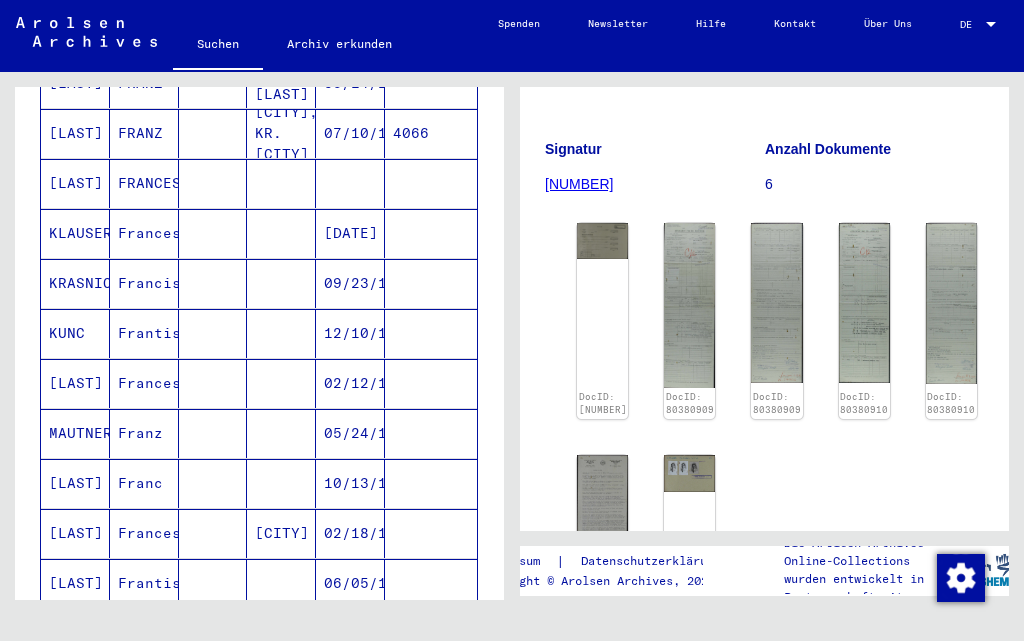 scroll, scrollTop: 604, scrollLeft: 0, axis: vertical 